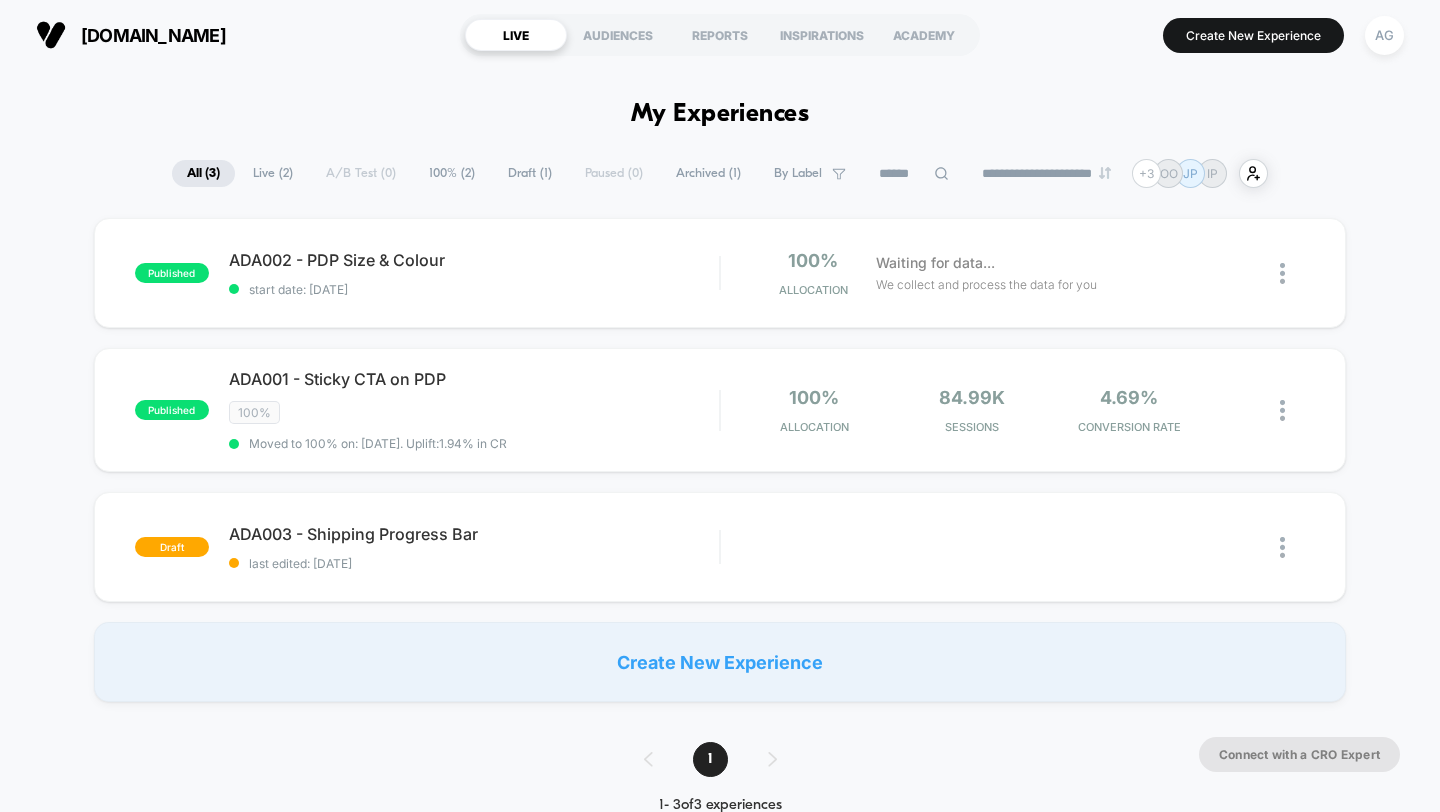 scroll, scrollTop: 0, scrollLeft: 0, axis: both 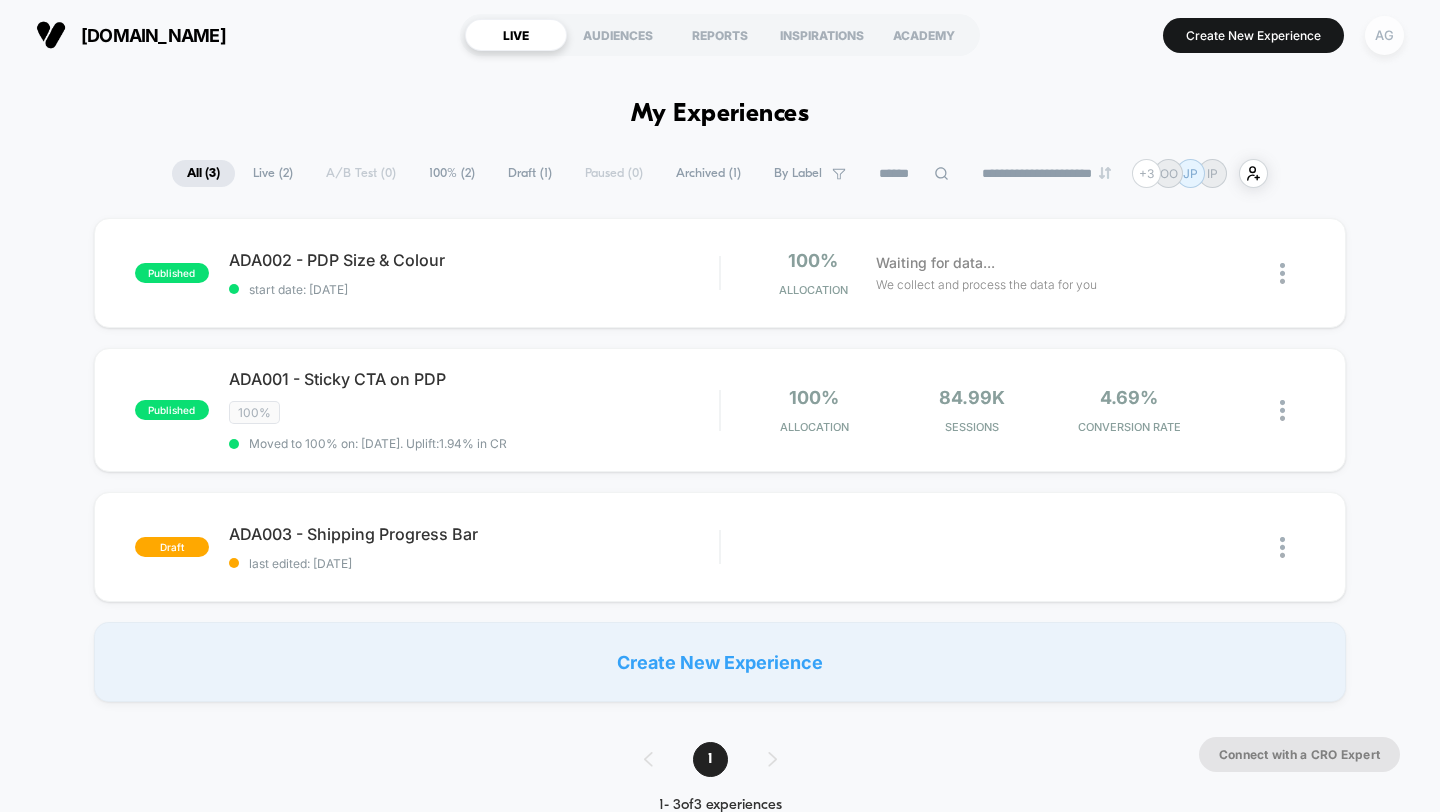 click on "AG" at bounding box center (1384, 35) 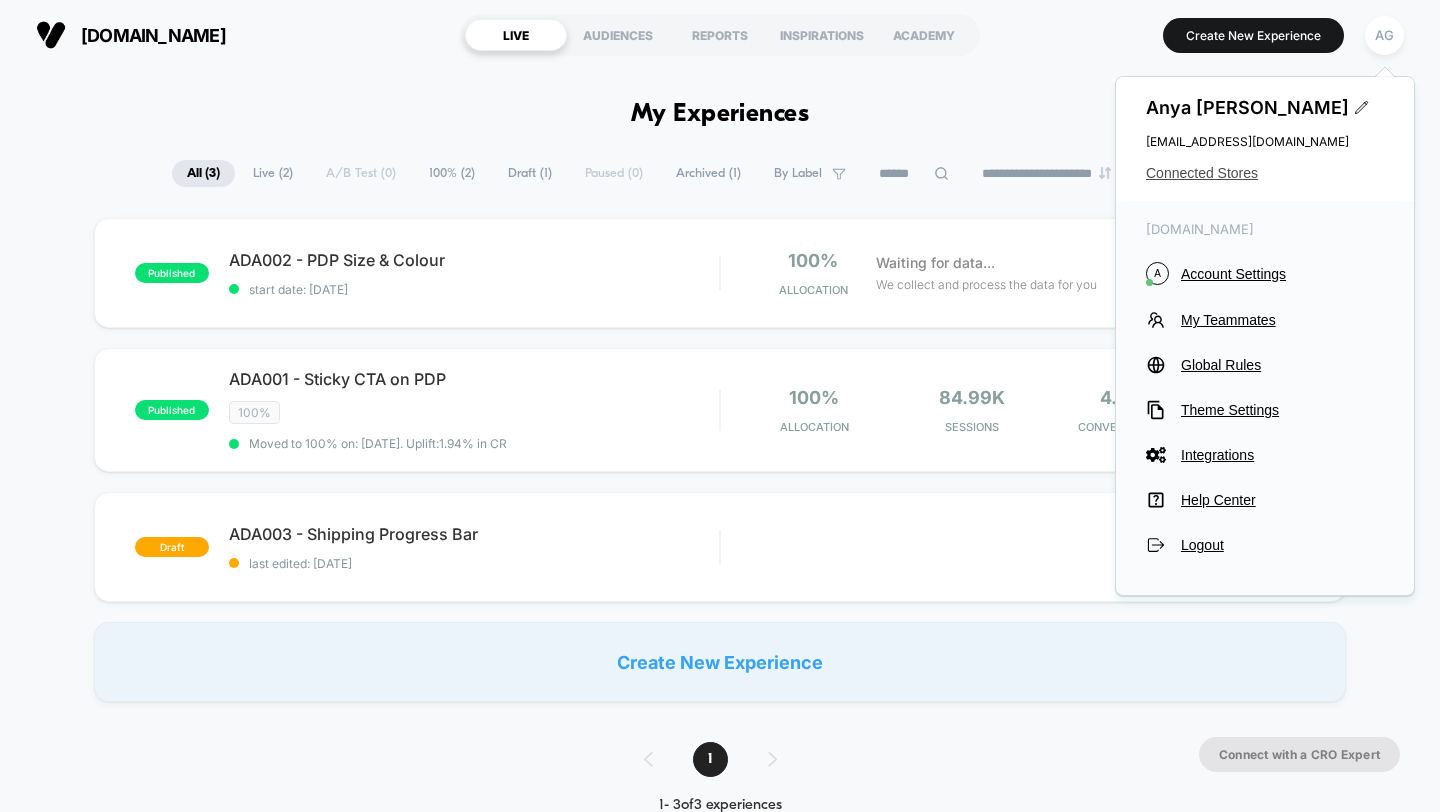 click on "Connected Stores" at bounding box center (1265, 173) 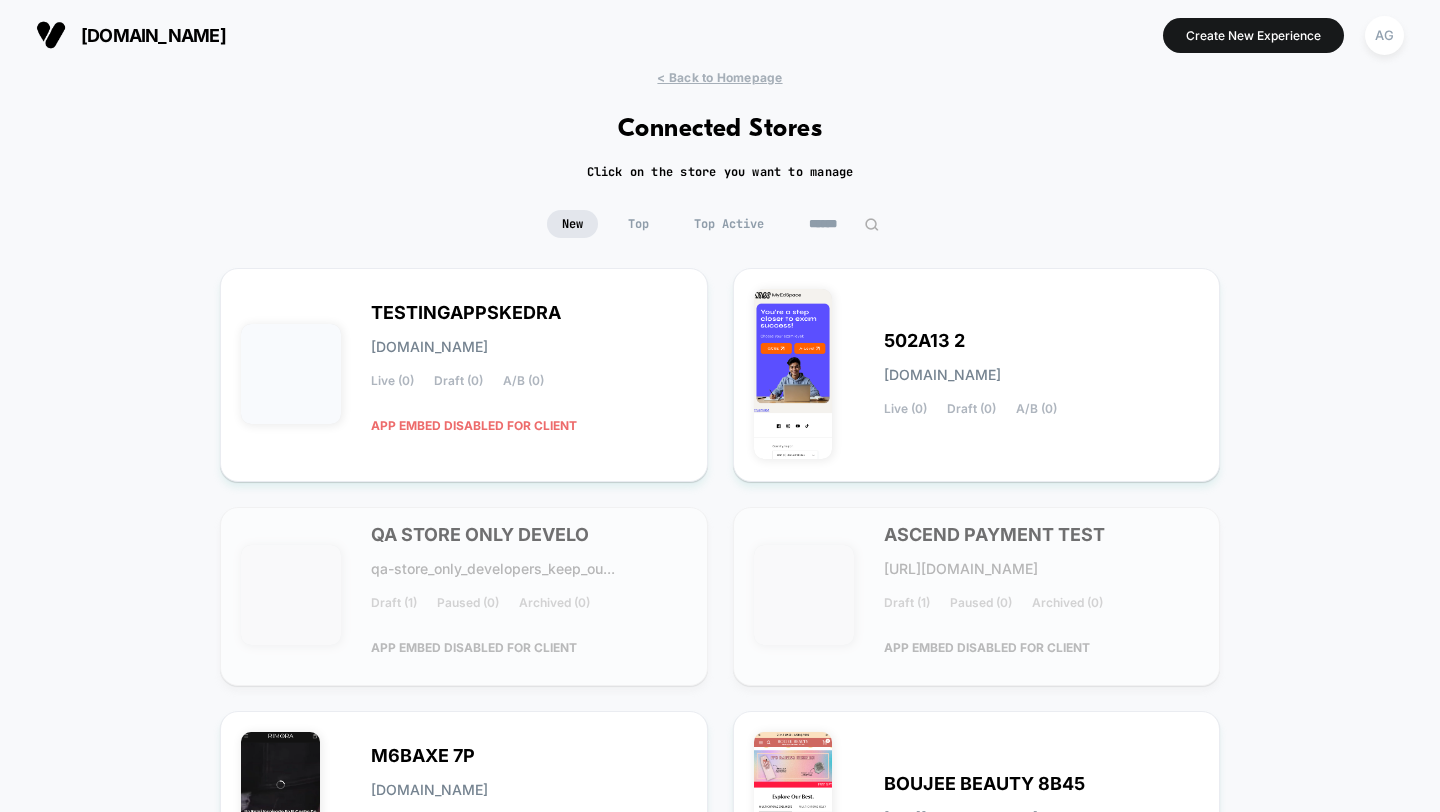 click at bounding box center (844, 224) 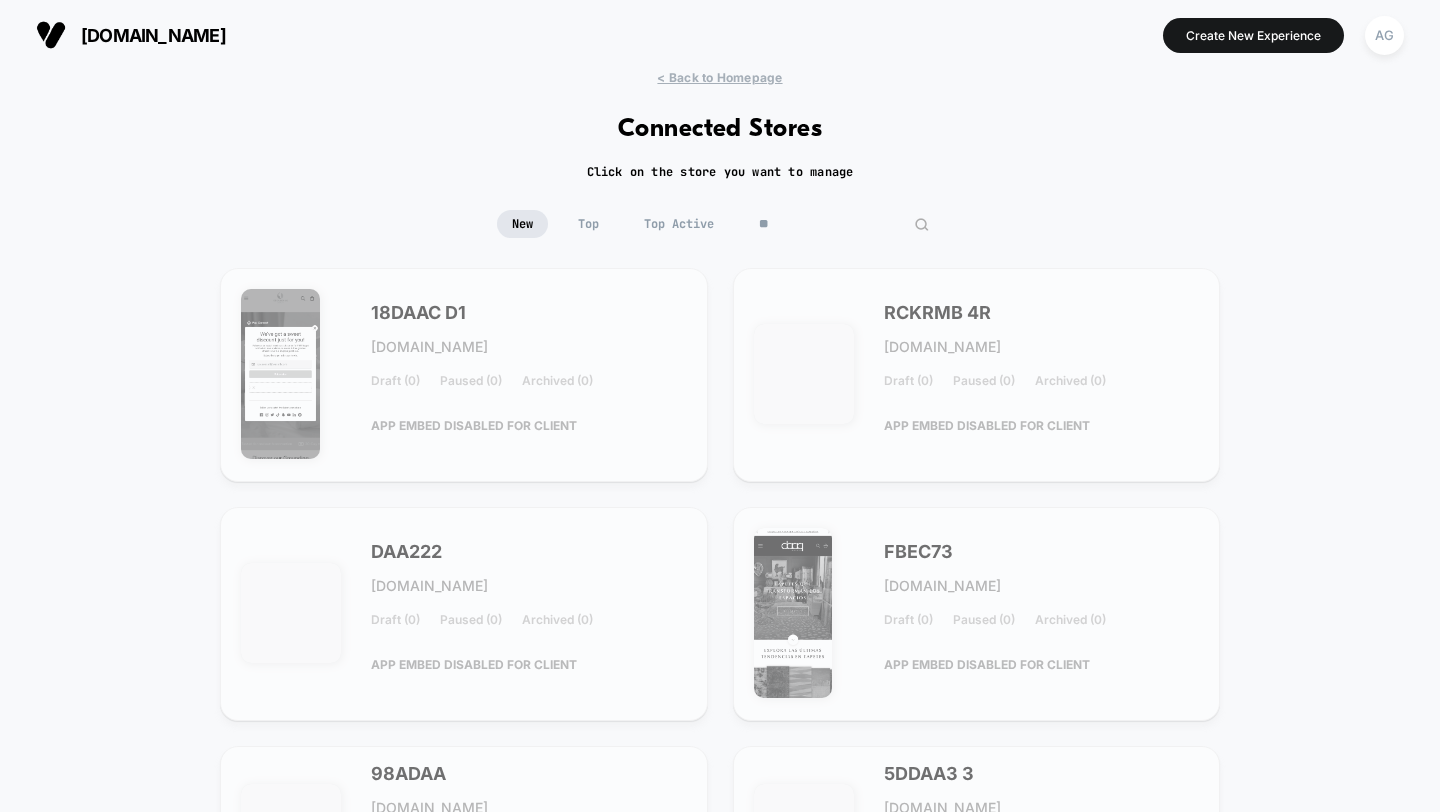 type on "*" 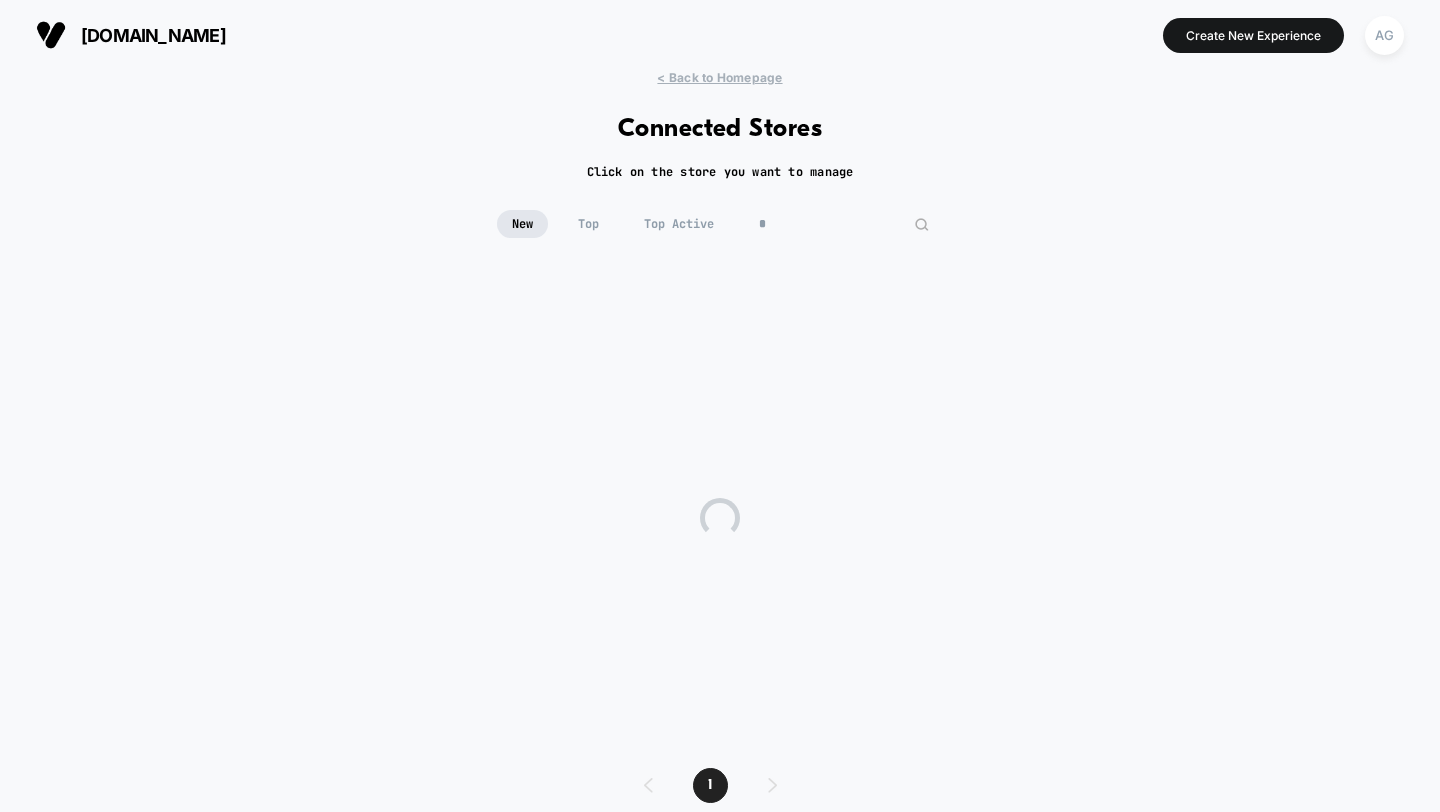 type 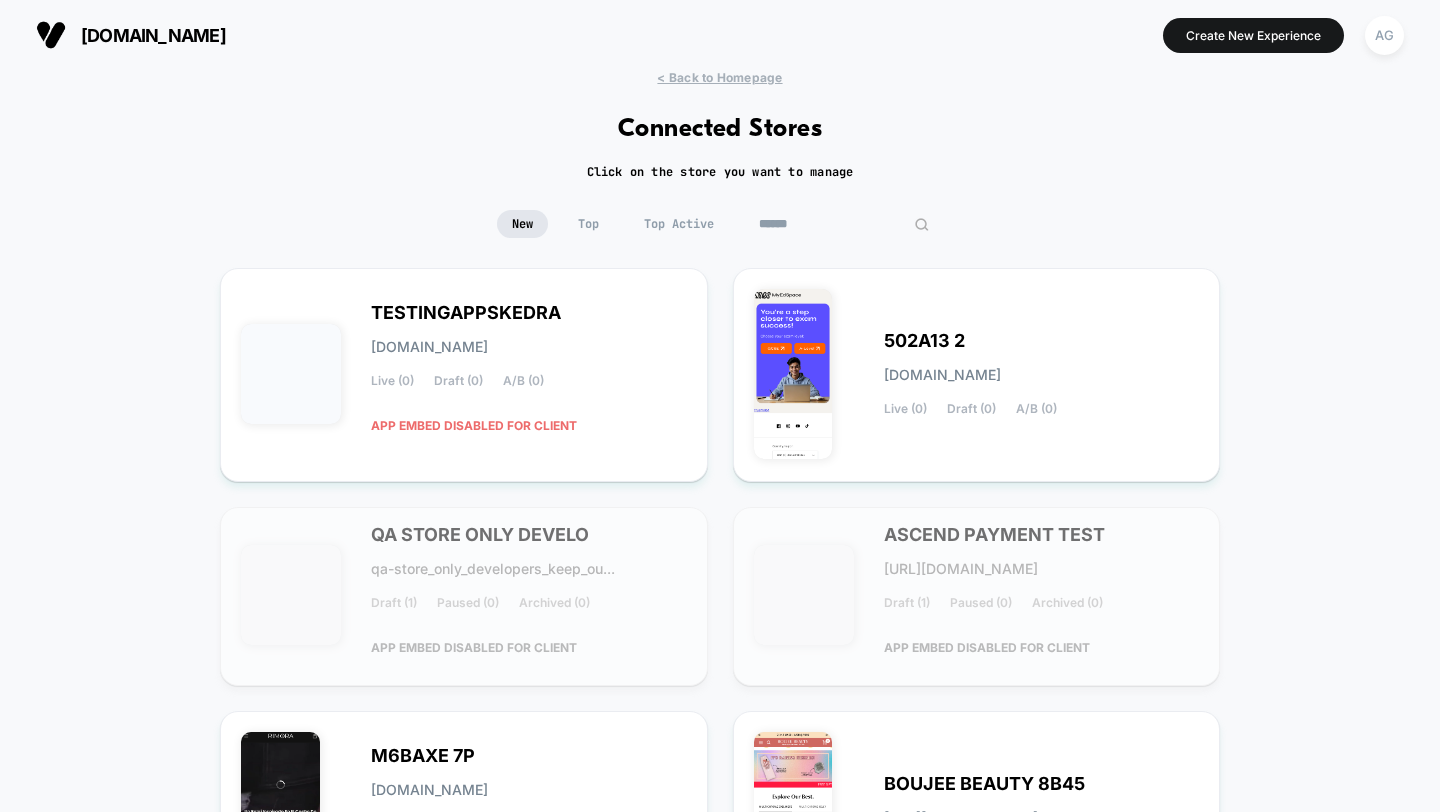 click on "Top Active" at bounding box center [679, 224] 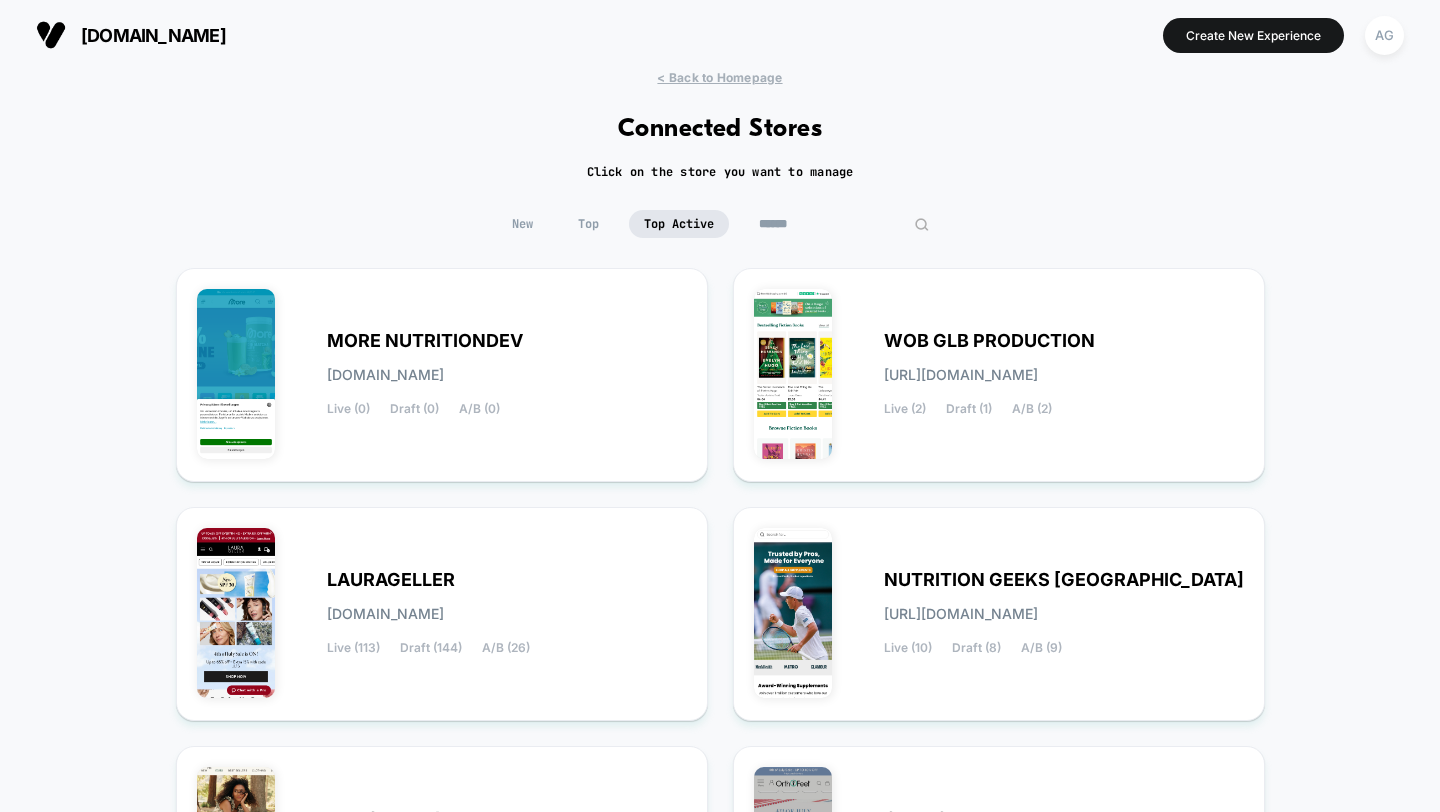 click at bounding box center [844, 224] 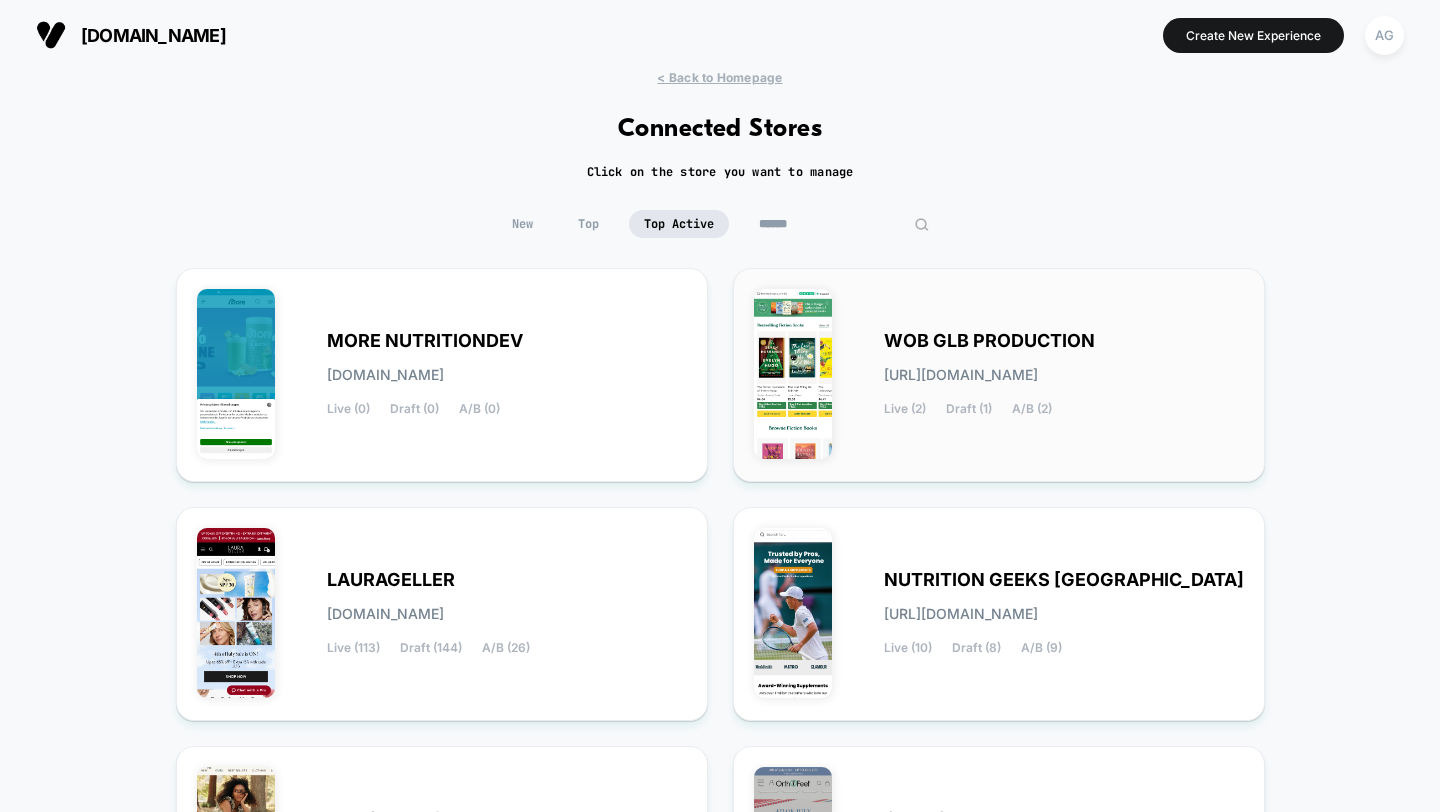 click on "WOB GLB PRODUCTION" at bounding box center [989, 341] 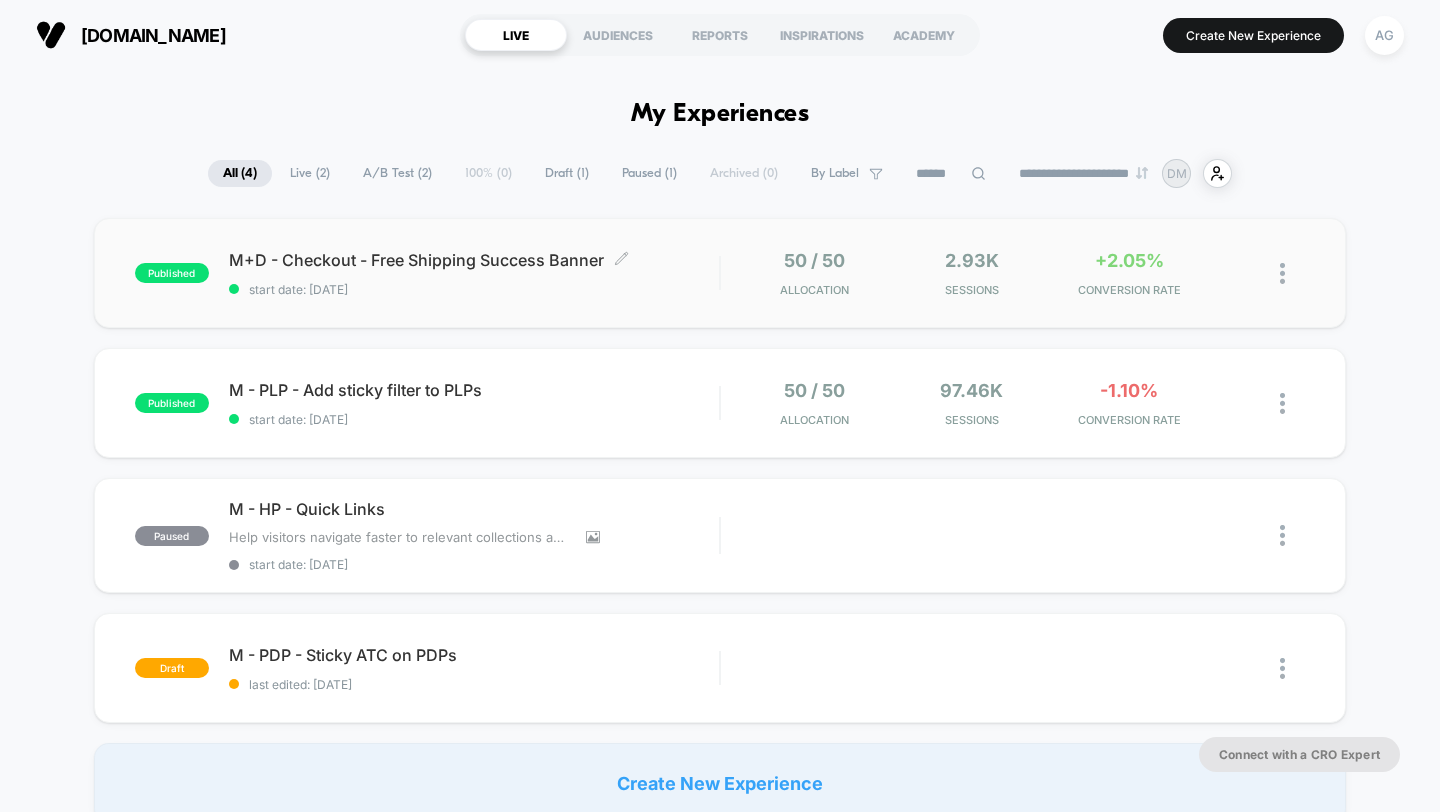click on "M+D - Checkout - Free Shipping Success Banner Click to edit experience details Click to edit experience details start date: 7/1/2025" at bounding box center [474, 273] 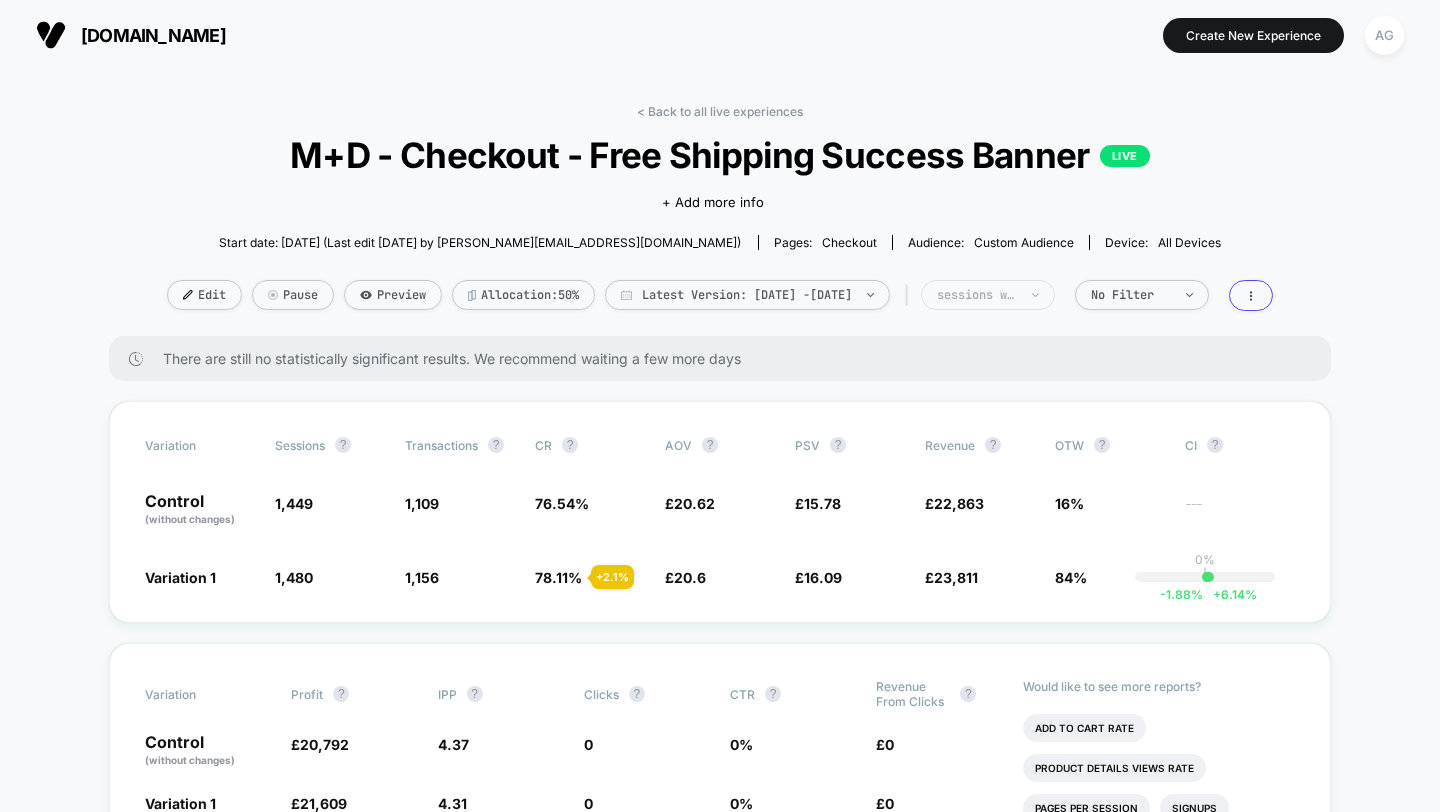 click on "sessions with impression" at bounding box center [988, 295] 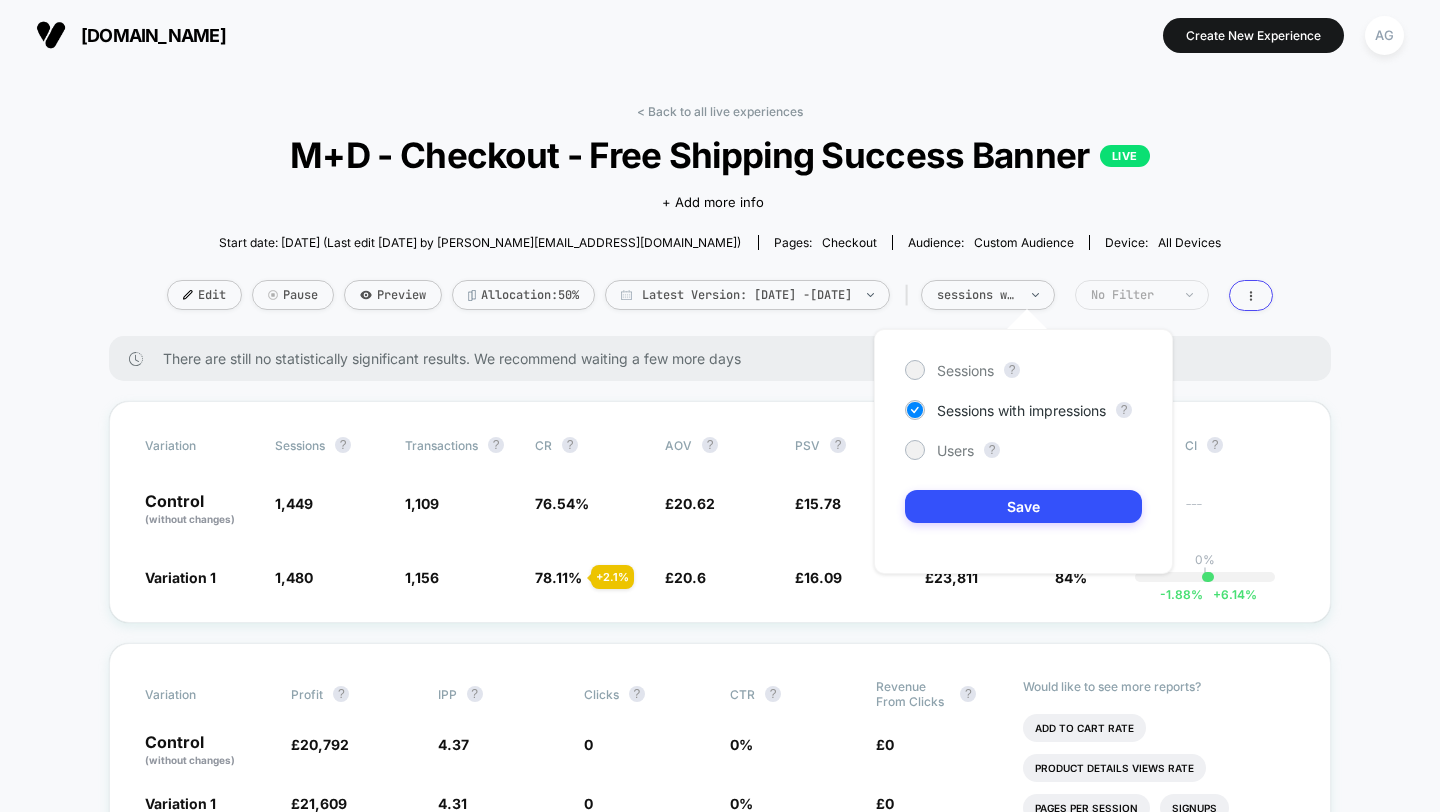 click on "No Filter" at bounding box center [1131, 295] 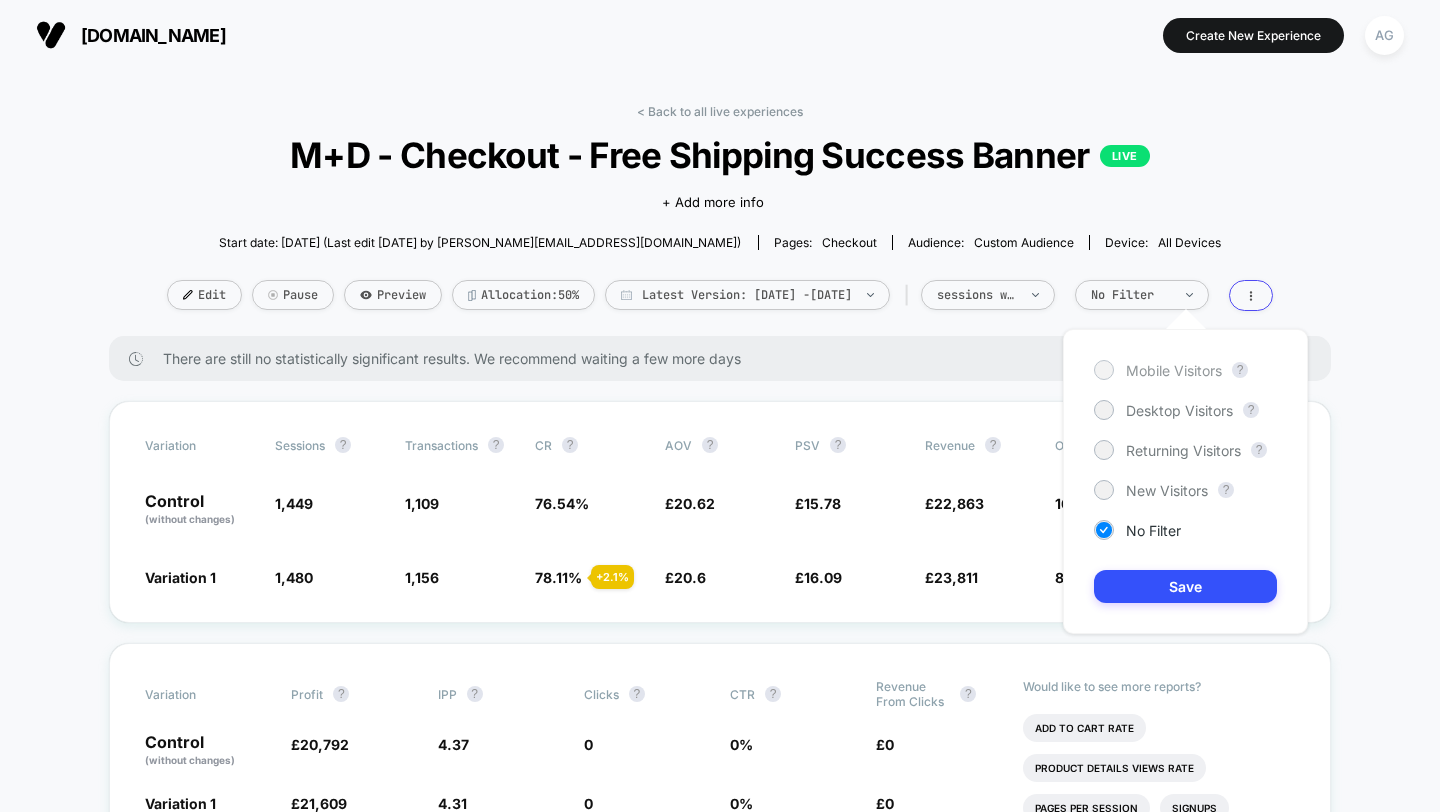 click on "Mobile Visitors" at bounding box center [1174, 370] 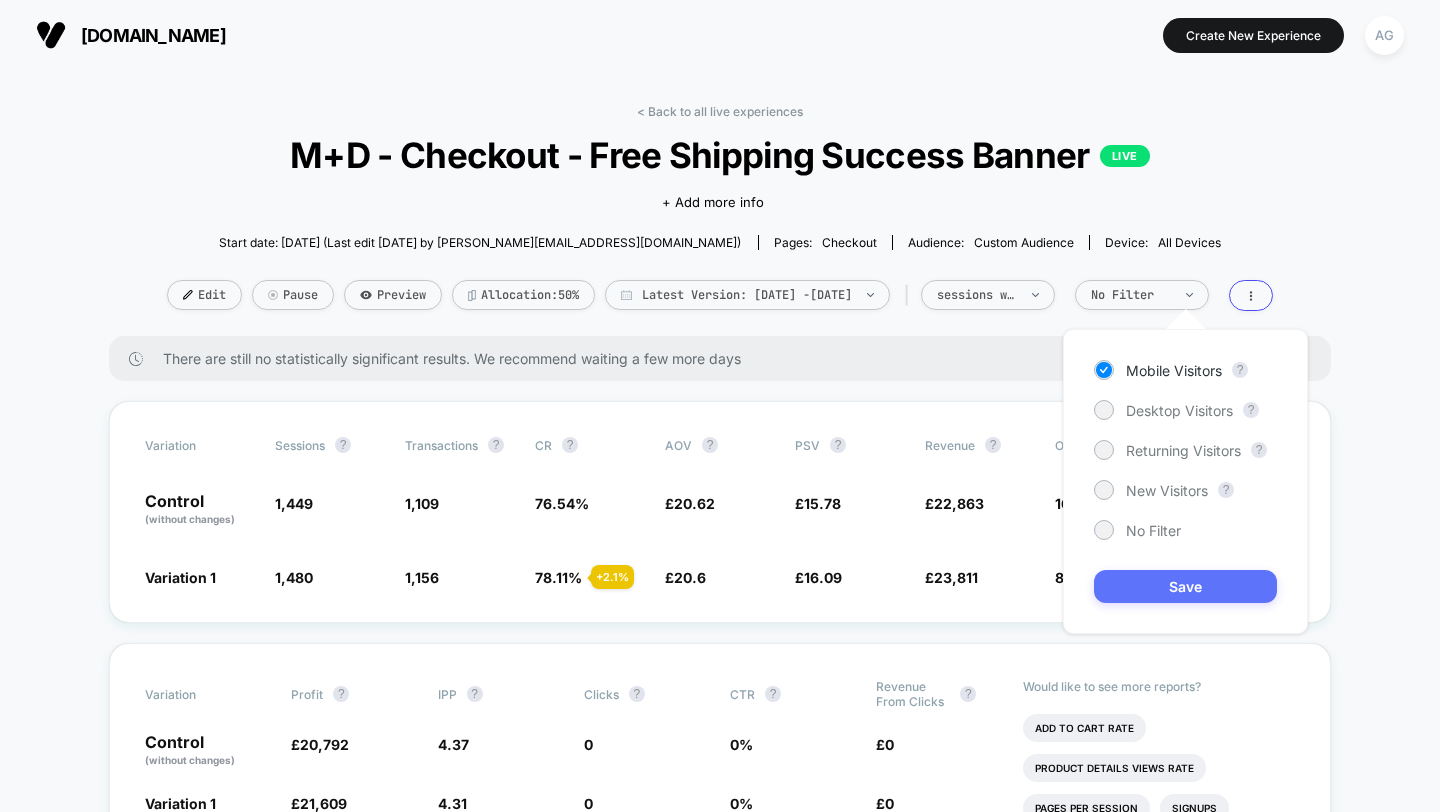 click on "Save" at bounding box center (1185, 586) 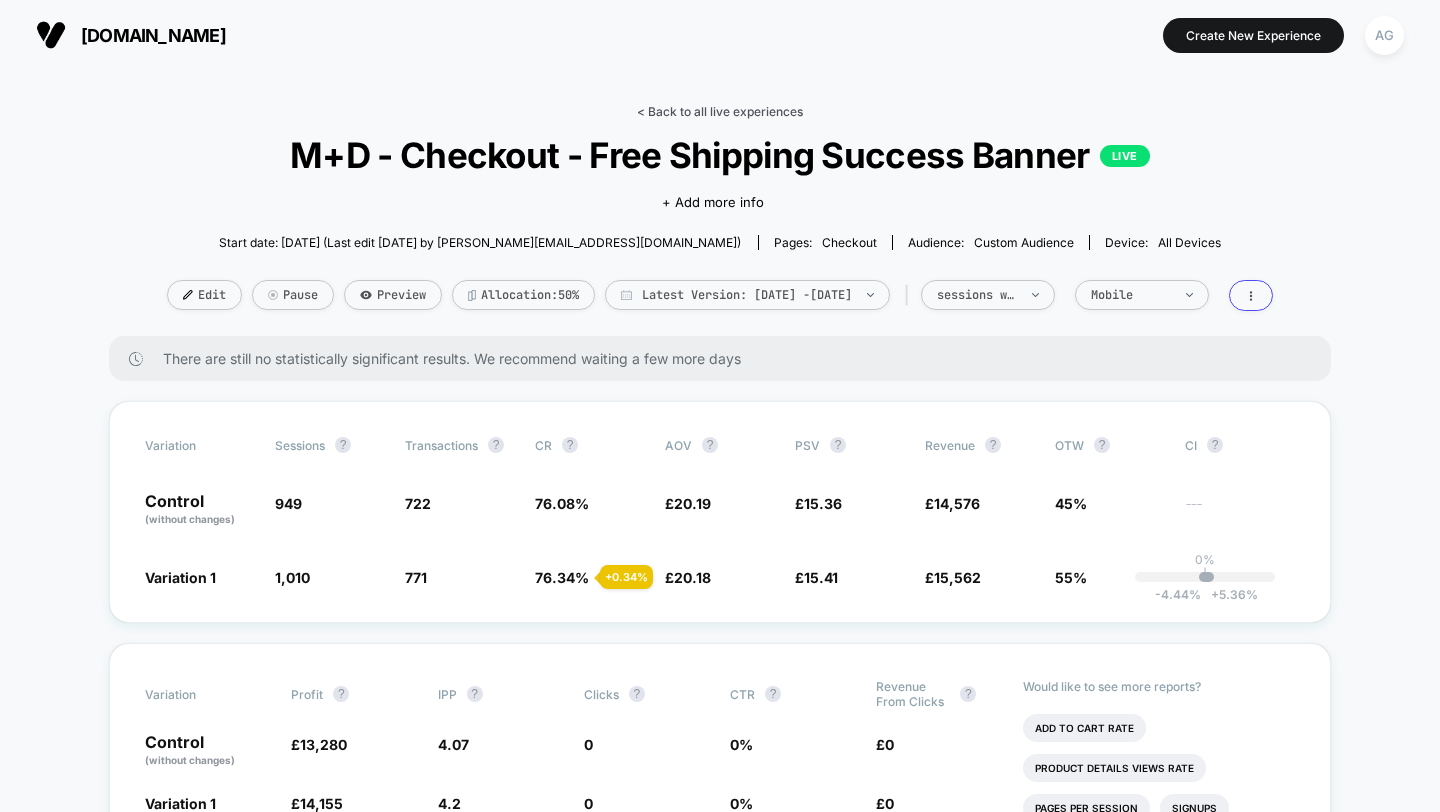 click on "< Back to all live experiences" at bounding box center (720, 111) 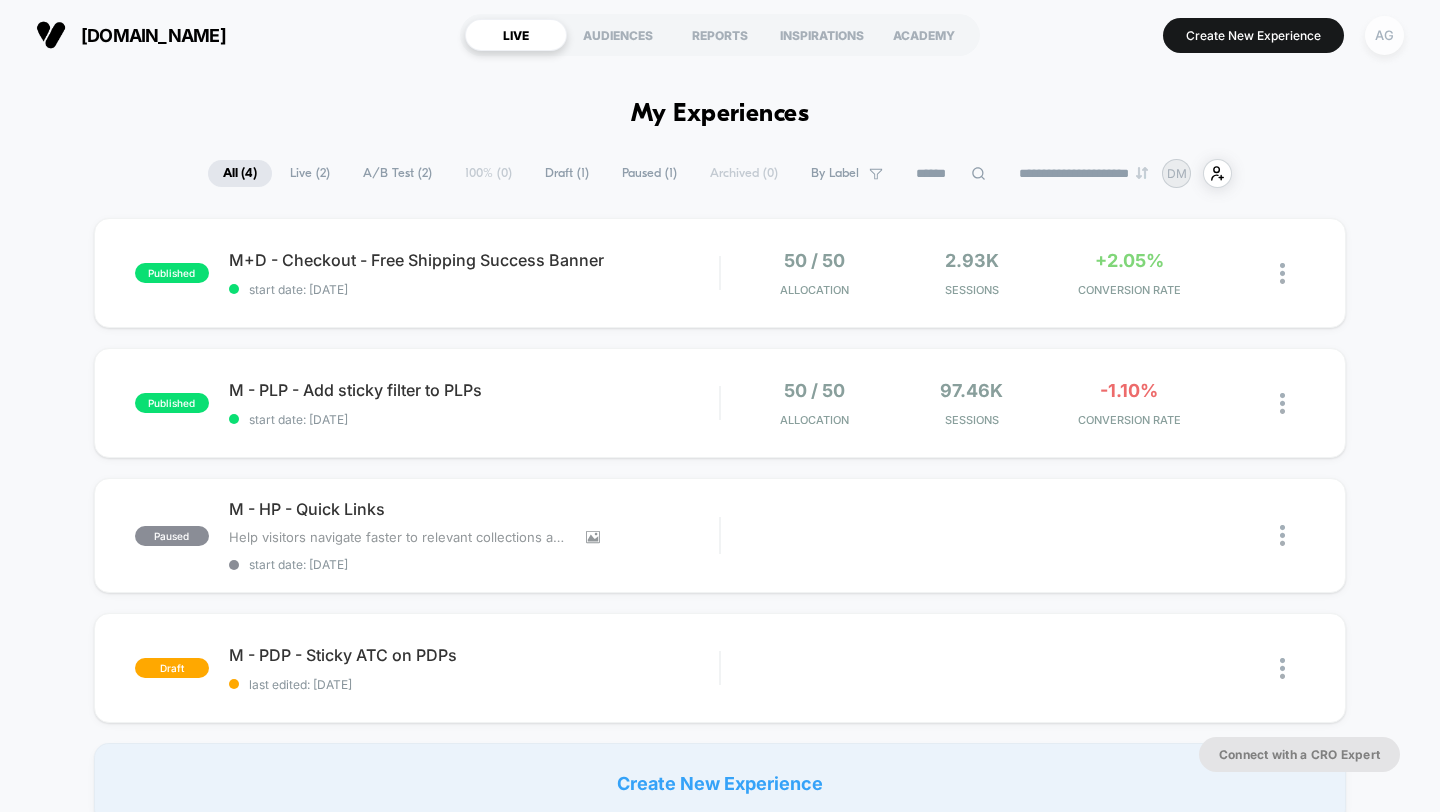 click on "AG" at bounding box center [1384, 35] 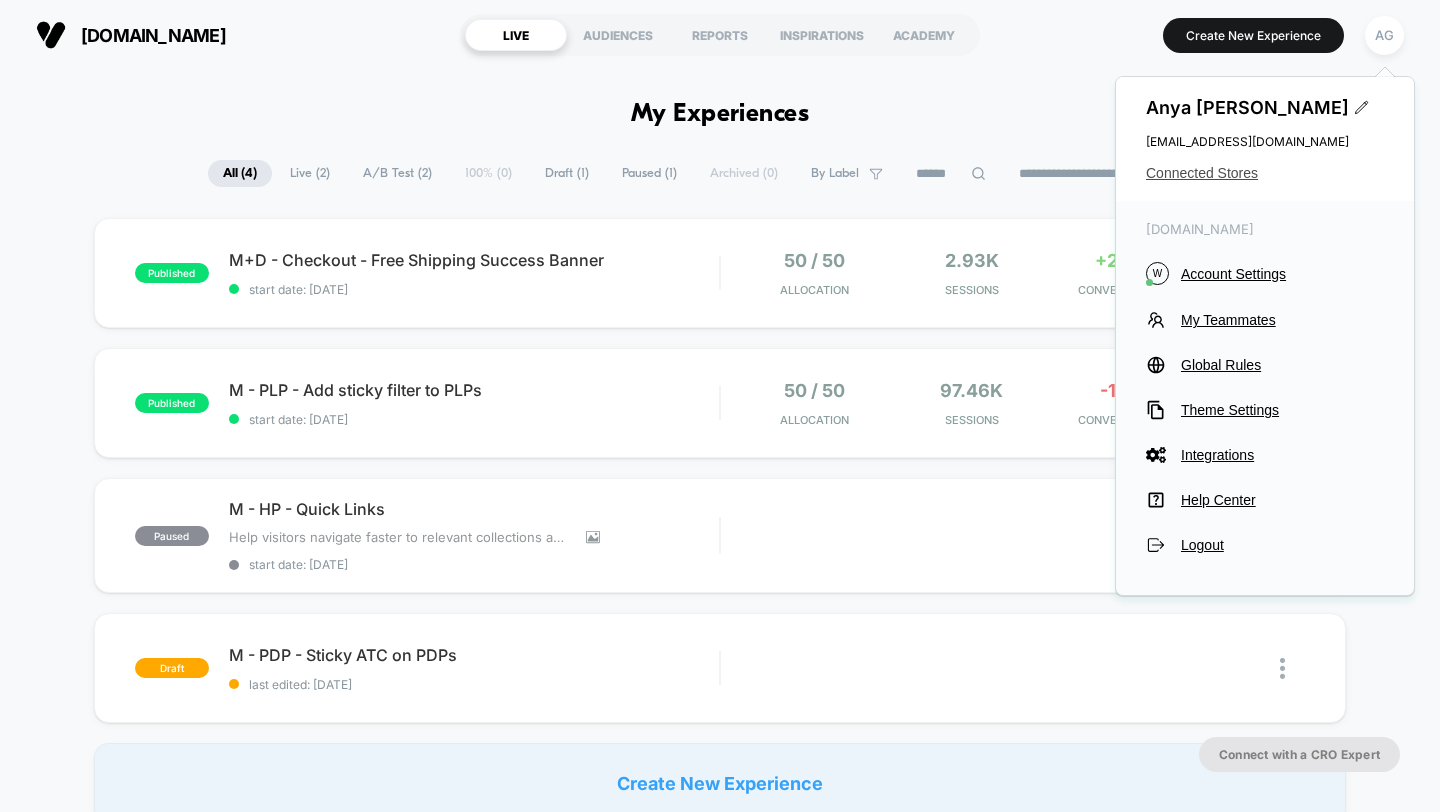 click on "Connected Stores" at bounding box center (1265, 173) 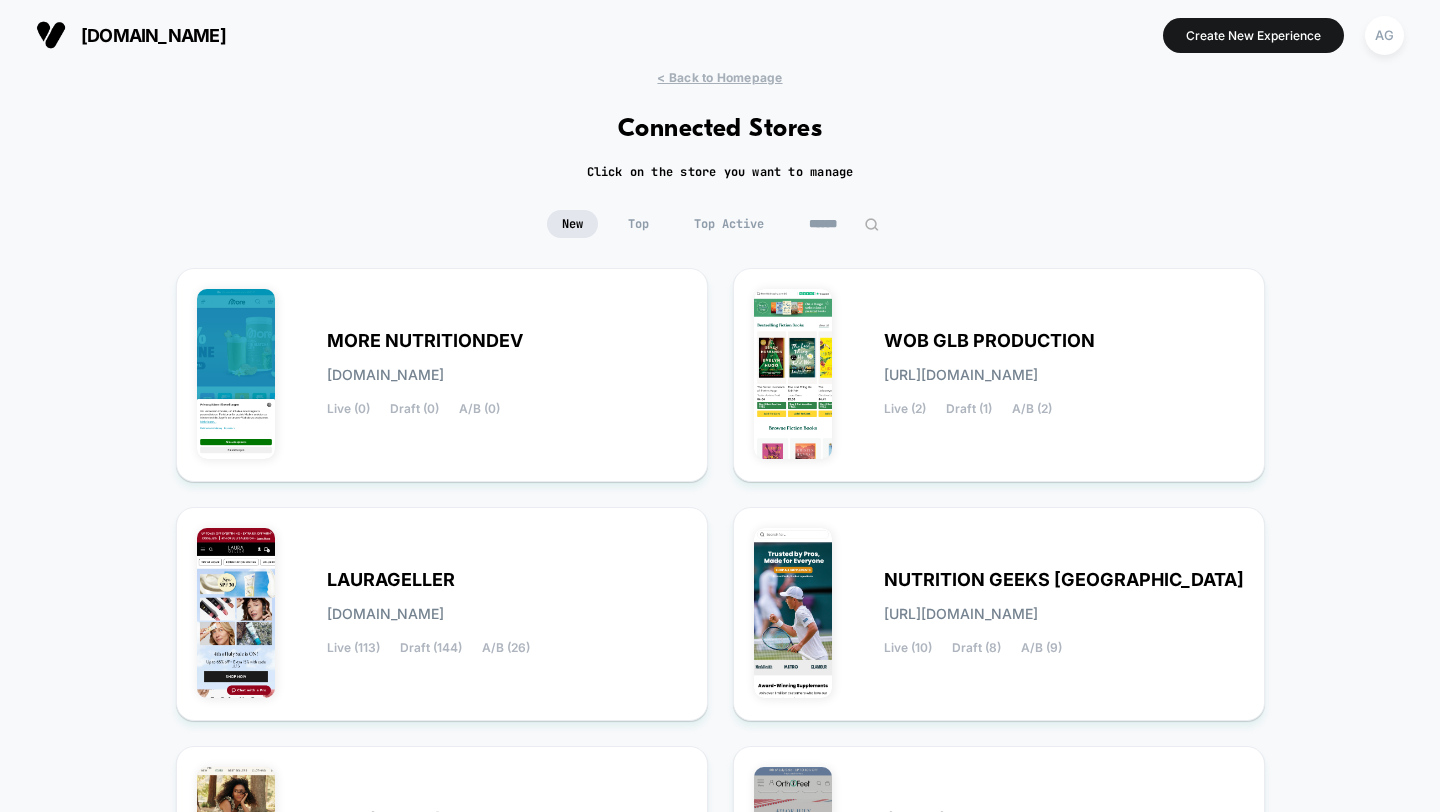 click at bounding box center [844, 224] 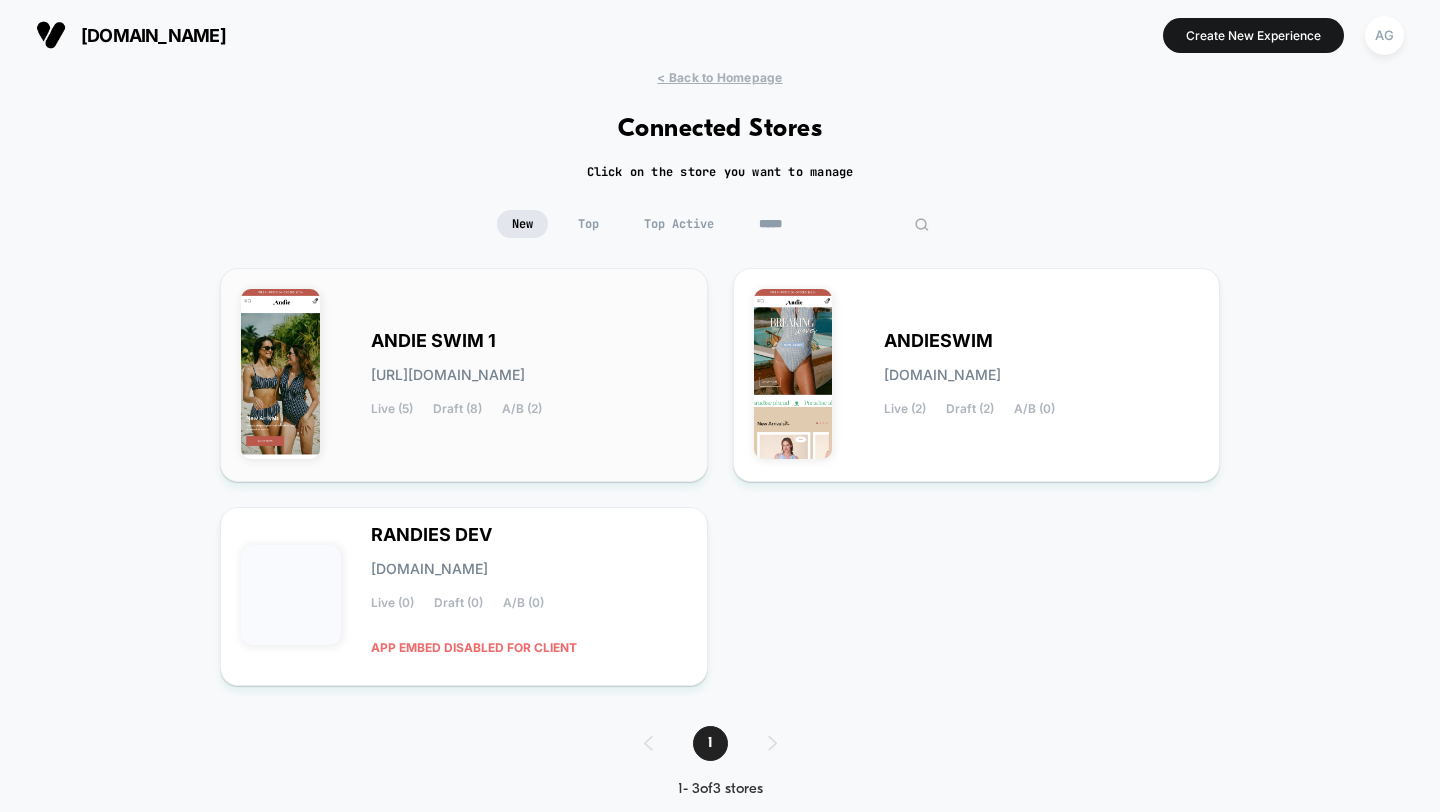 type on "*****" 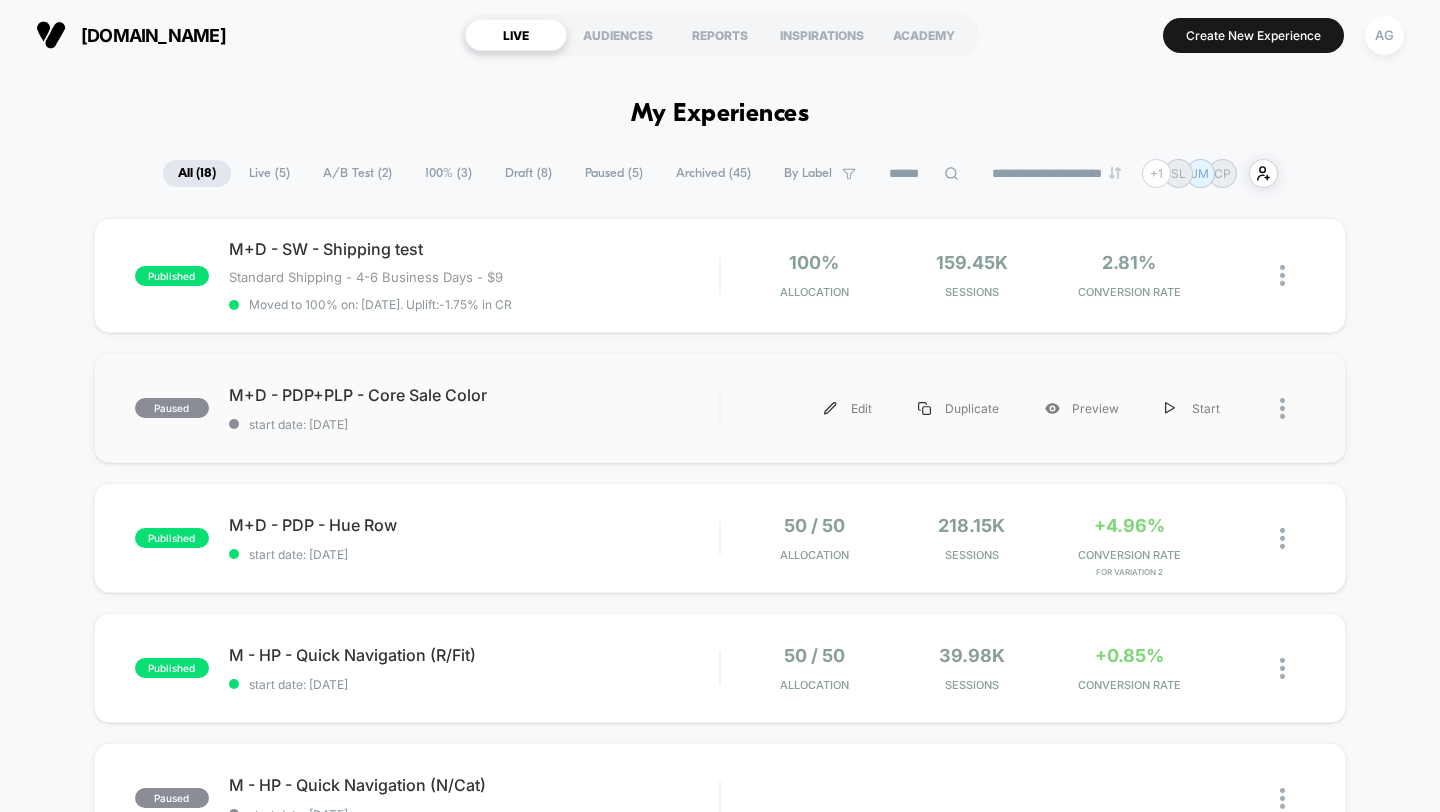 scroll, scrollTop: 4, scrollLeft: 0, axis: vertical 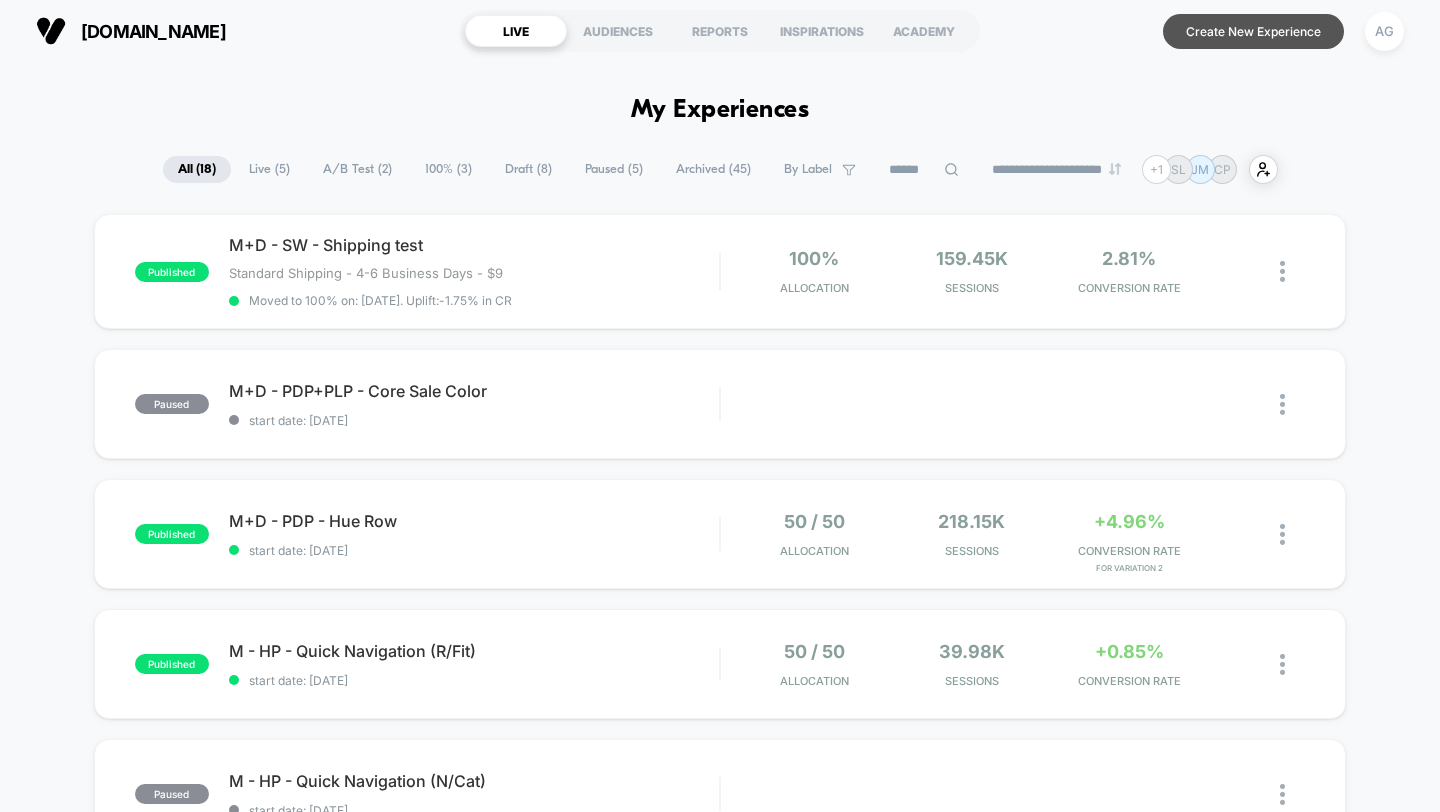 click on "Create New Experience" at bounding box center (1253, 31) 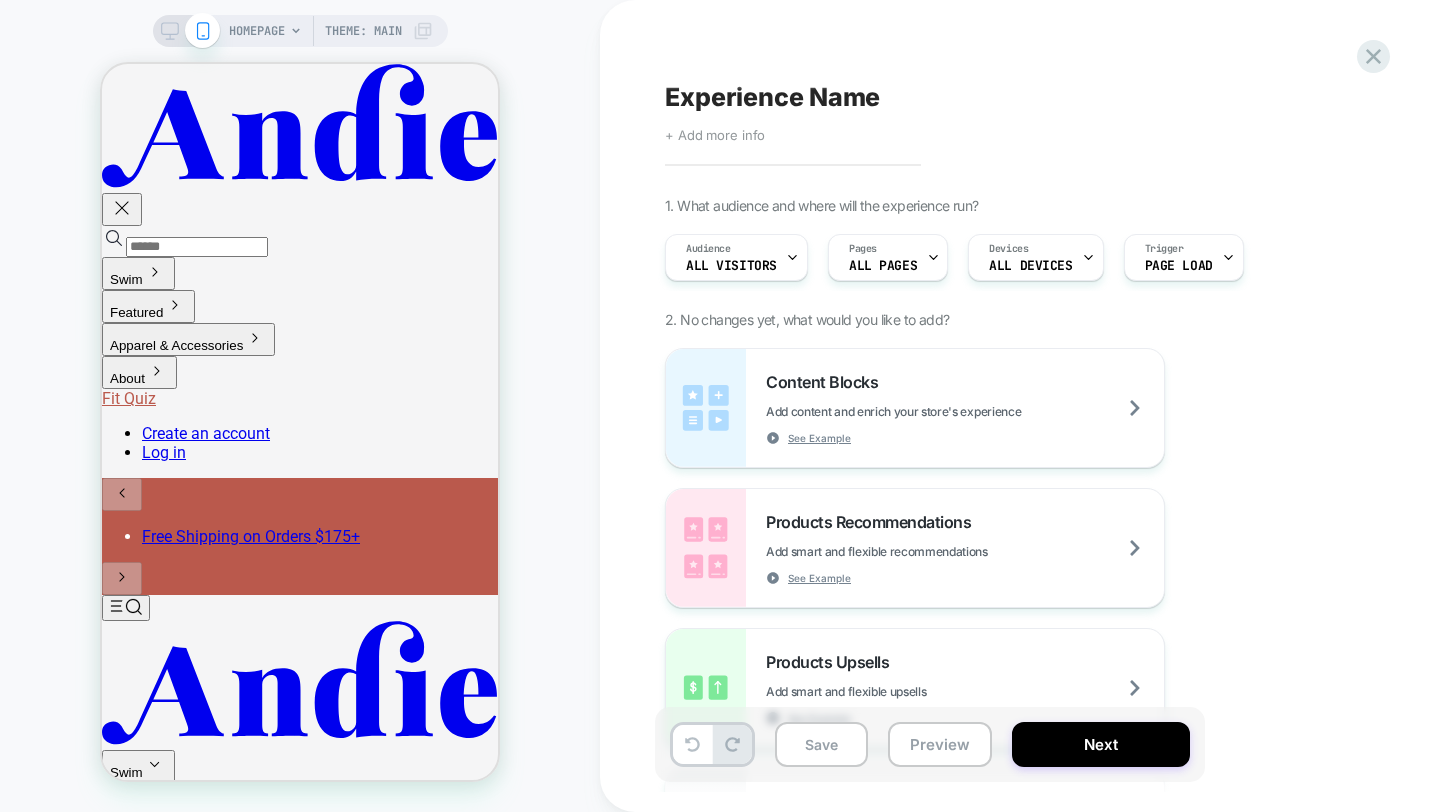 scroll, scrollTop: 0, scrollLeft: 0, axis: both 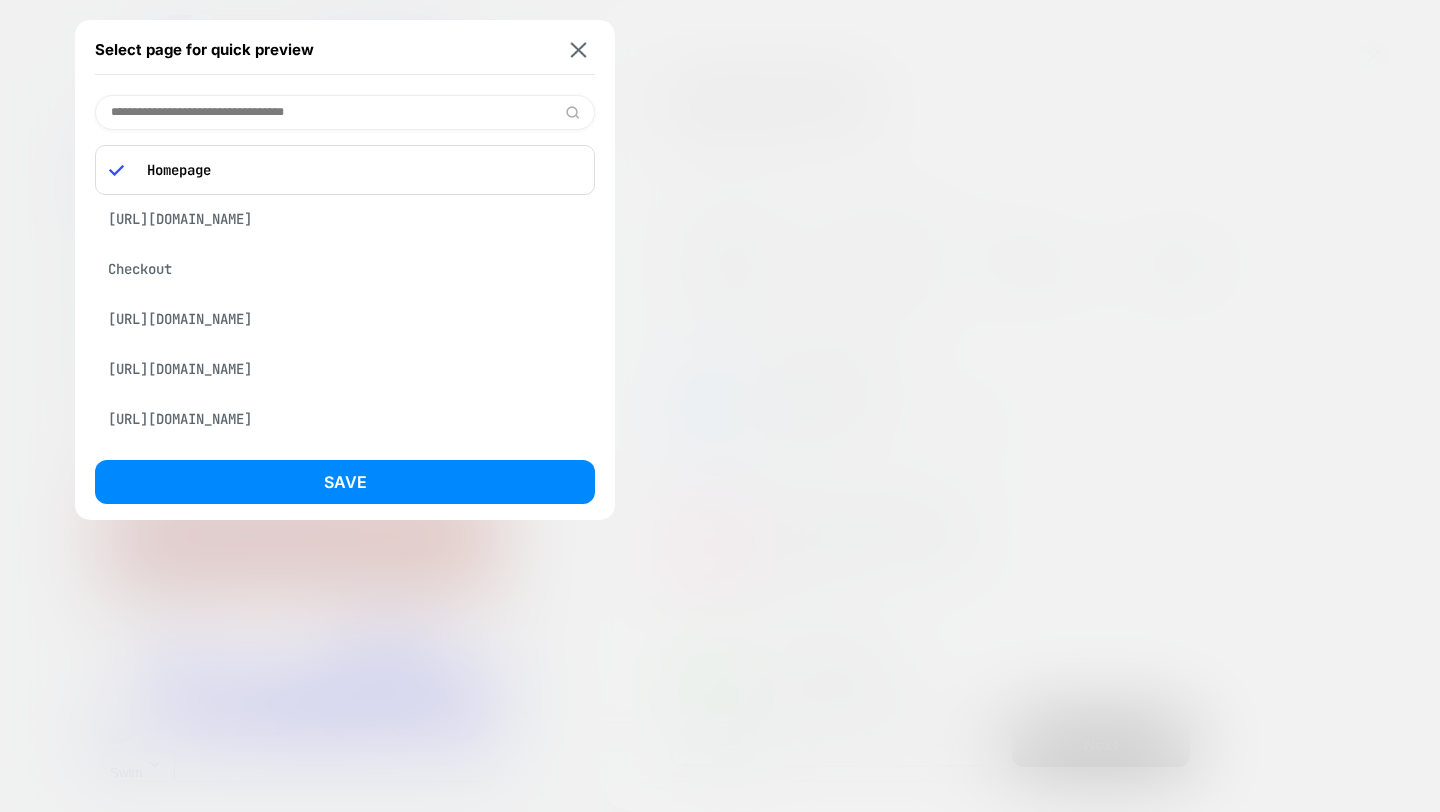 click at bounding box center [345, 112] 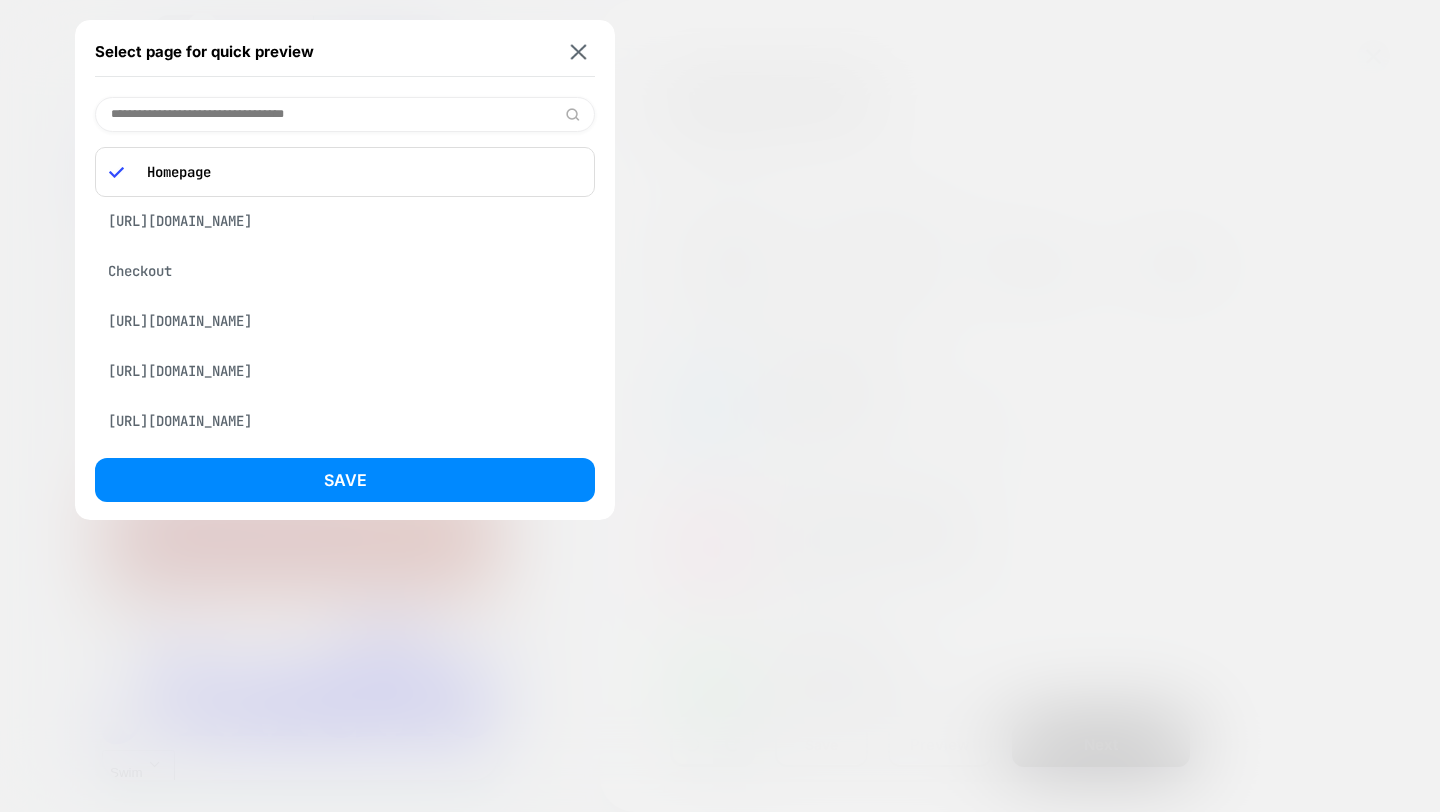 paste on "**********" 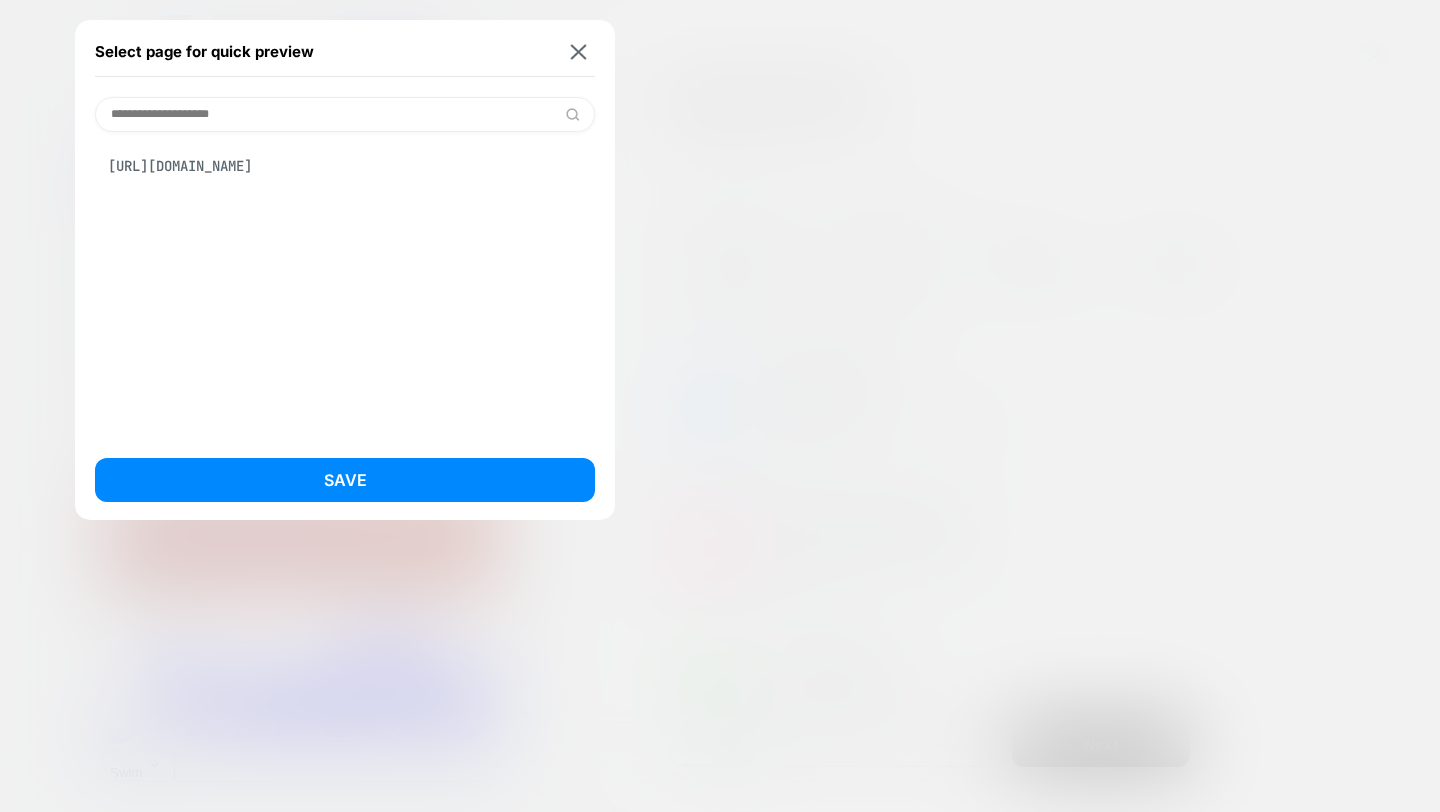 click on "**********" at bounding box center [345, 114] 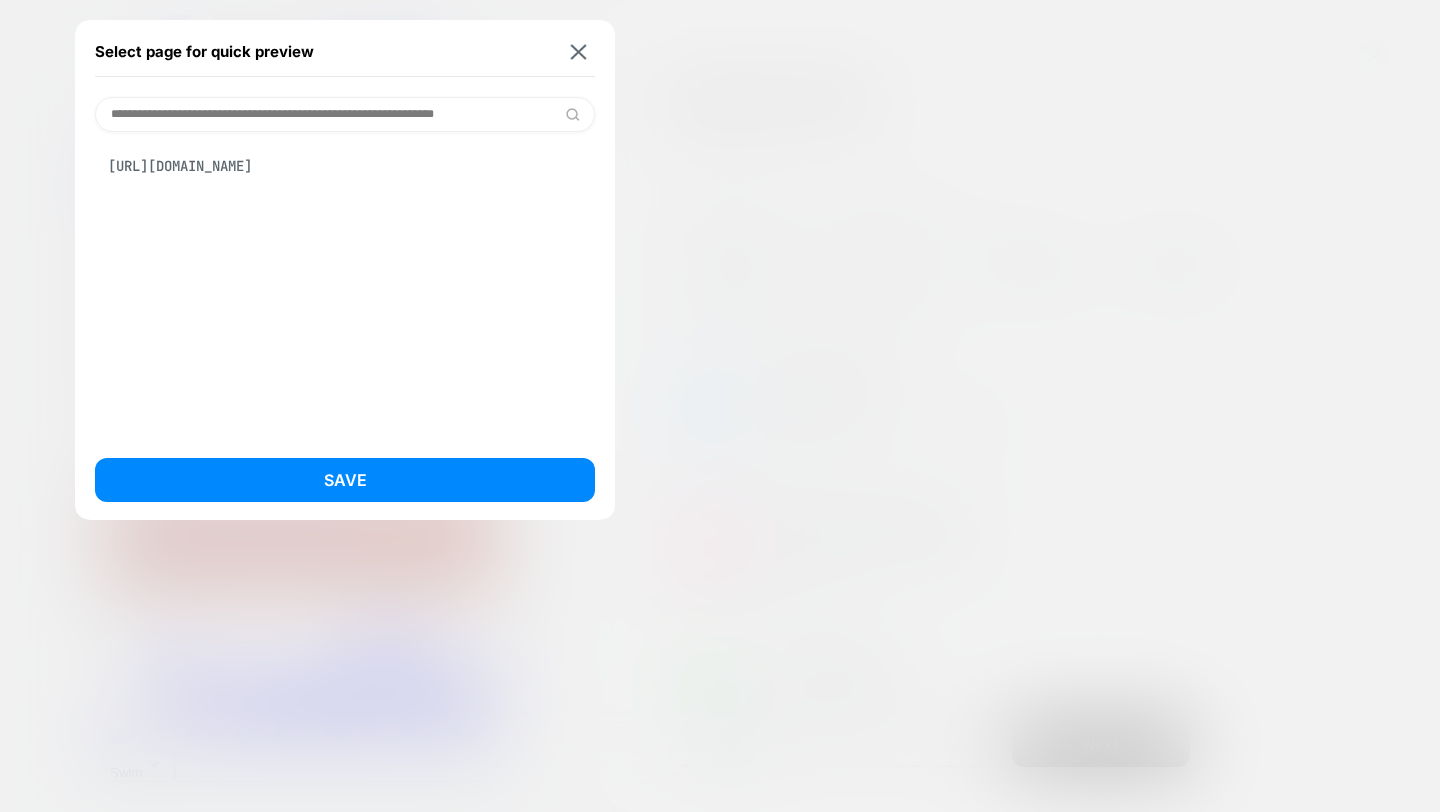 scroll, scrollTop: 0, scrollLeft: 17, axis: horizontal 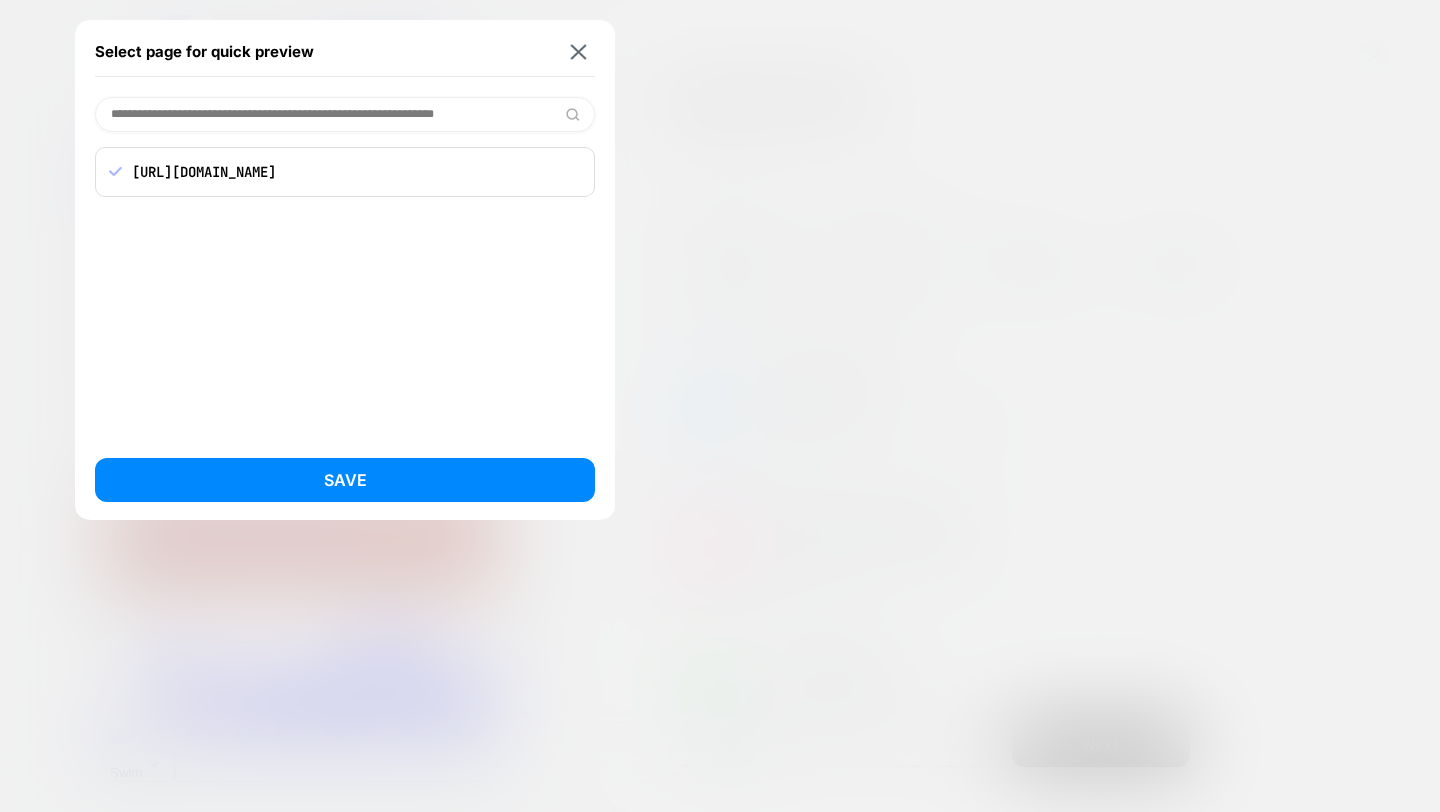 click on "**********" at bounding box center (345, 114) 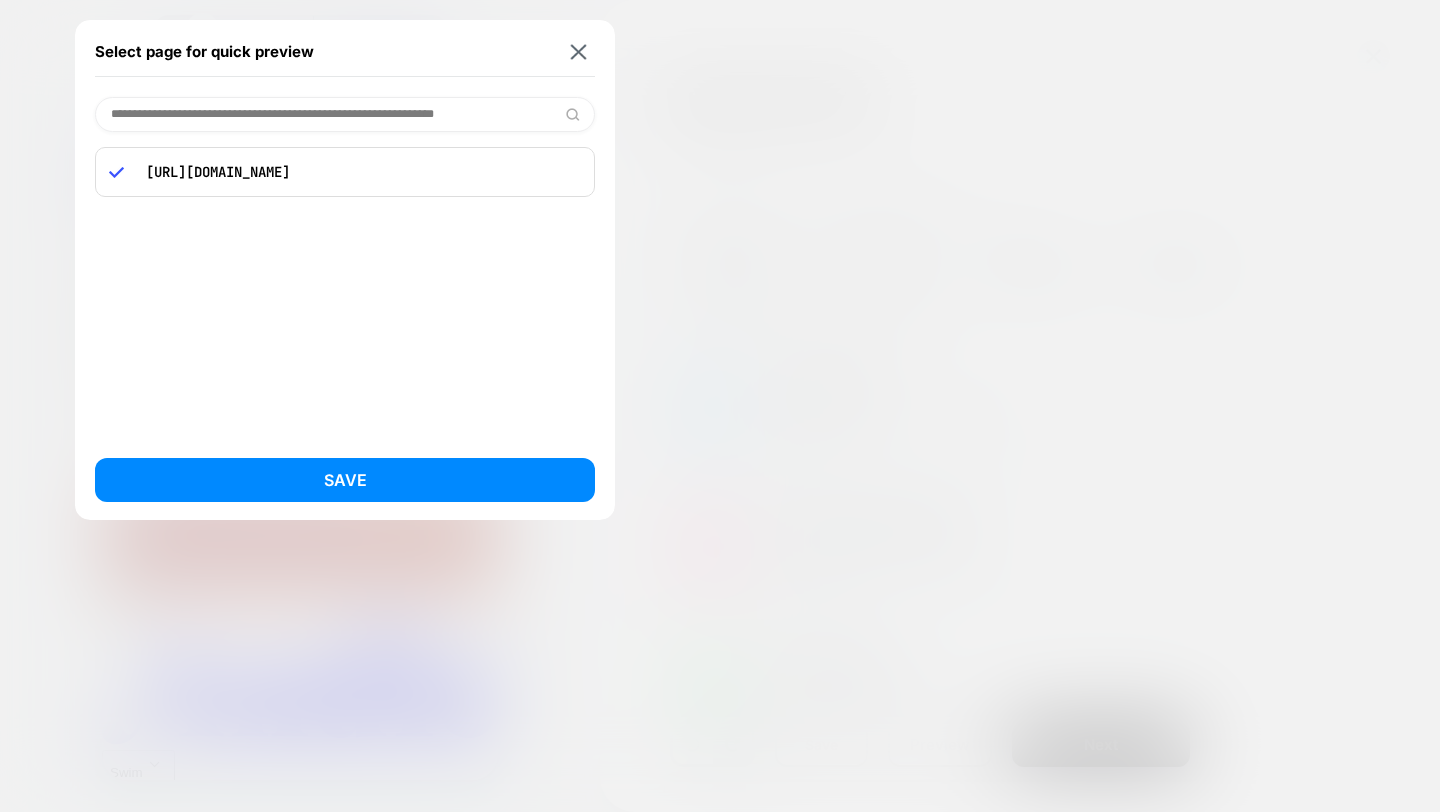 click on "**********" at bounding box center (345, 114) 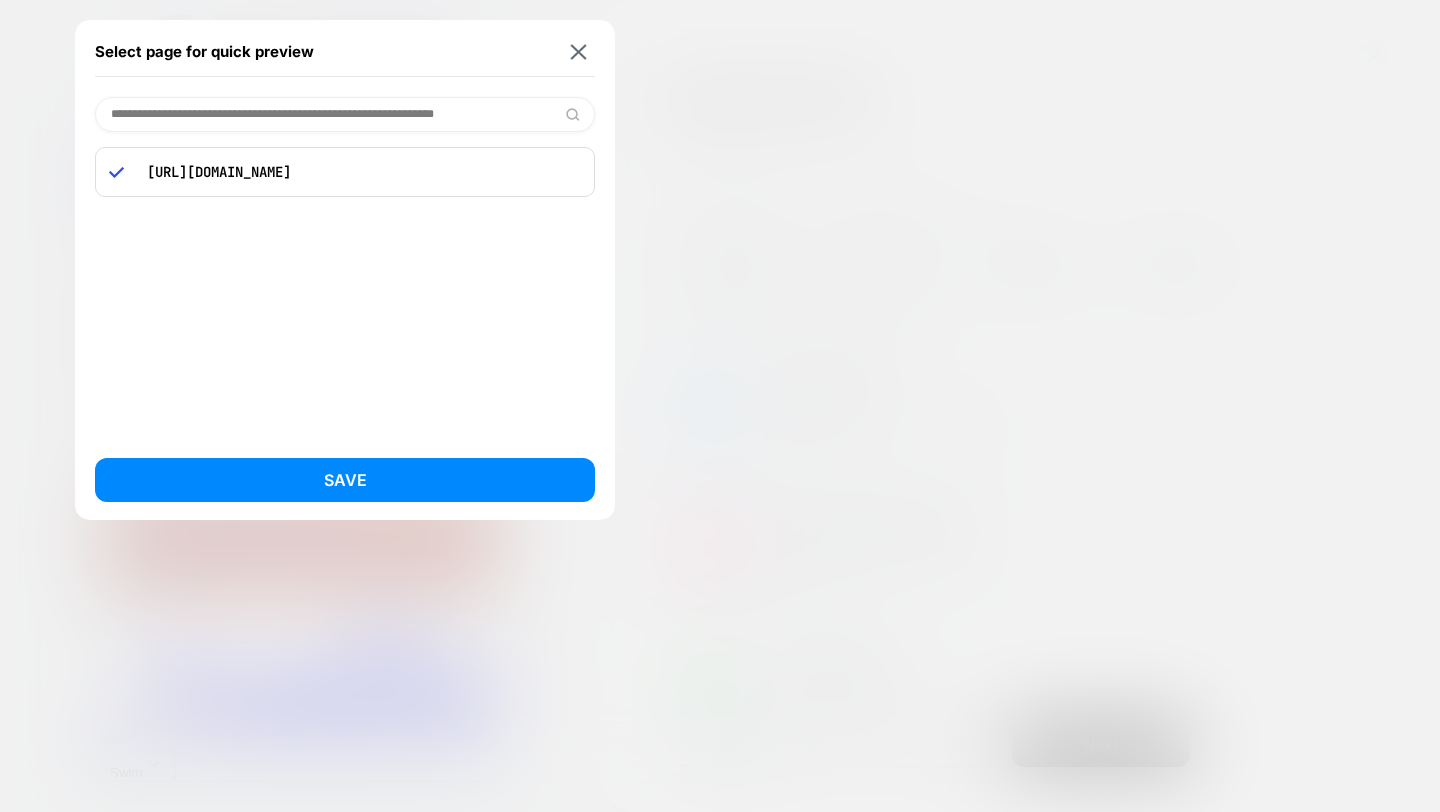 paste 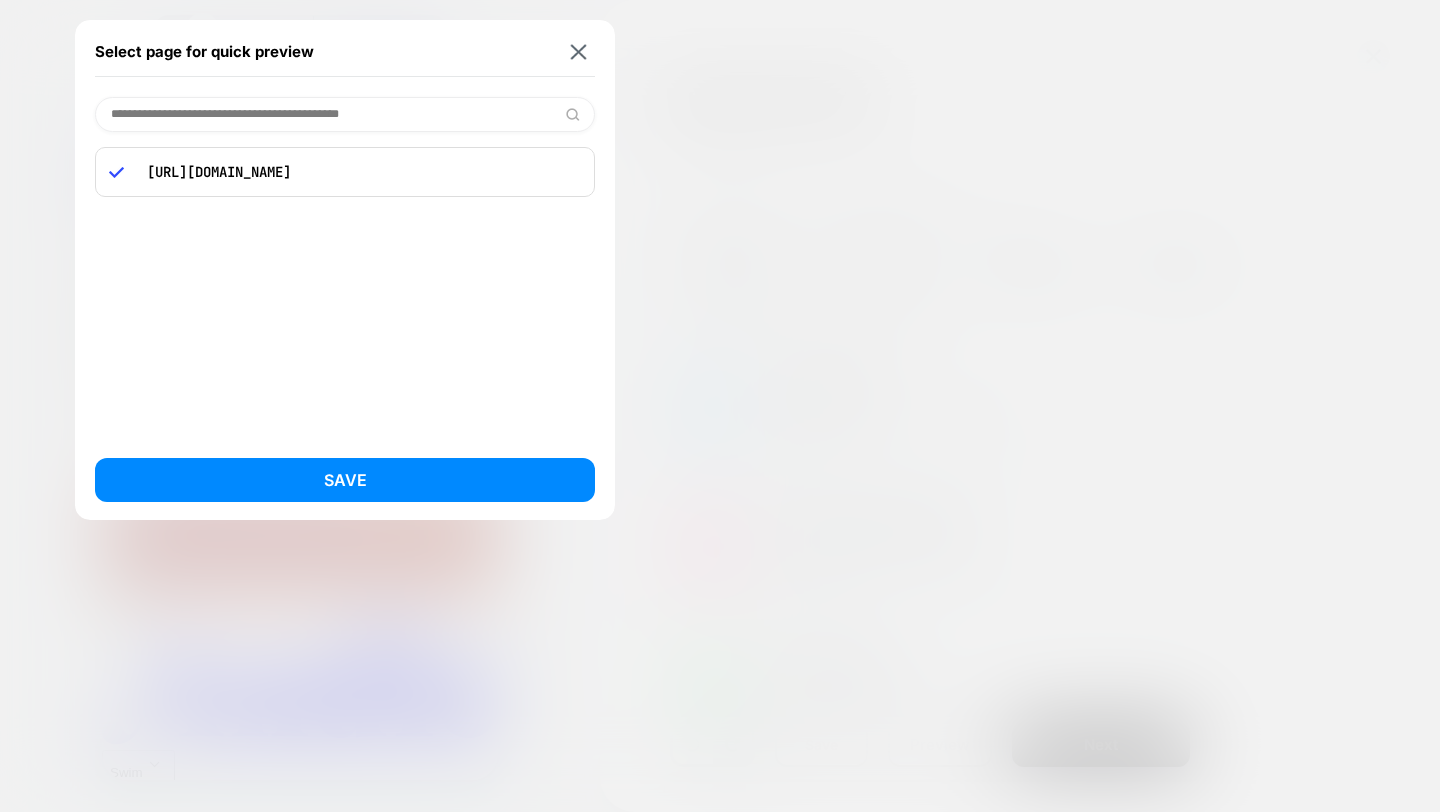 scroll, scrollTop: 0, scrollLeft: 0, axis: both 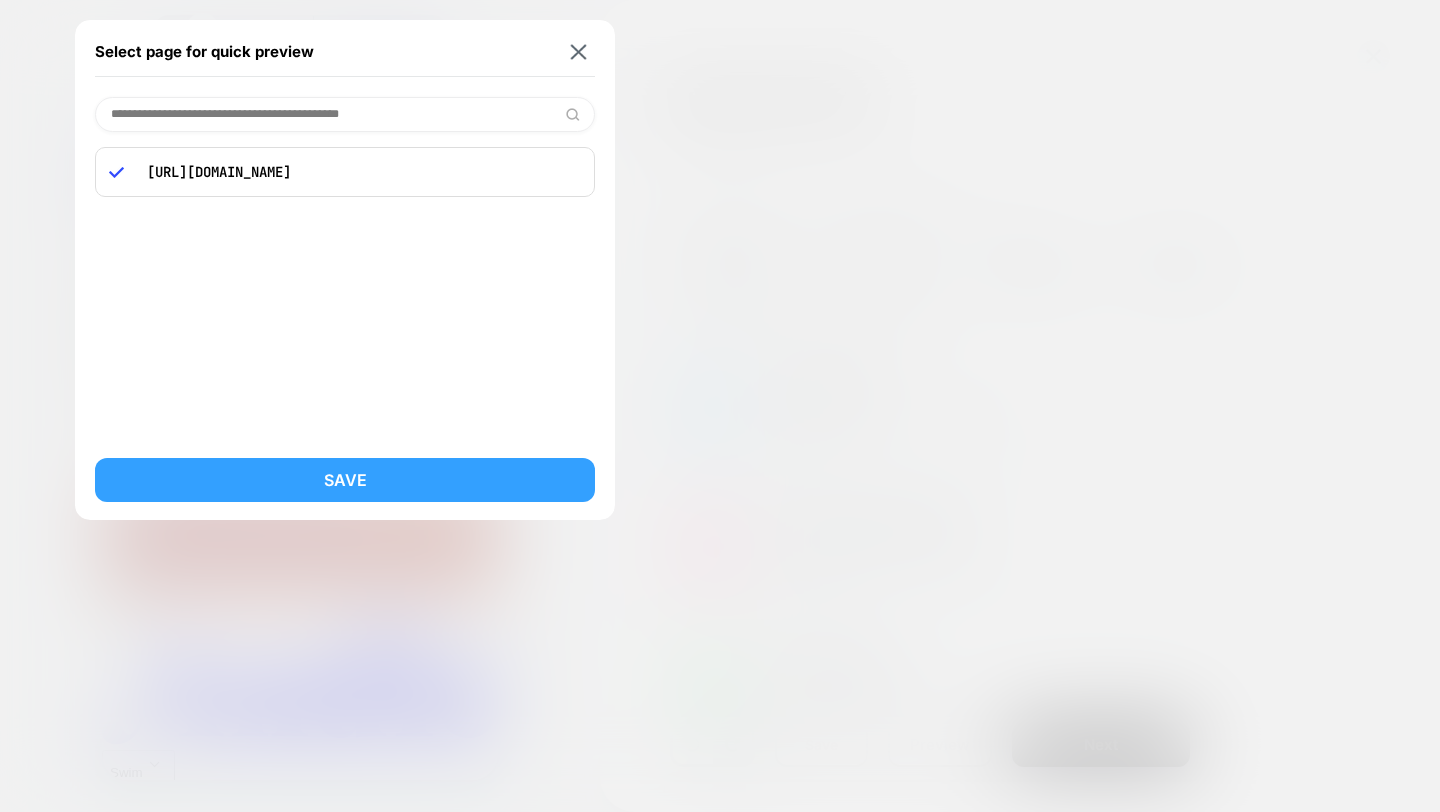 type on "**********" 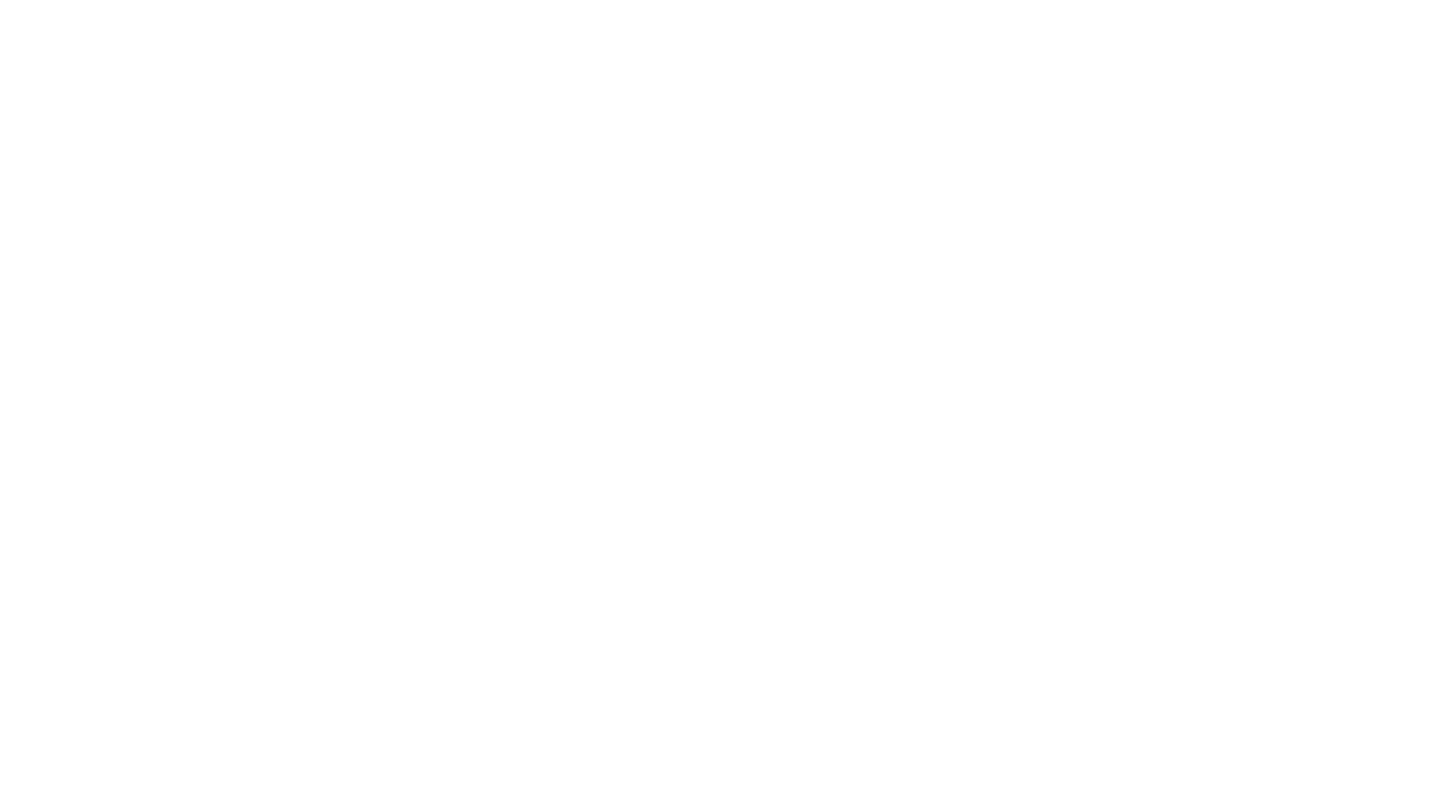 scroll, scrollTop: 0, scrollLeft: 0, axis: both 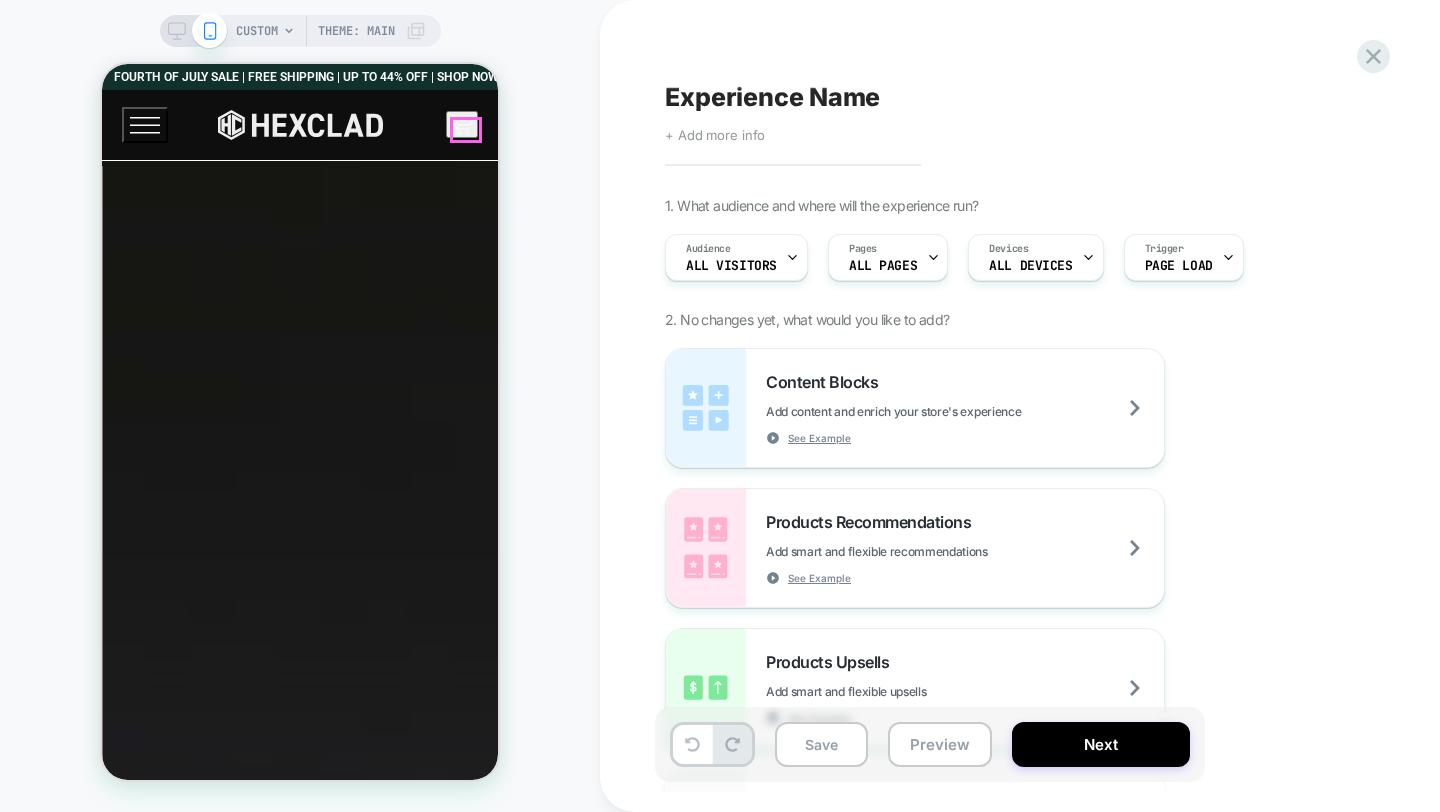 click 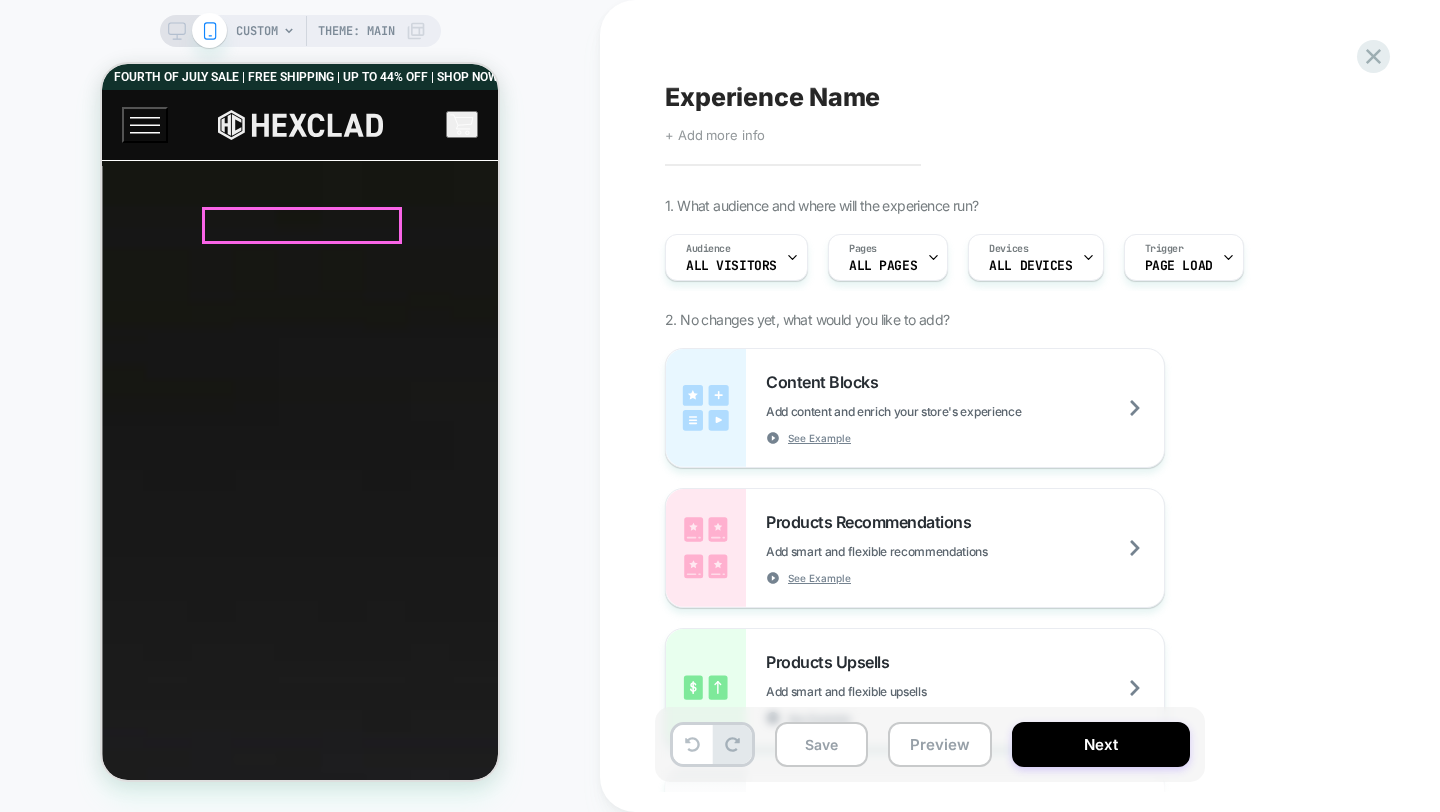click on "SEE OUR BEST SELLERS" at bounding box center (190, 27708) 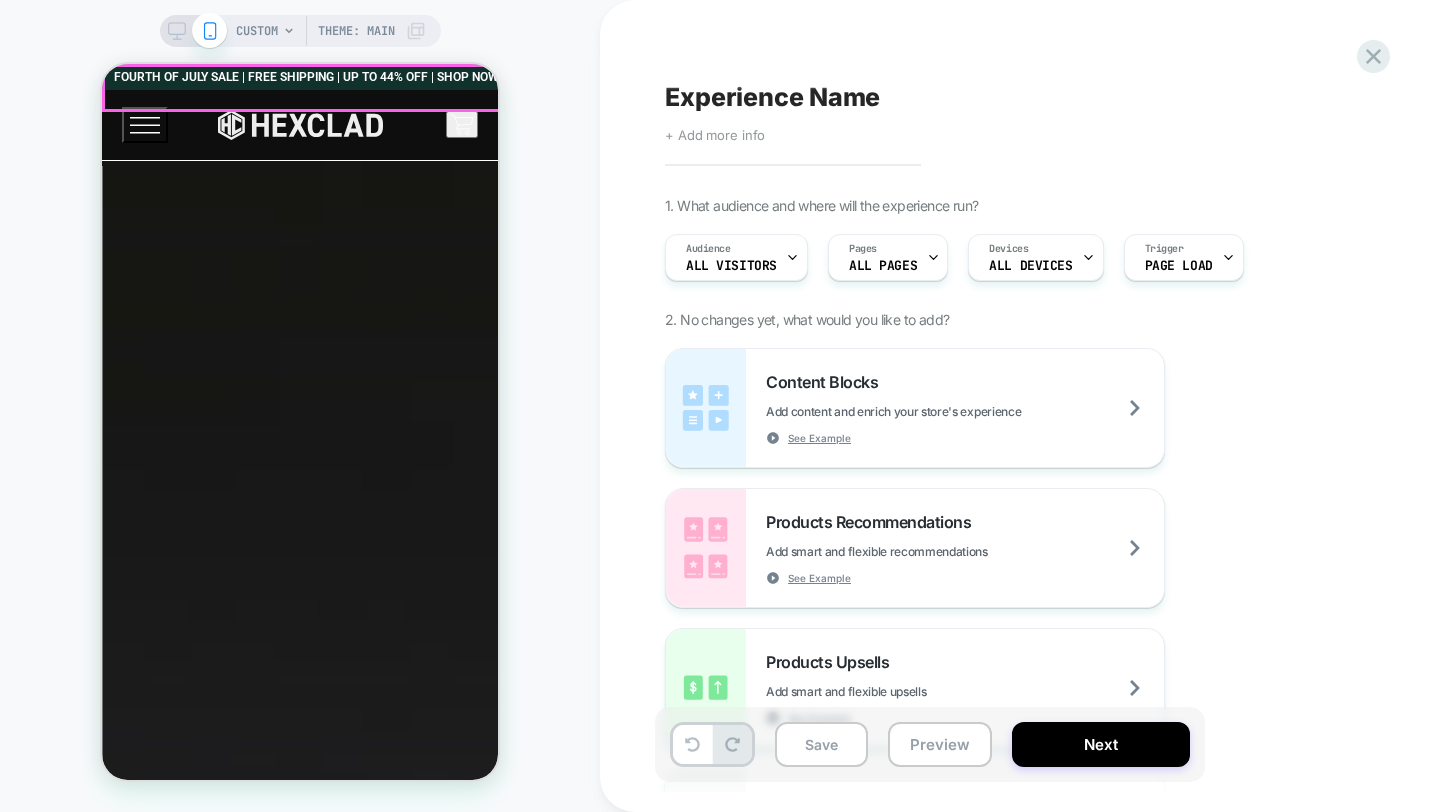 click on "FOURTH OF JULY SALE | FREE SHIPPING | UP TO 44% OFF | SHOP NOW
About
Science" at bounding box center [300, 15214] 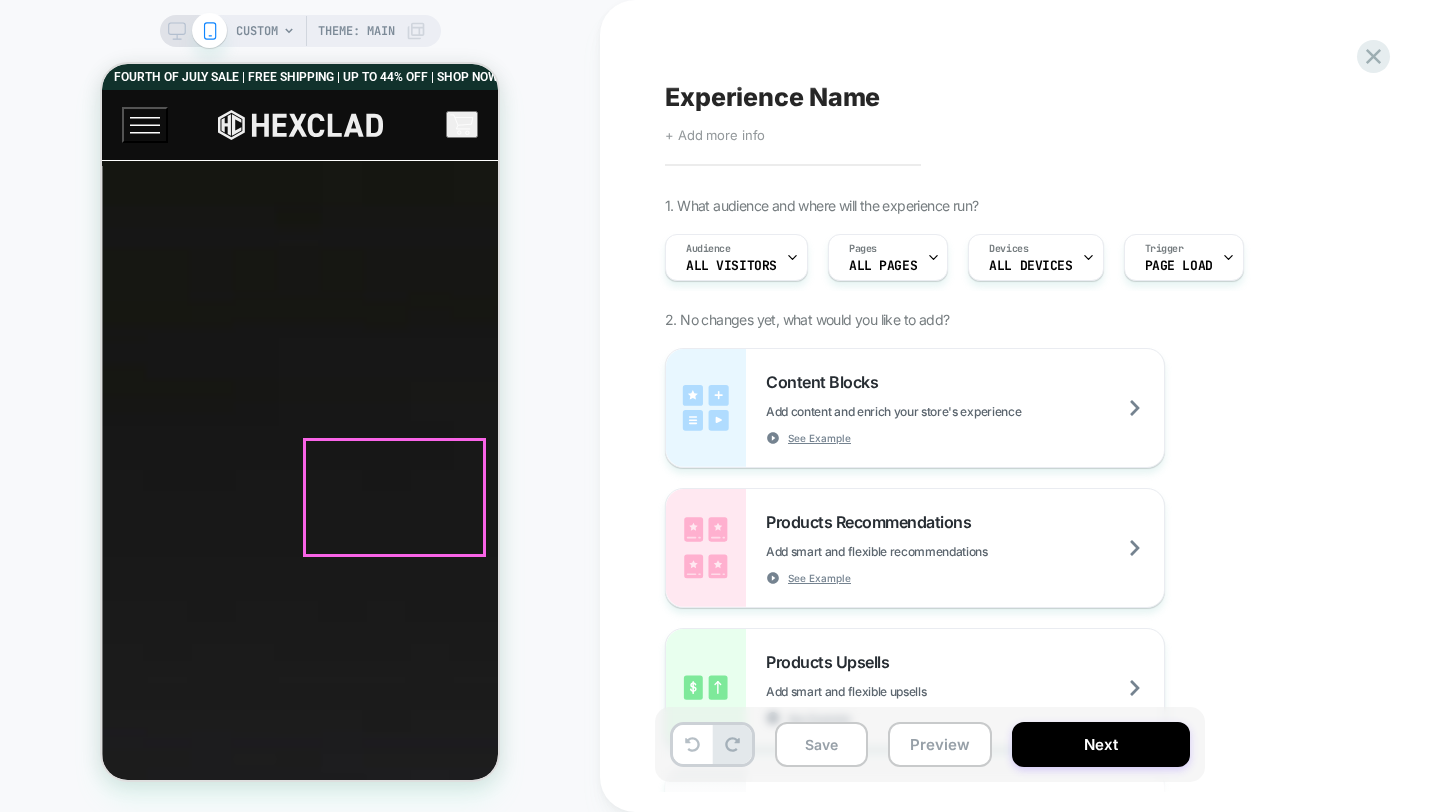 click at bounding box center (300, 30111) 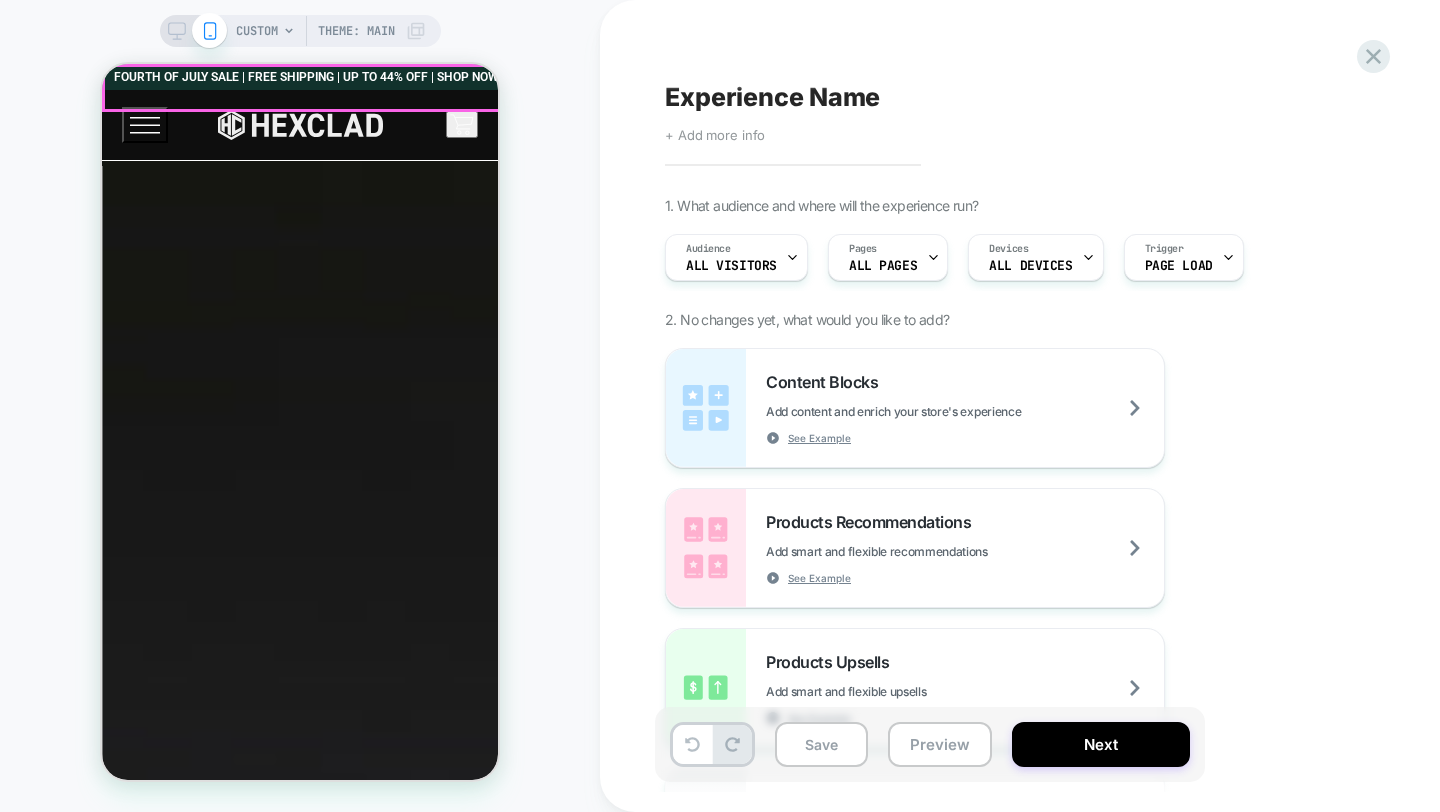 click at bounding box center (362, 27574) 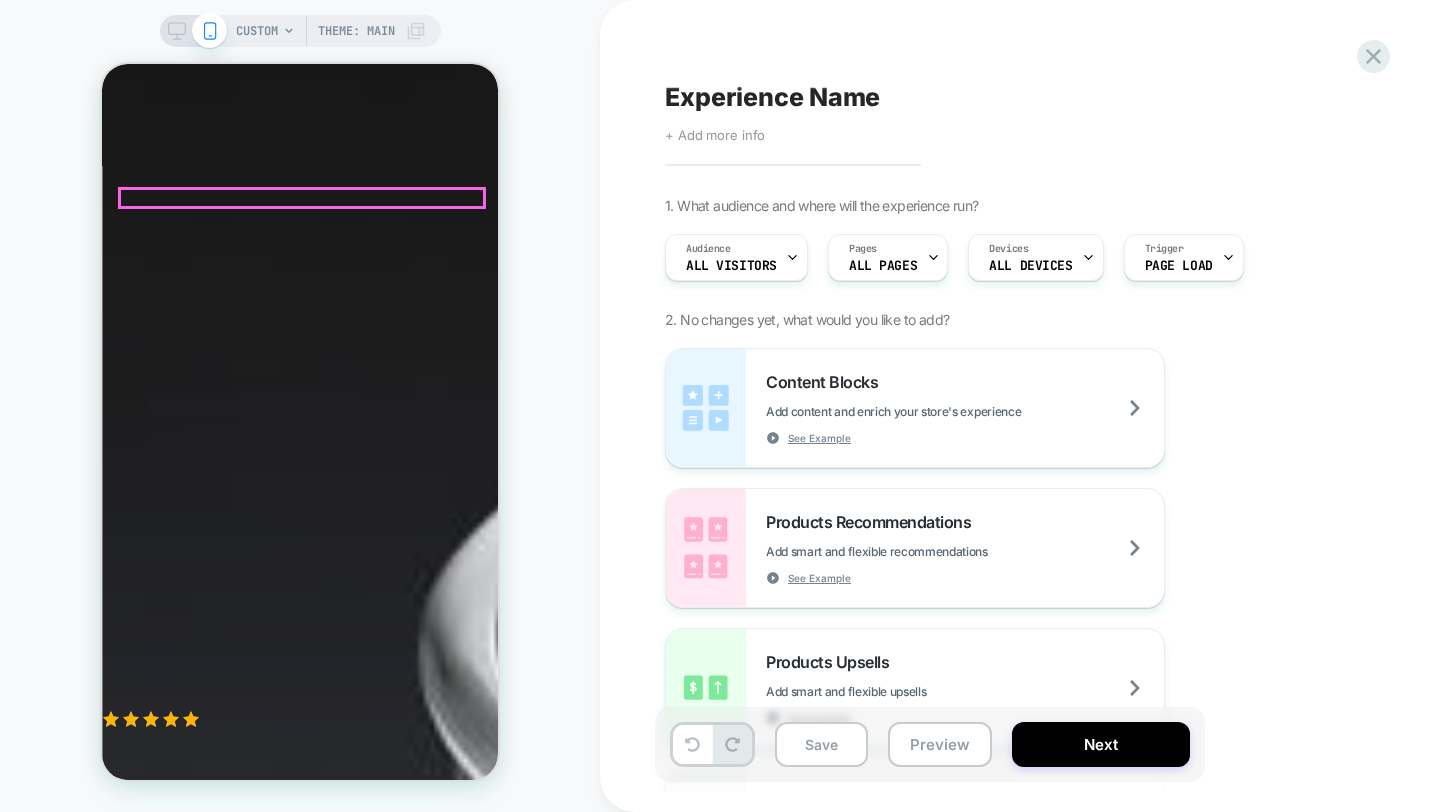 scroll, scrollTop: 494, scrollLeft: 0, axis: vertical 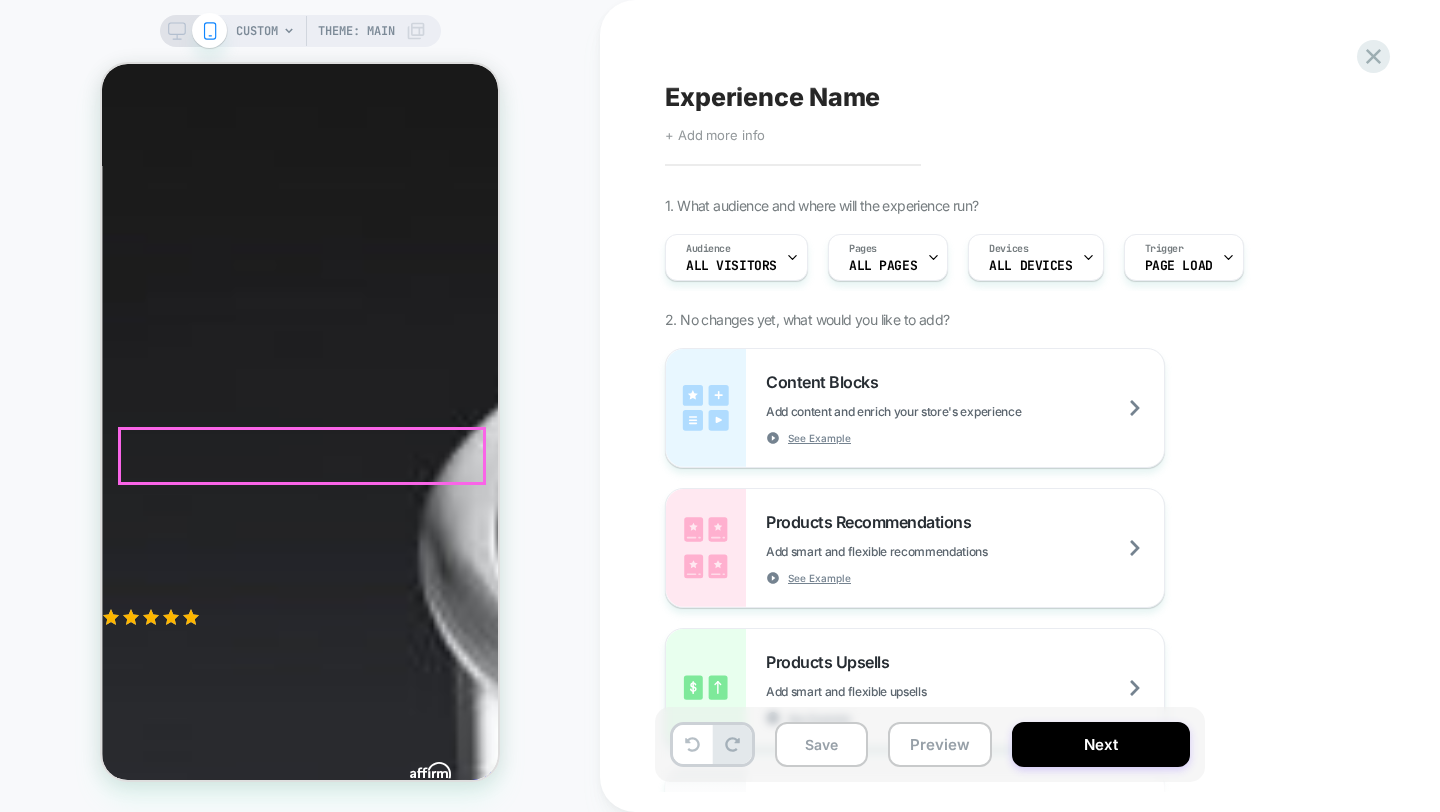 click on "Add to Cart" at bounding box center [143, 1156] 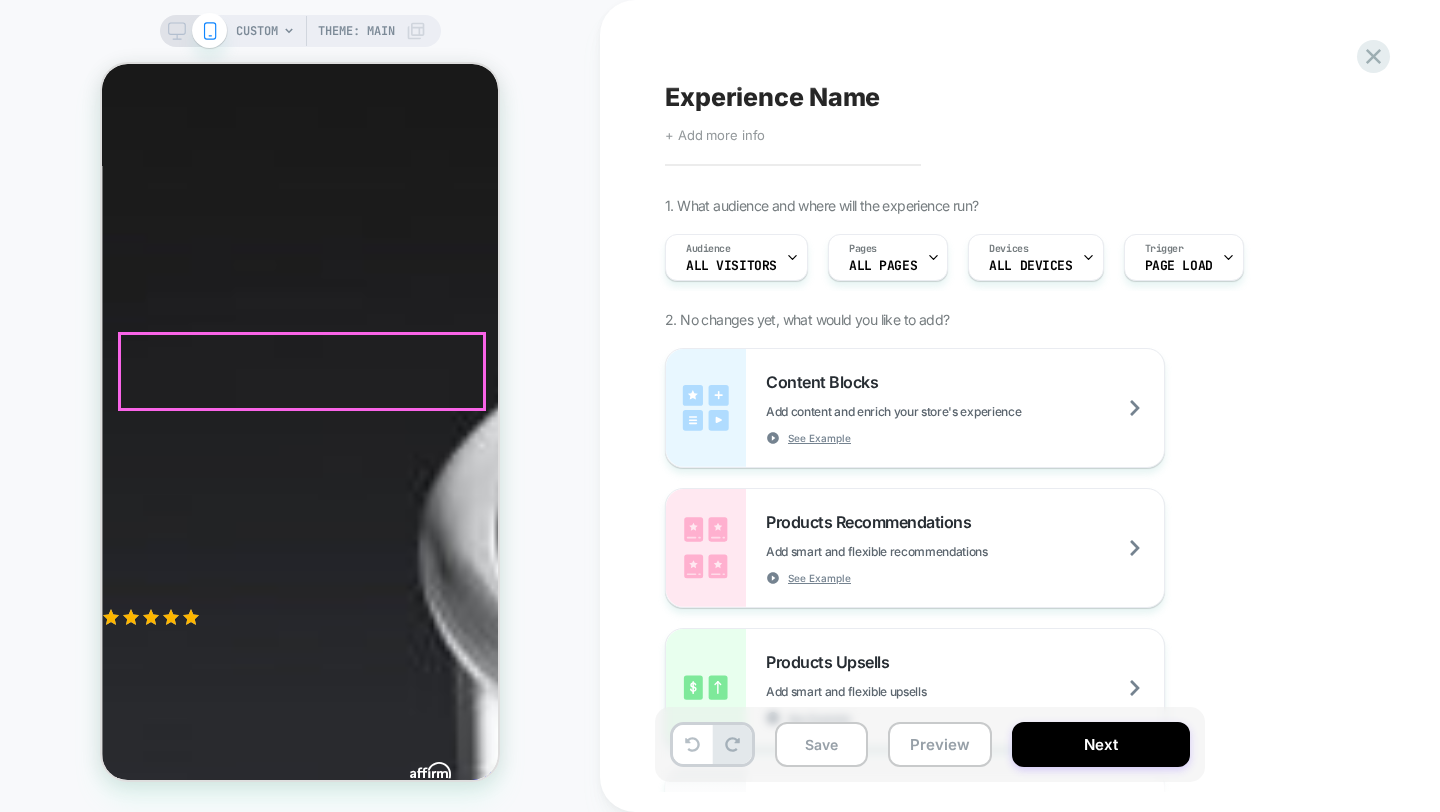 scroll, scrollTop: 0, scrollLeft: 0, axis: both 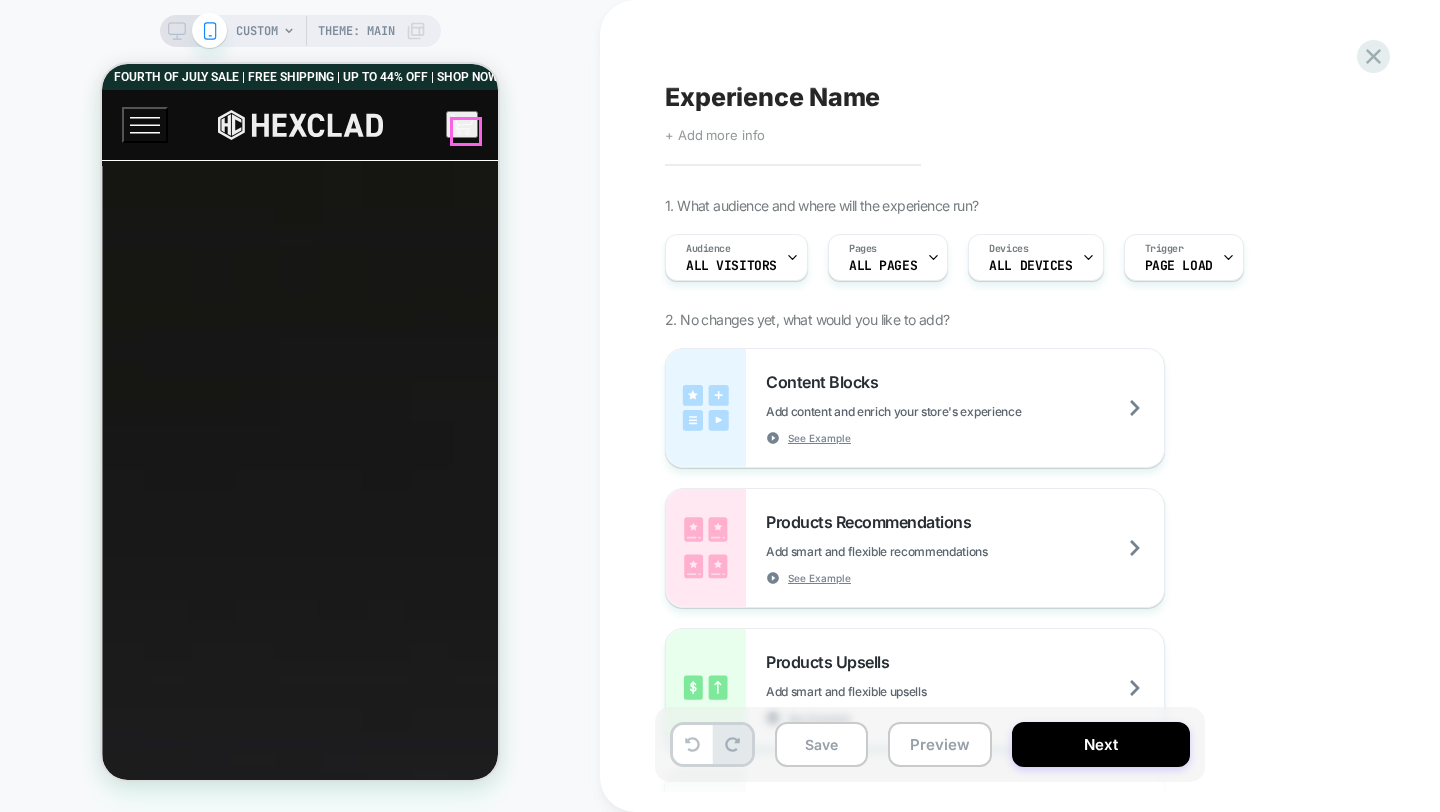 click 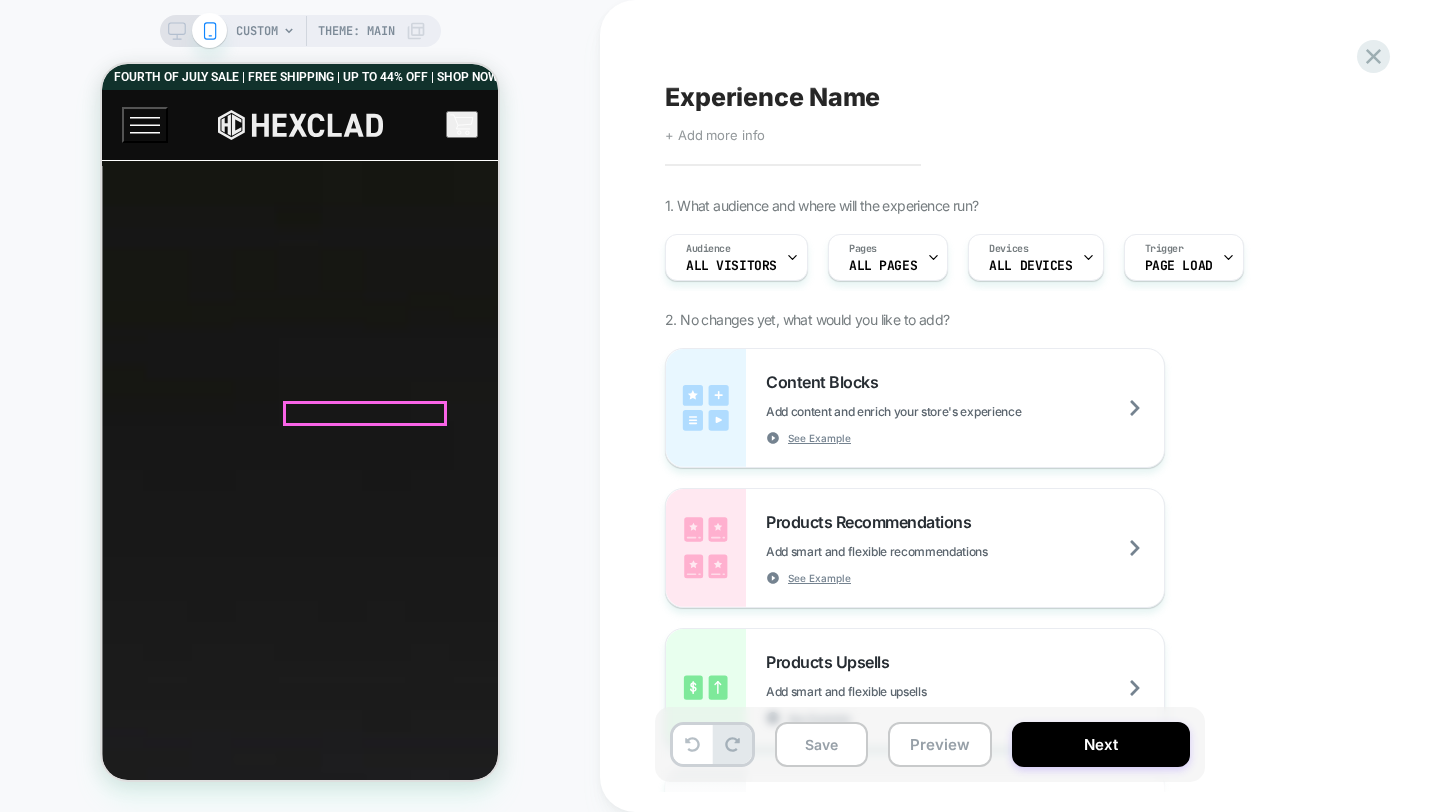 scroll, scrollTop: 42, scrollLeft: 0, axis: vertical 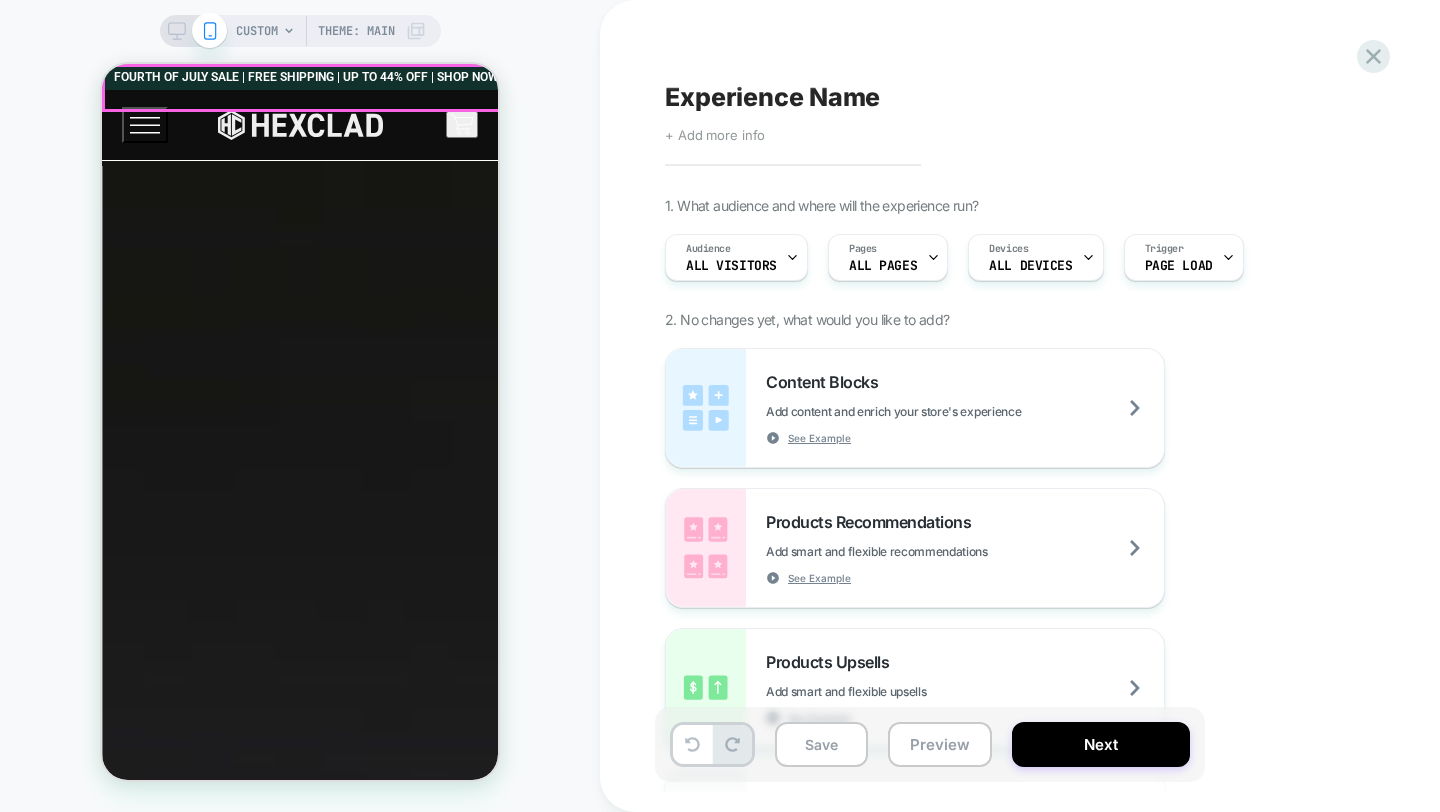 click at bounding box center [362, 27638] 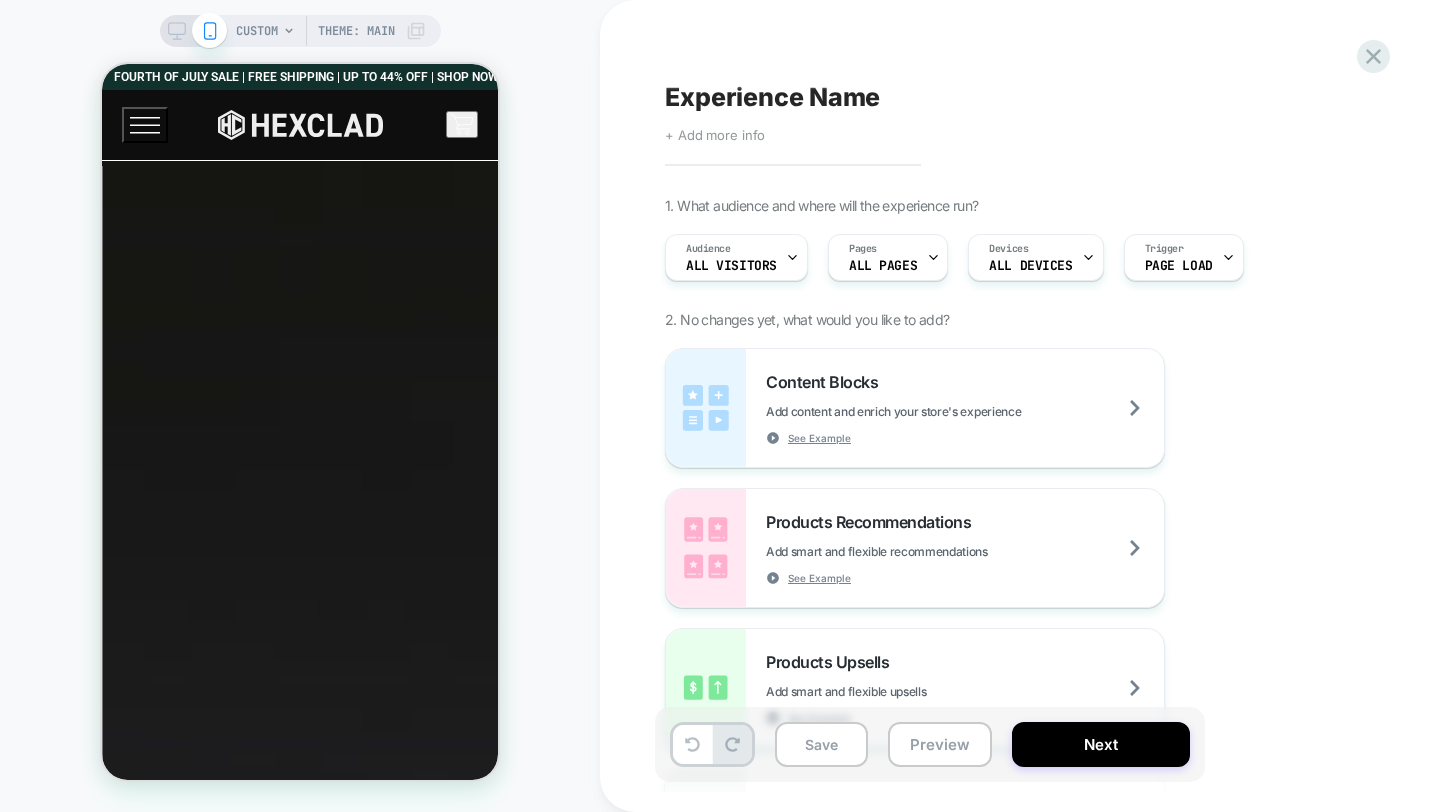 click on "CUSTOM" at bounding box center (257, 31) 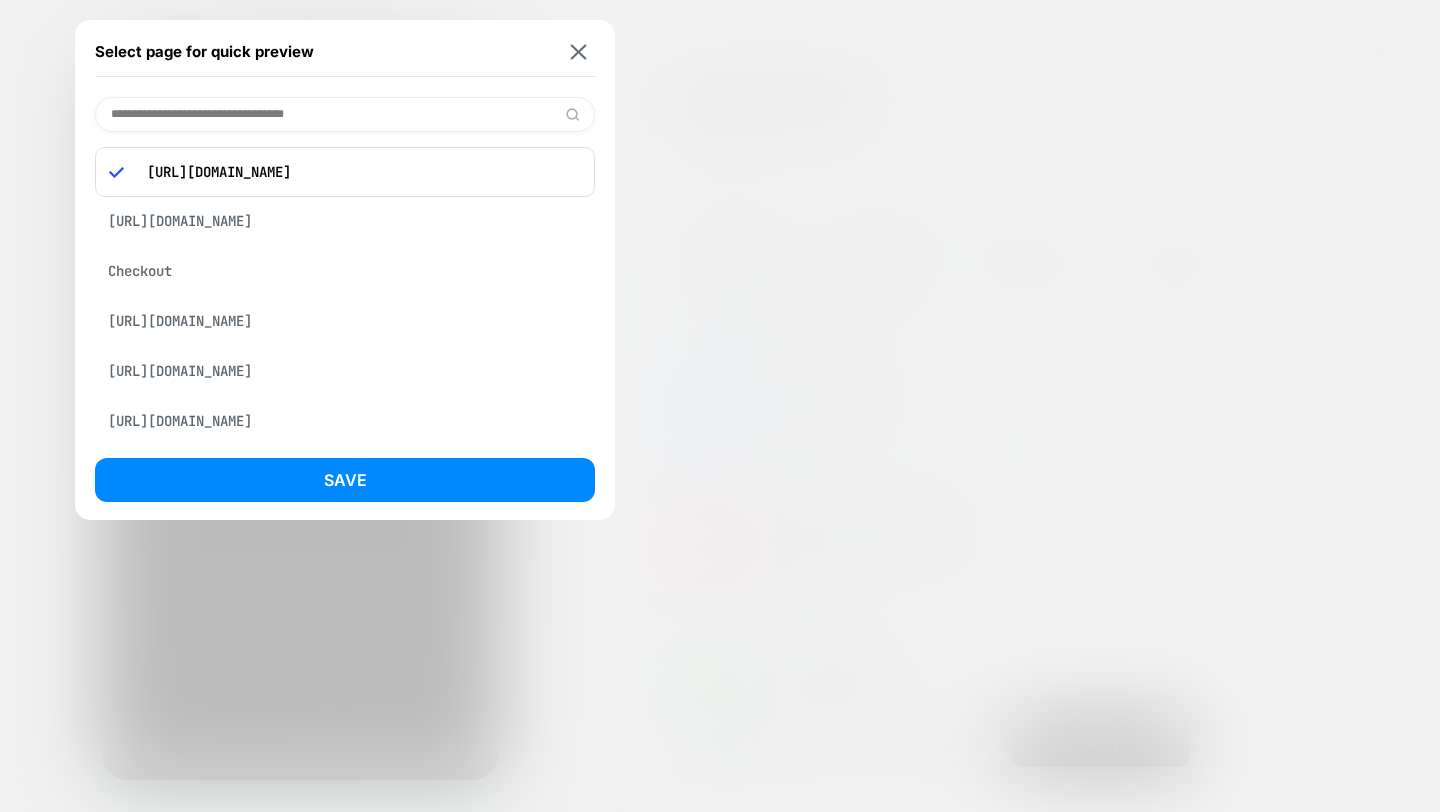 click at bounding box center [345, 114] 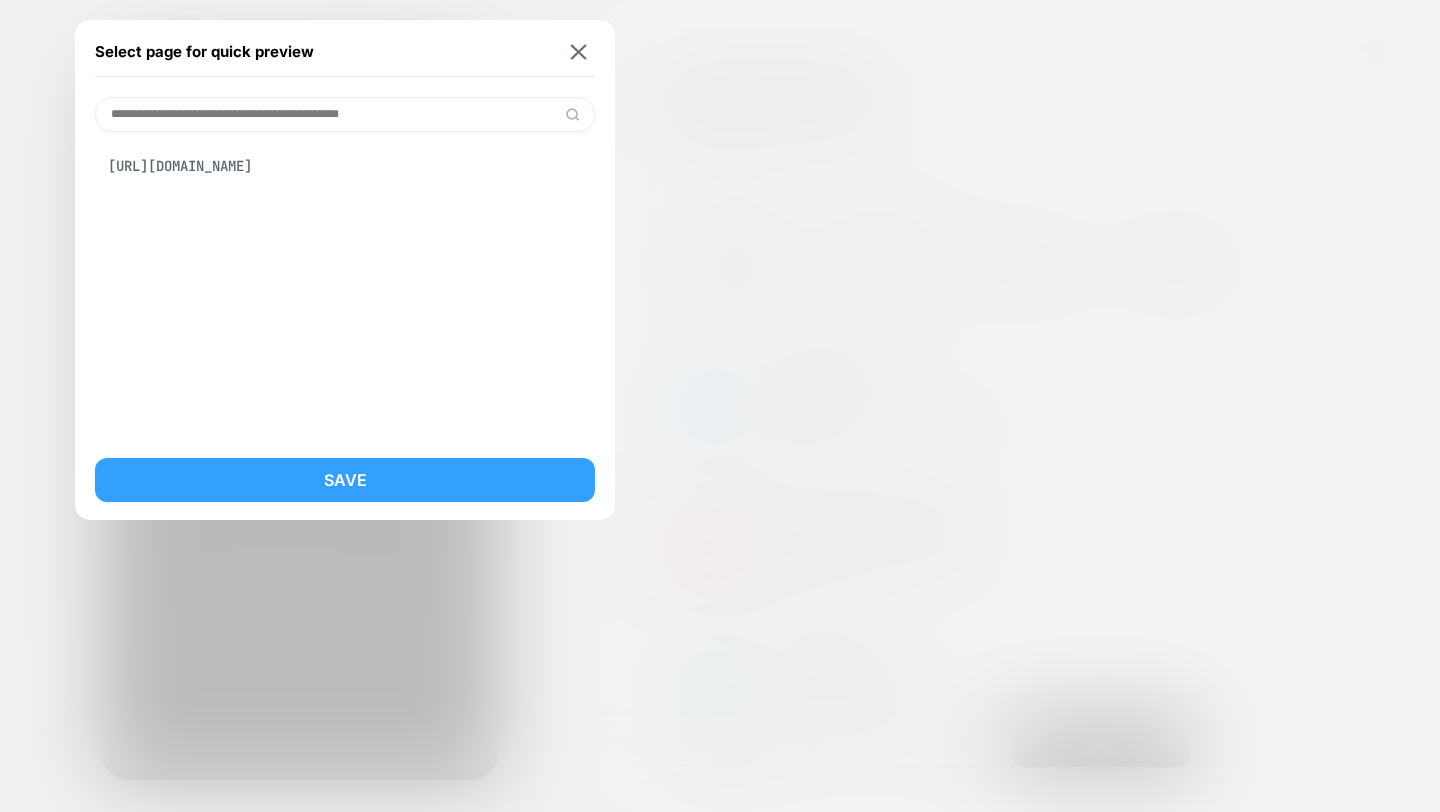 type on "**********" 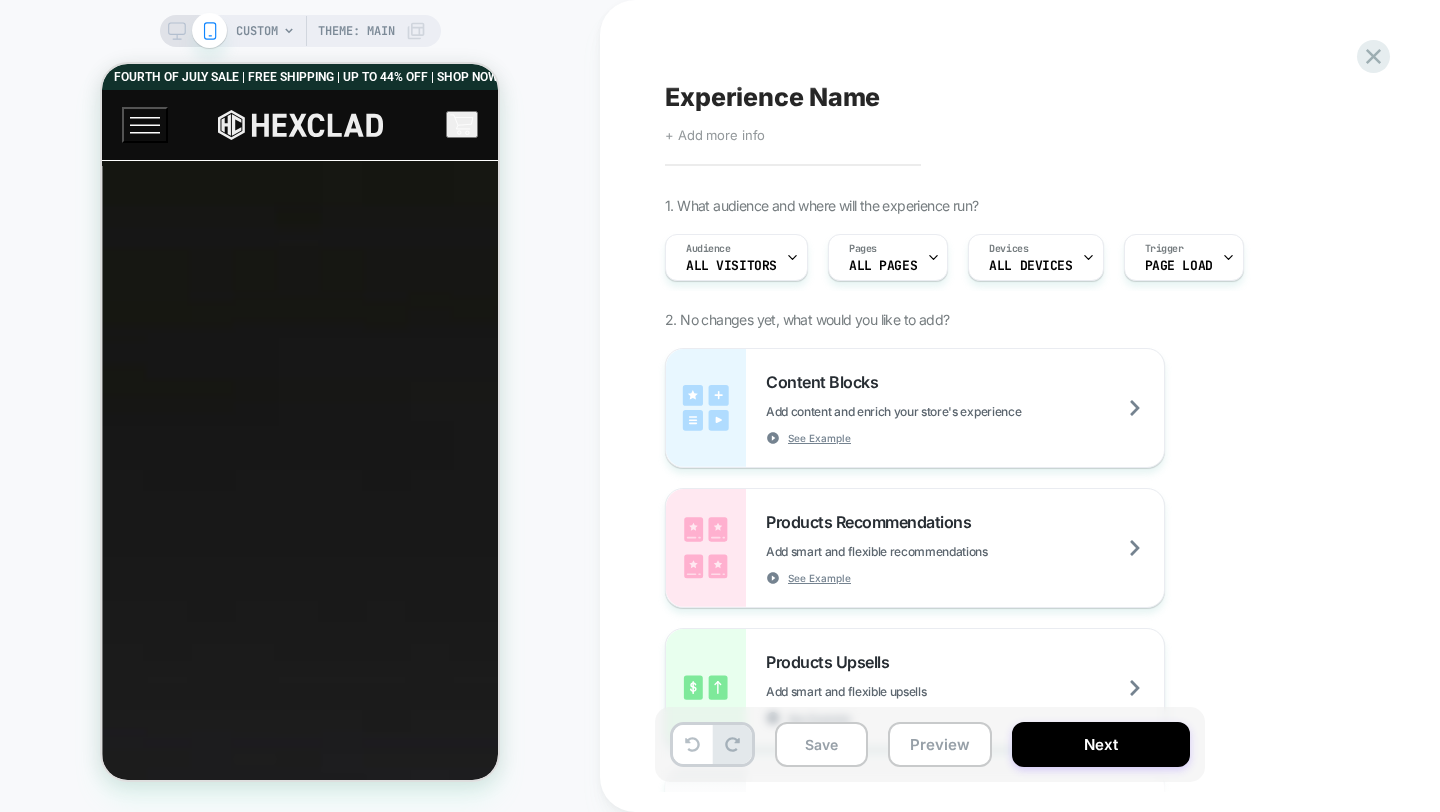 click on "CUSTOM" at bounding box center (257, 31) 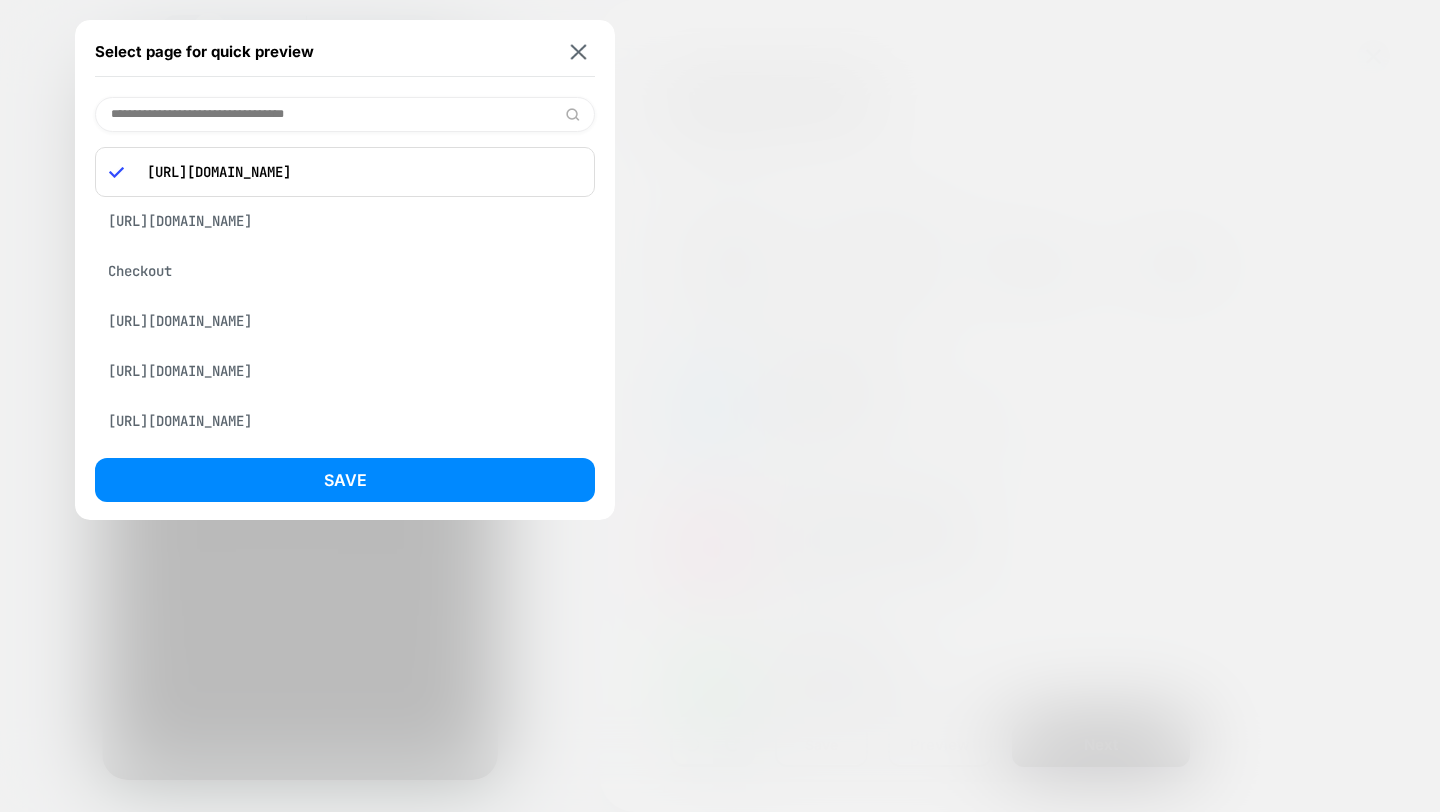 click at bounding box center [345, 114] 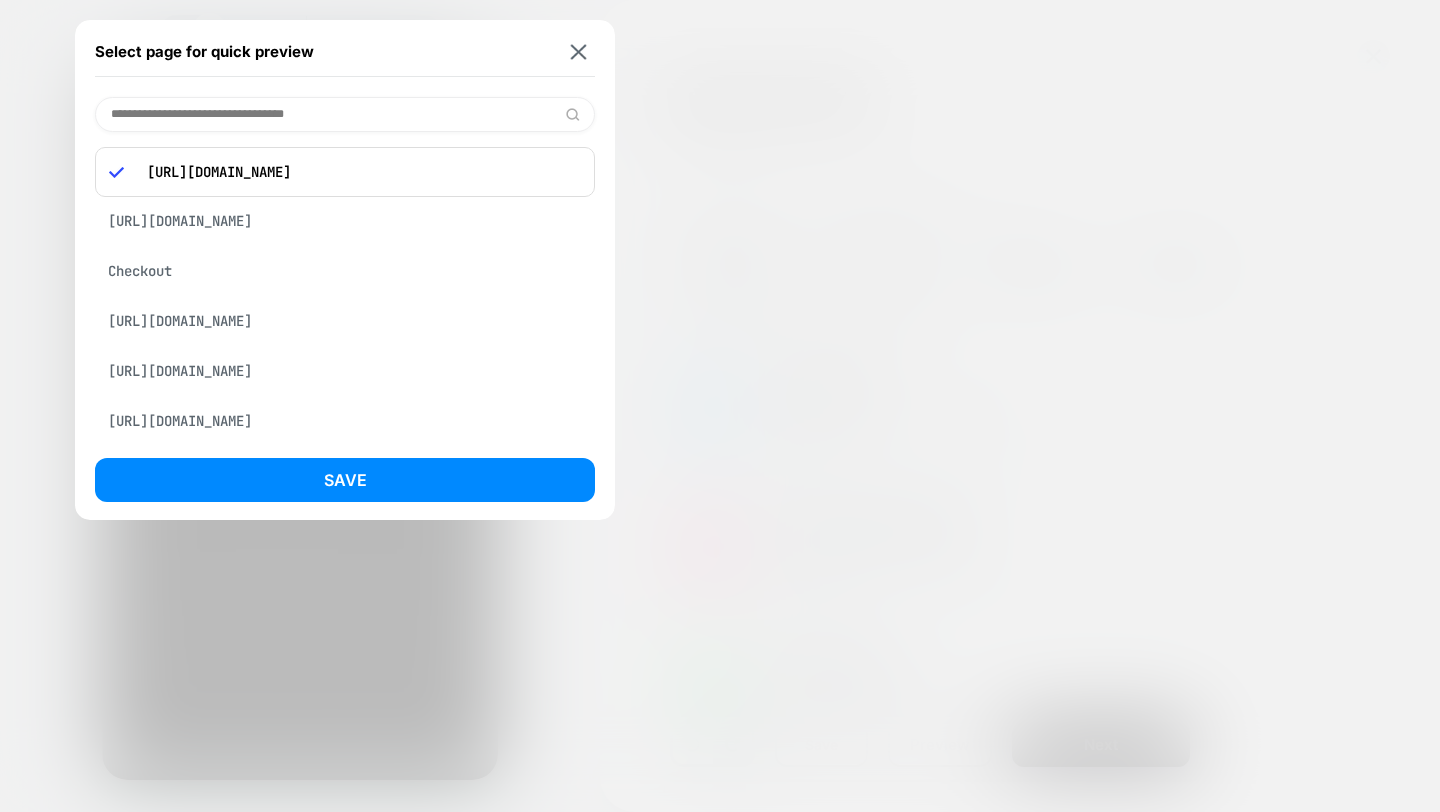 paste on "**********" 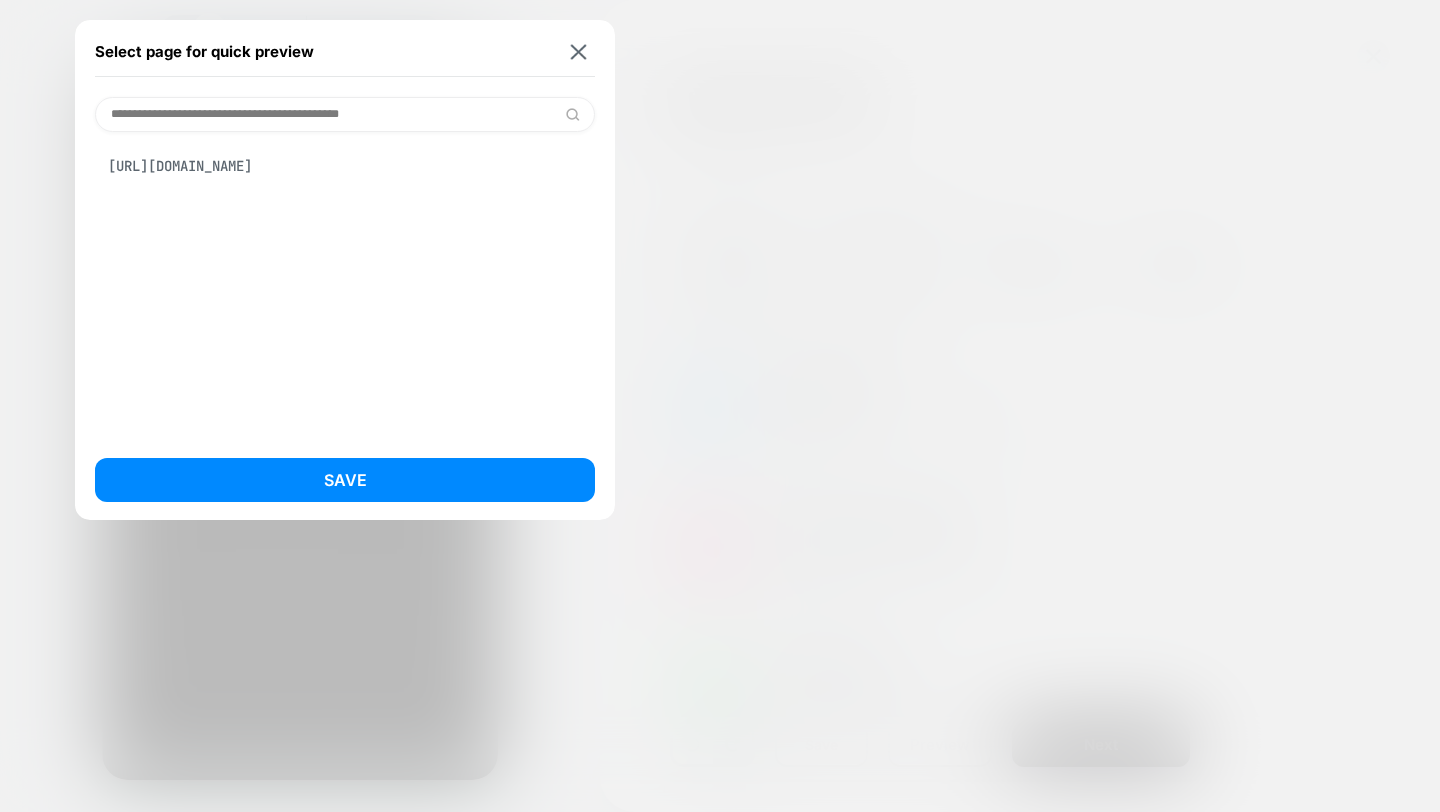 type on "**********" 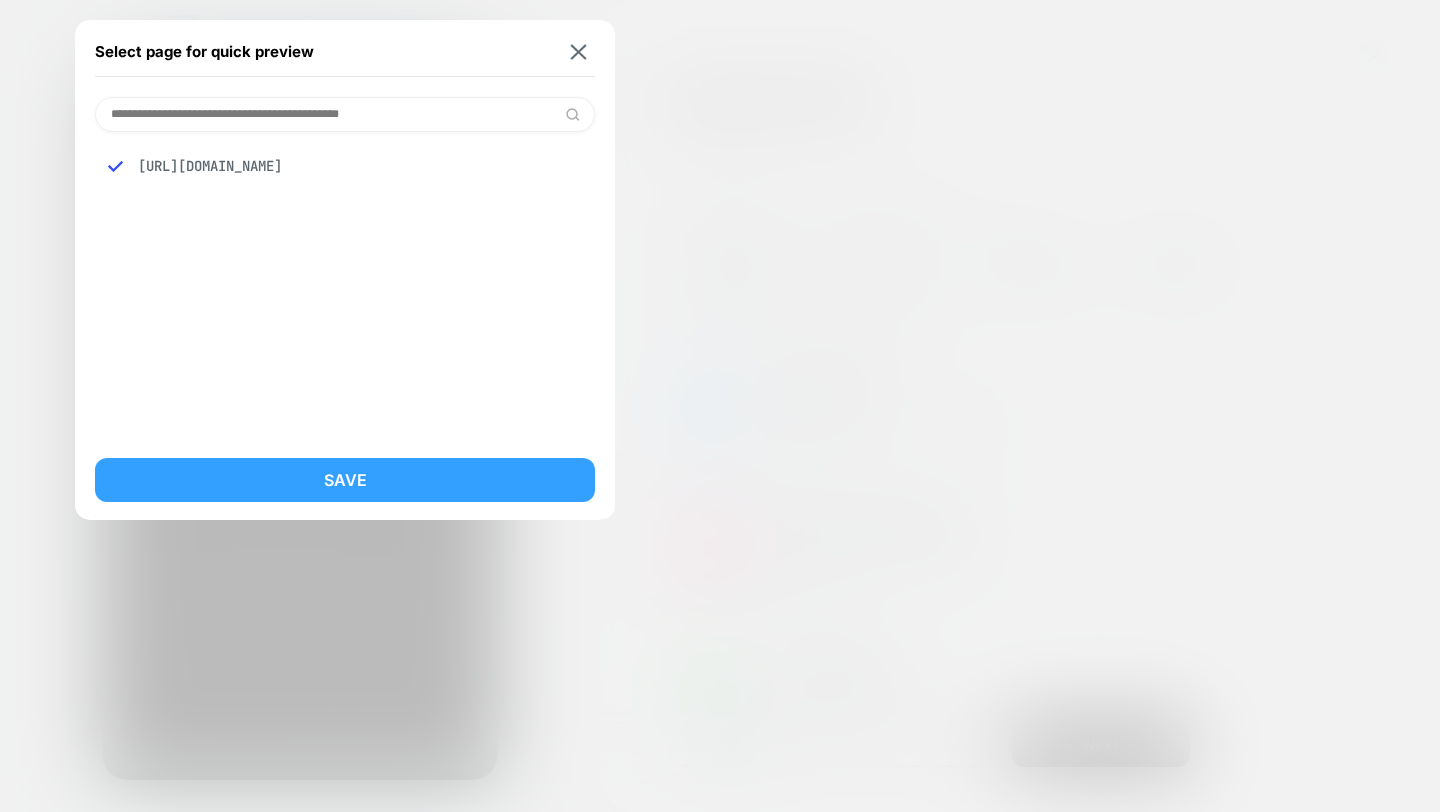 click on "Save" at bounding box center [345, 480] 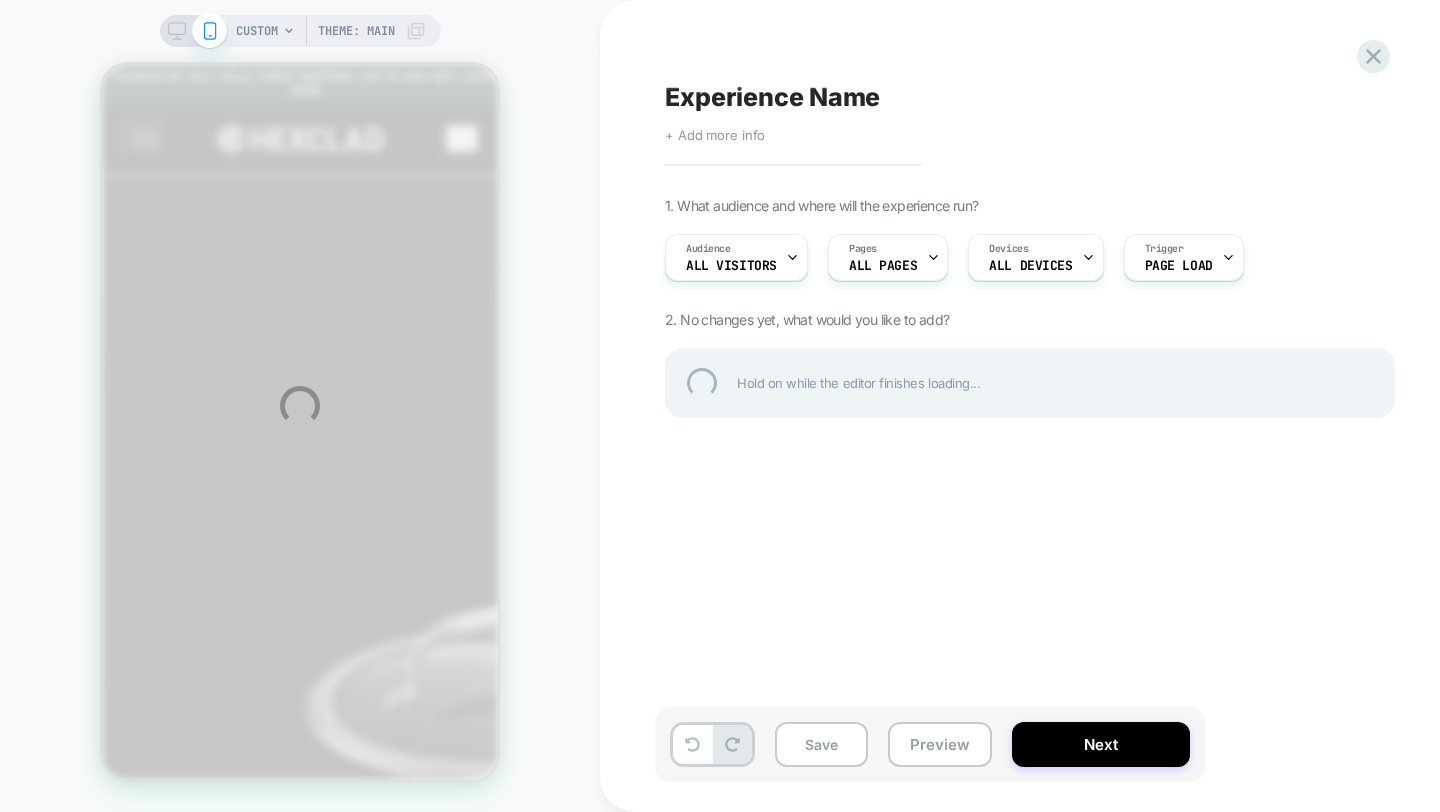 scroll, scrollTop: 0, scrollLeft: 0, axis: both 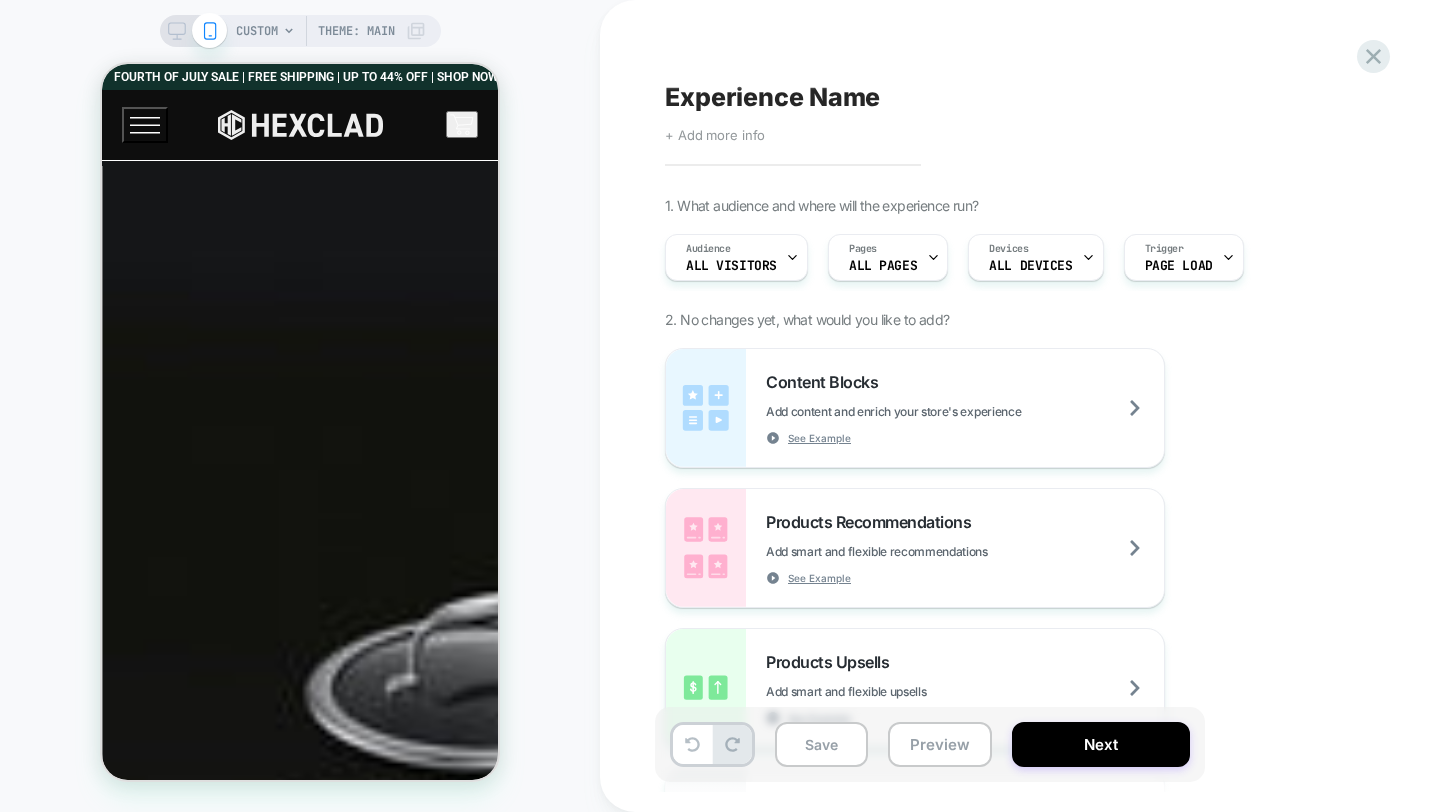 click on "CUSTOM" at bounding box center [257, 31] 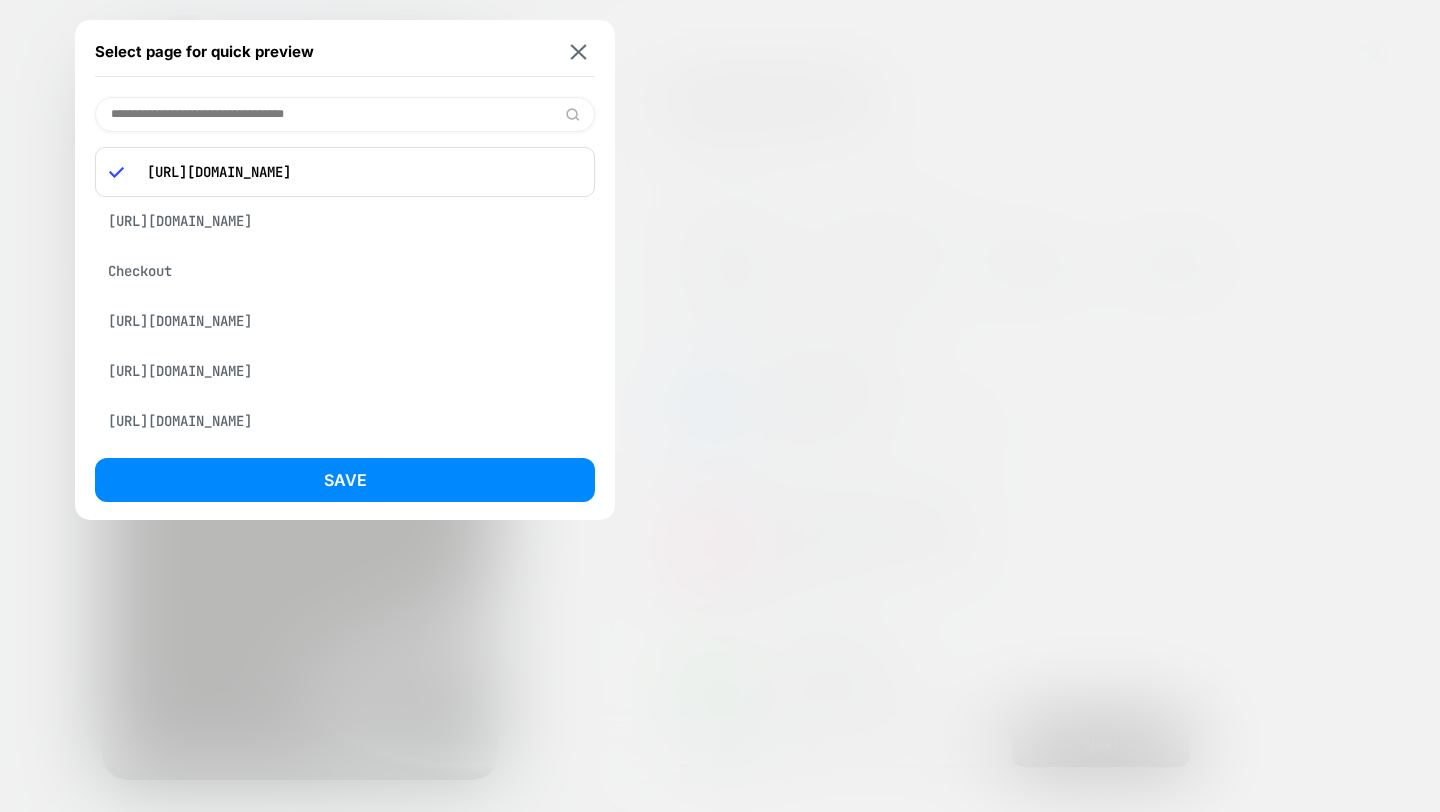 click at bounding box center [345, 114] 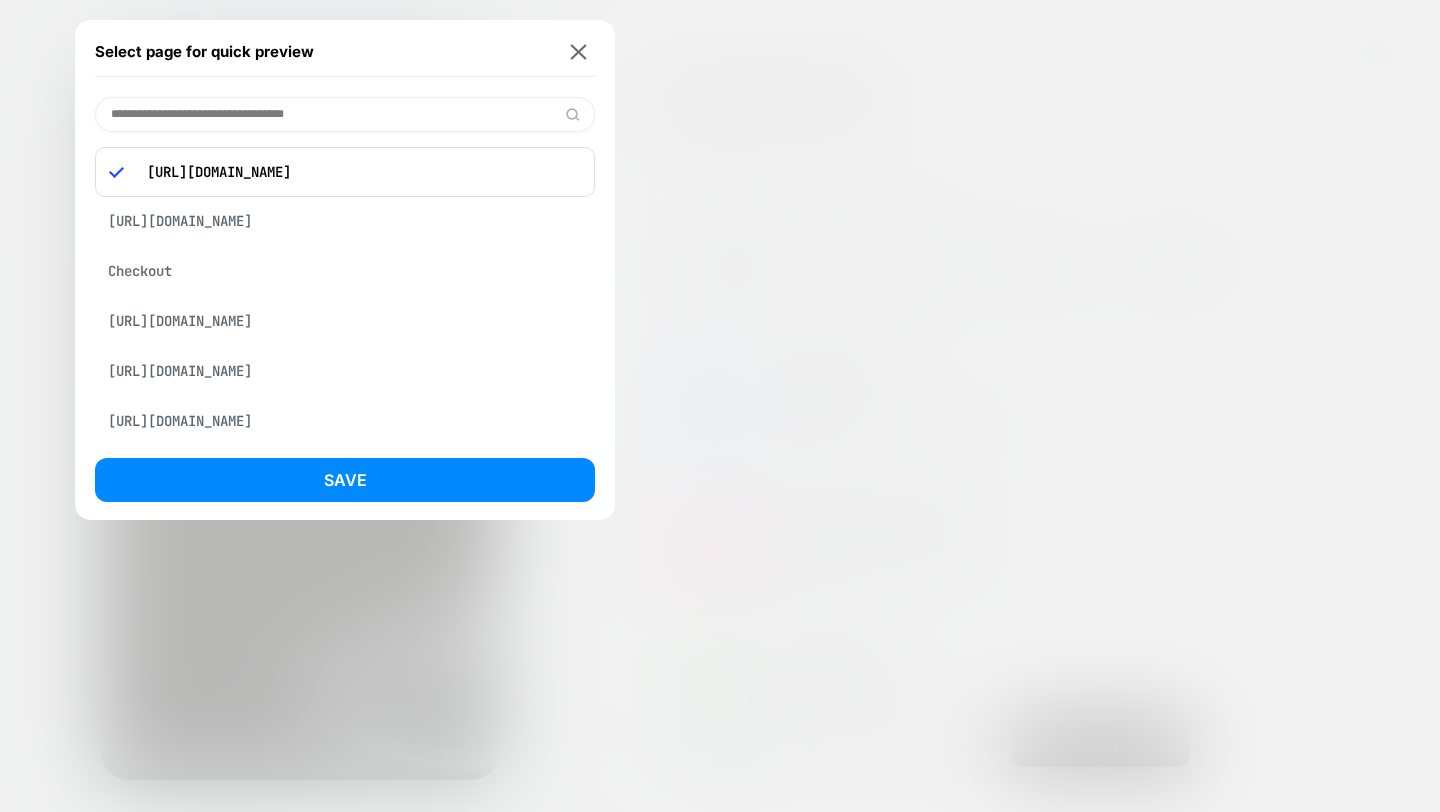 paste on "**********" 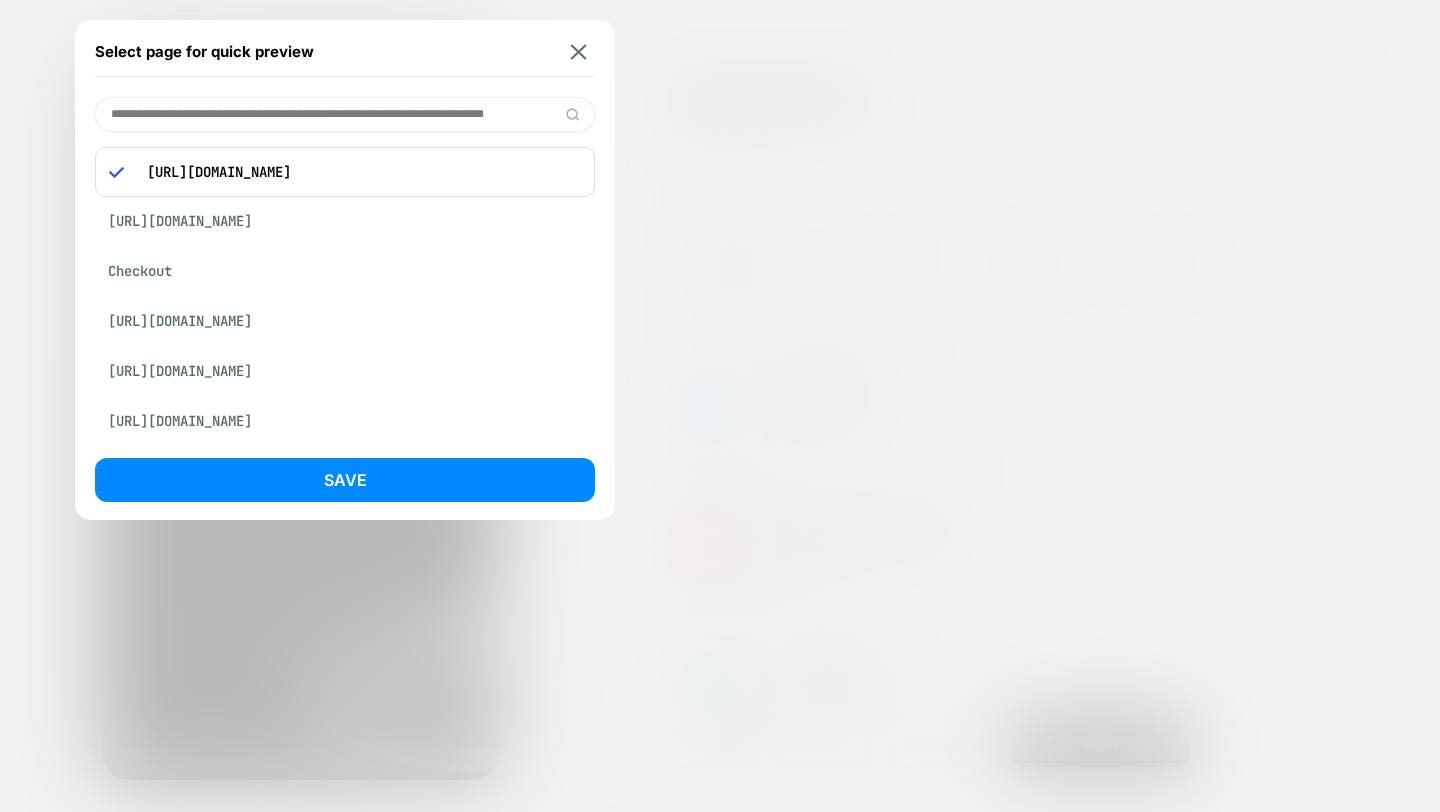 scroll, scrollTop: 0, scrollLeft: 89, axis: horizontal 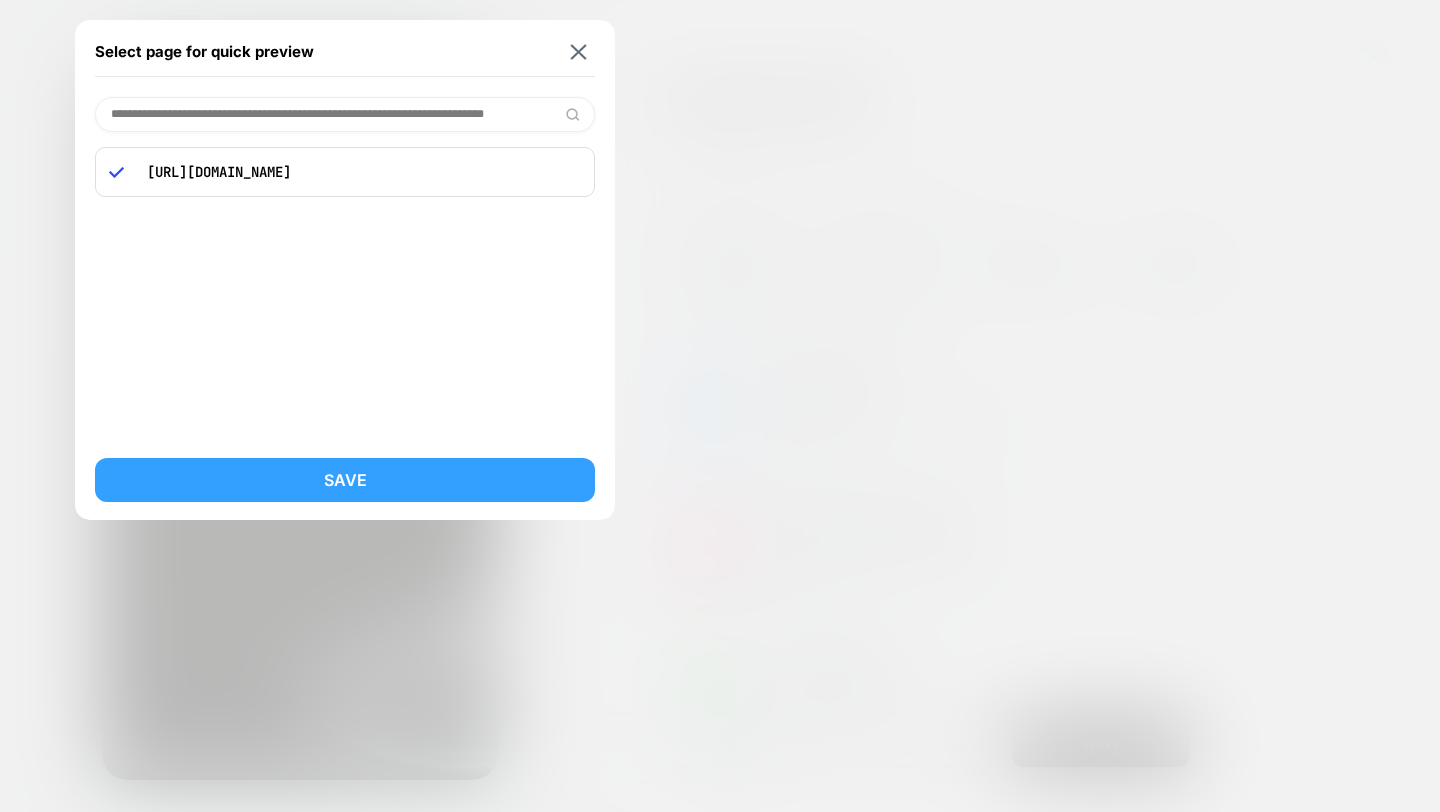 type on "**********" 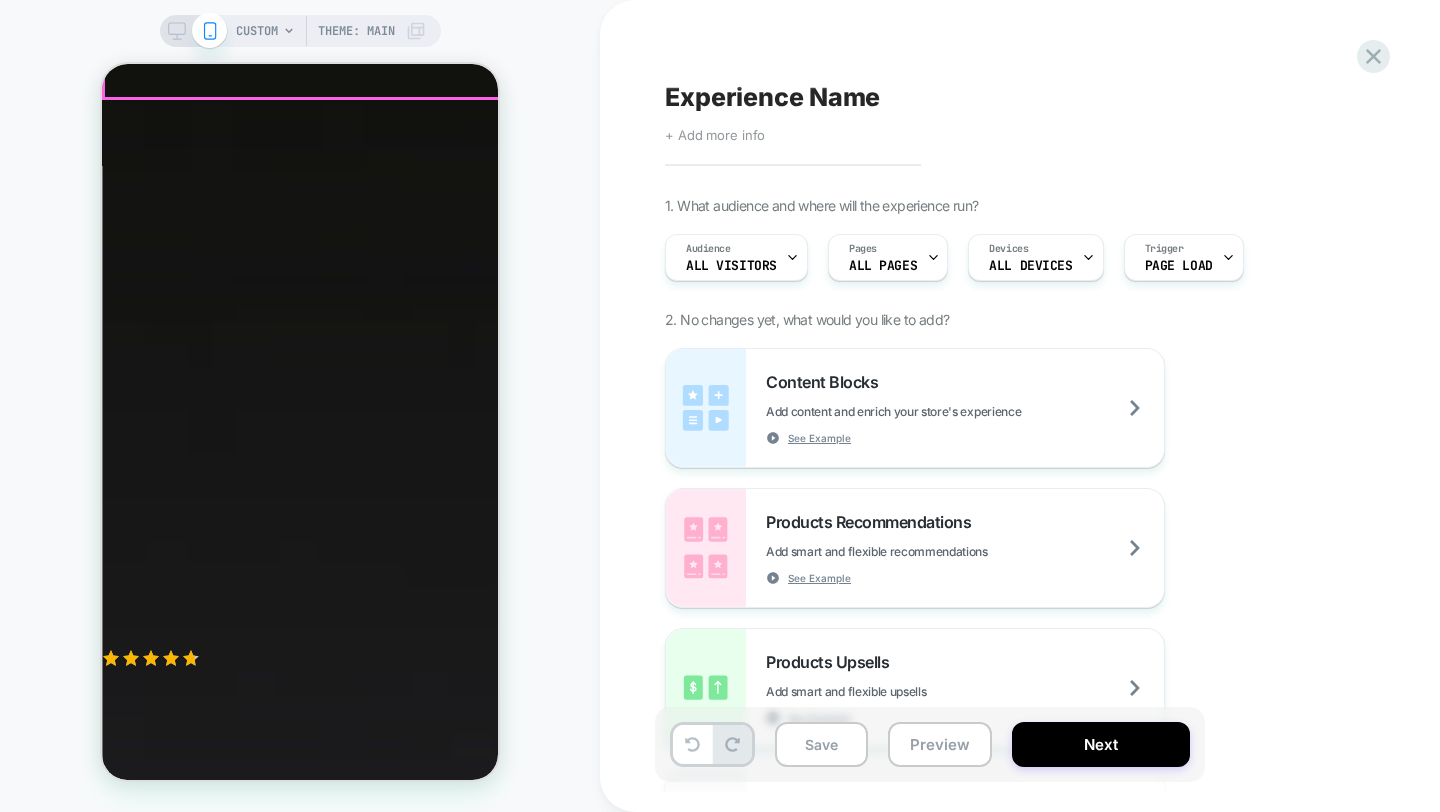 scroll, scrollTop: 656, scrollLeft: 0, axis: vertical 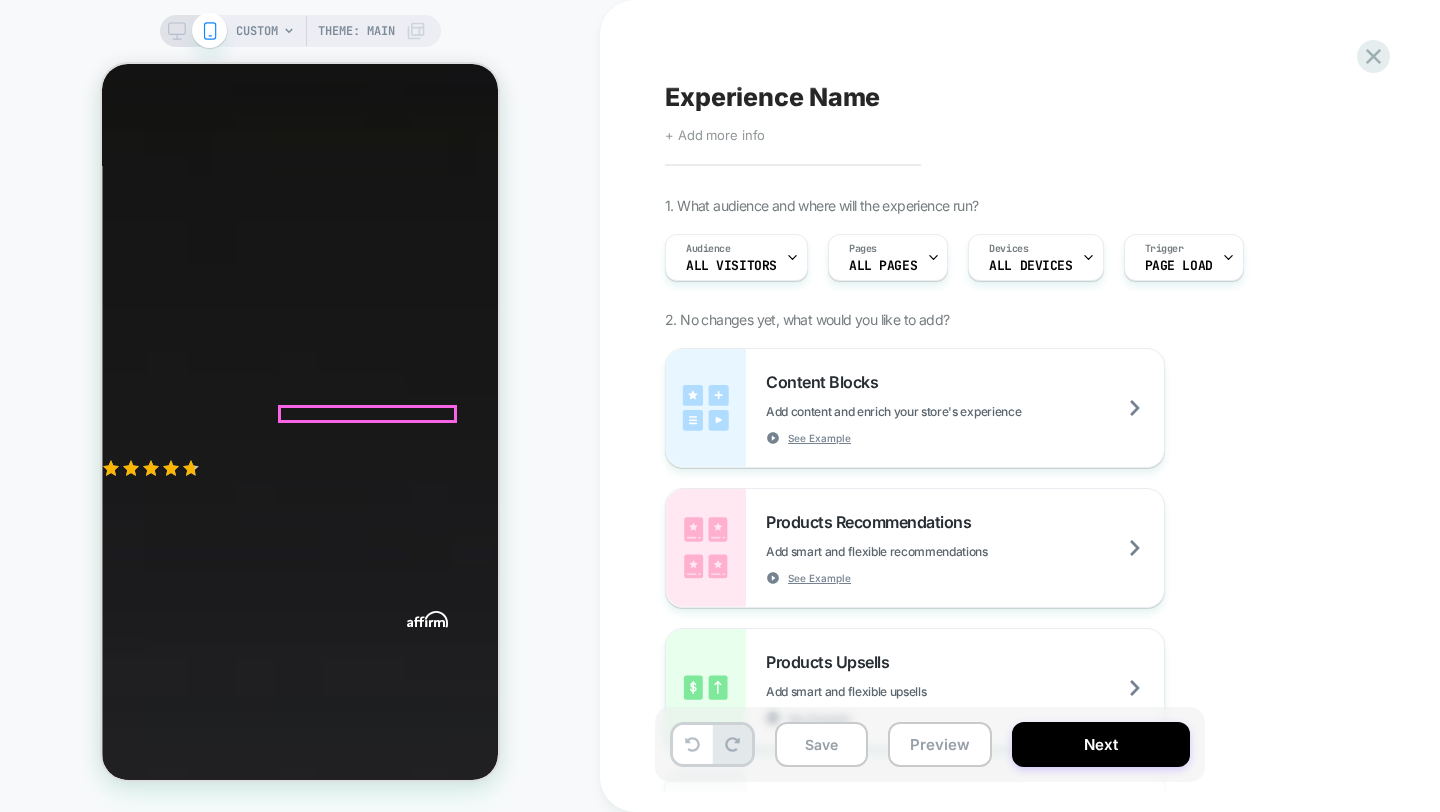click on "Add to Cart" at bounding box center (143, 1150) 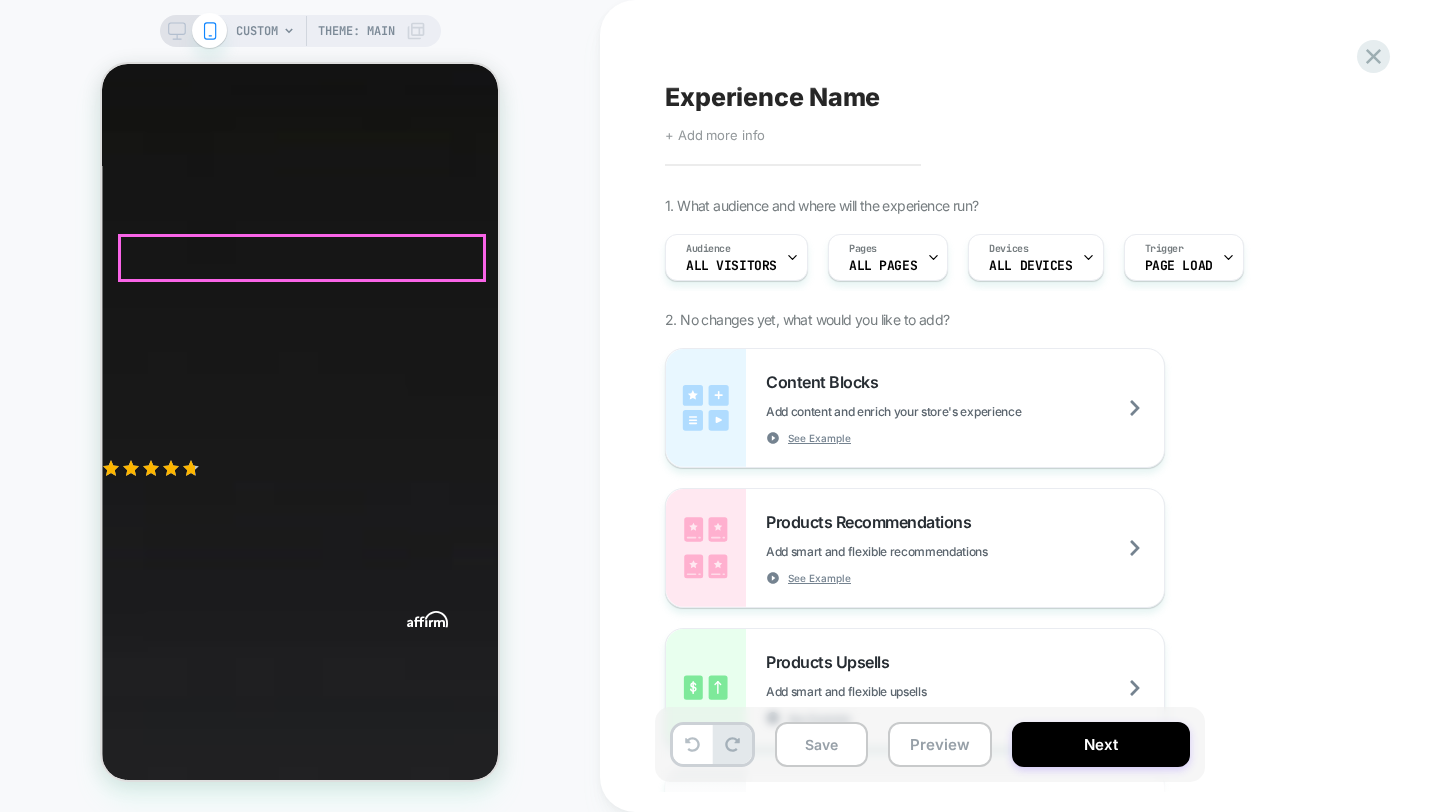 click on "With Lid" at bounding box center [156, 796] 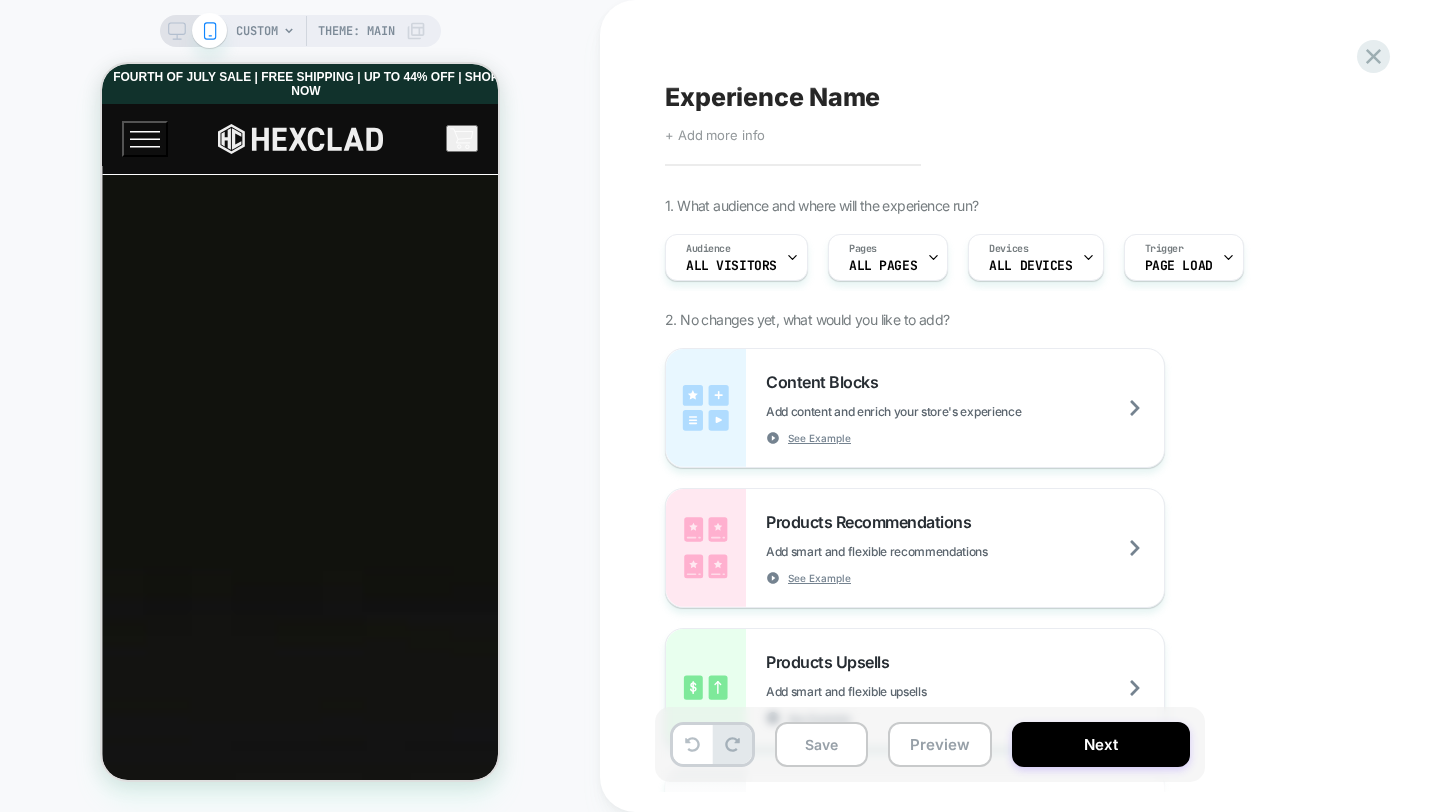 scroll, scrollTop: 0, scrollLeft: 0, axis: both 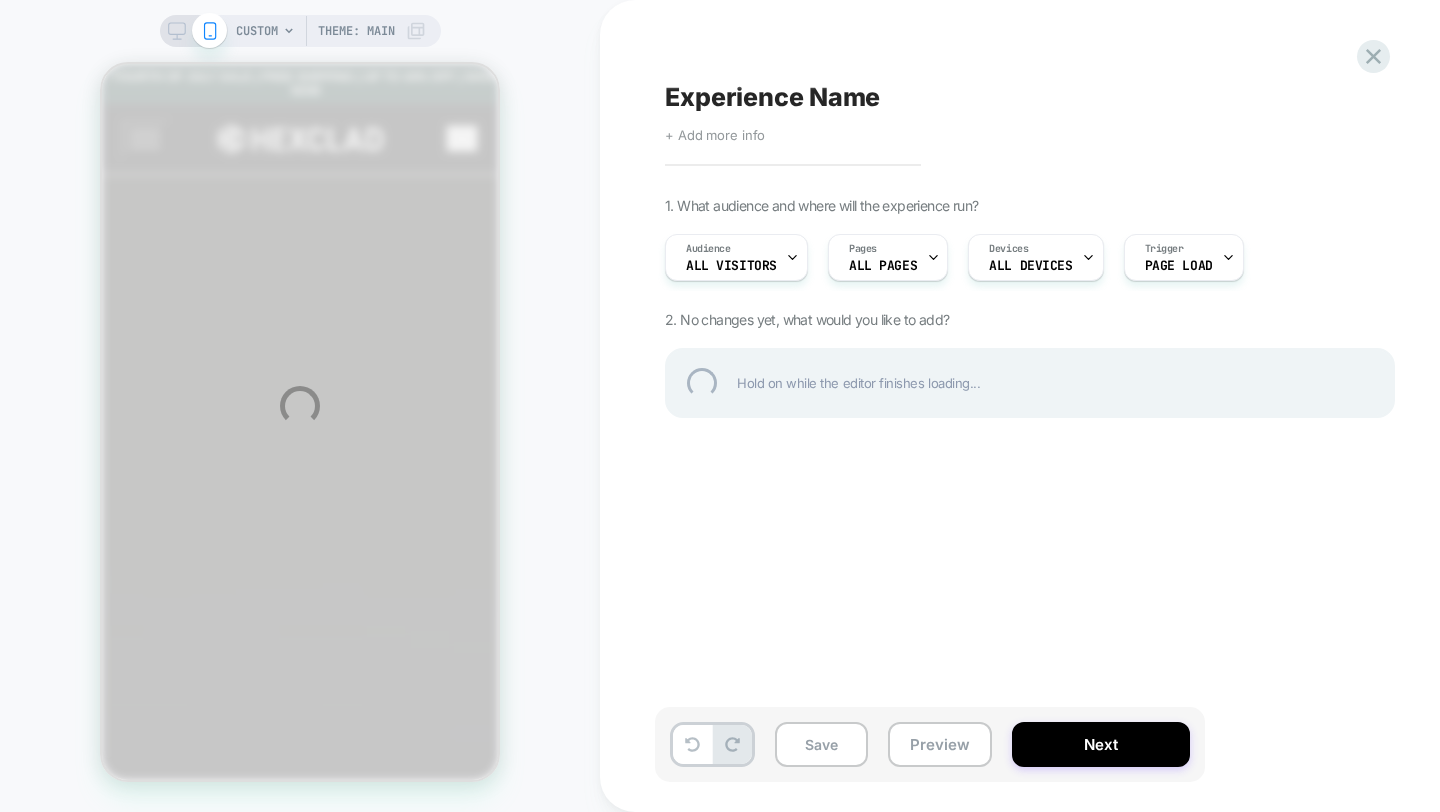 click on "CUSTOM Theme: MAIN Experience Name Click to edit experience details + Add more info 1. What audience and where will the experience run? Audience All Visitors Pages ALL PAGES Devices ALL DEVICES Trigger Page Load 2. No changes yet, what would you like to add? Hold on while the editor finishes loading... Save Preview Next" at bounding box center (720, 406) 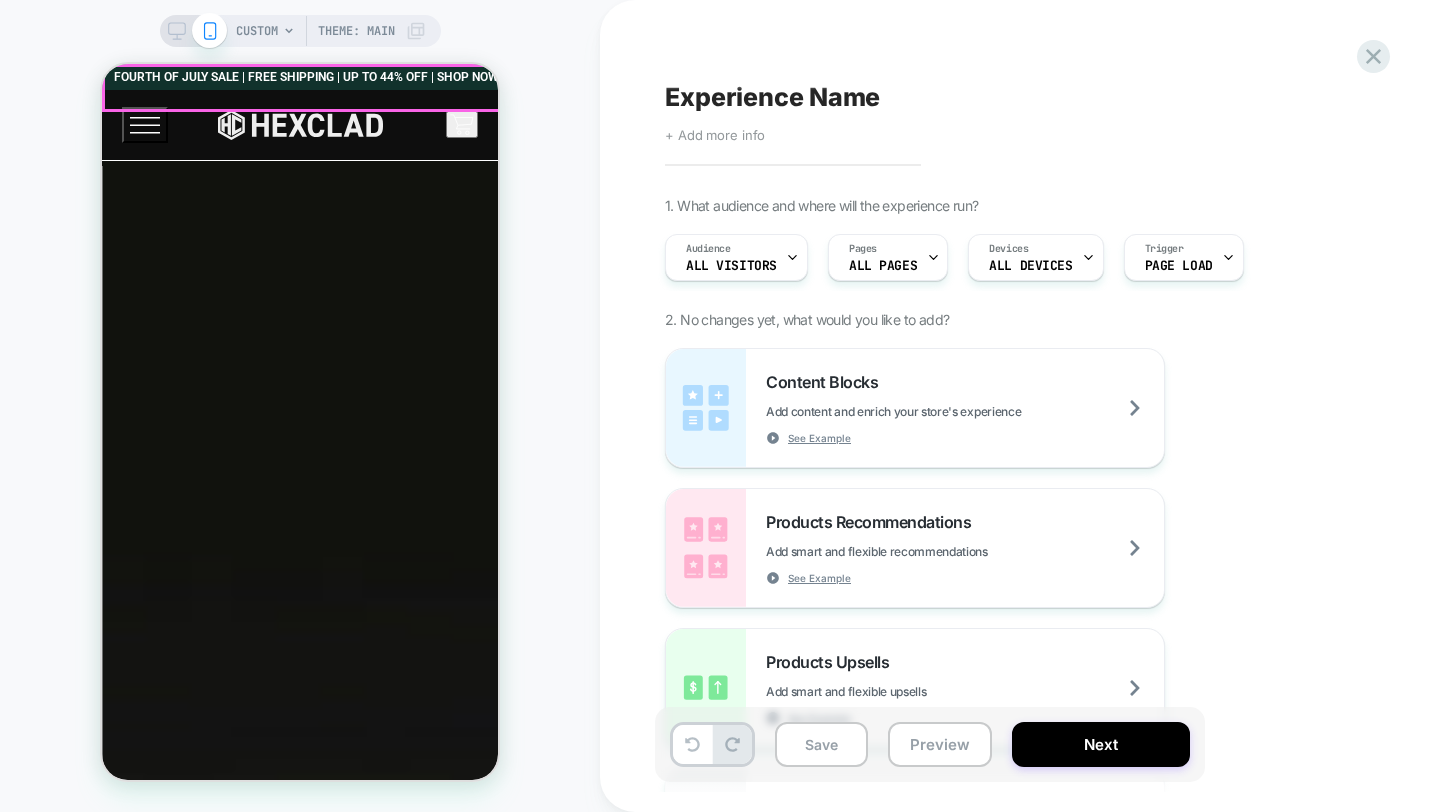 click at bounding box center [362, 27752] 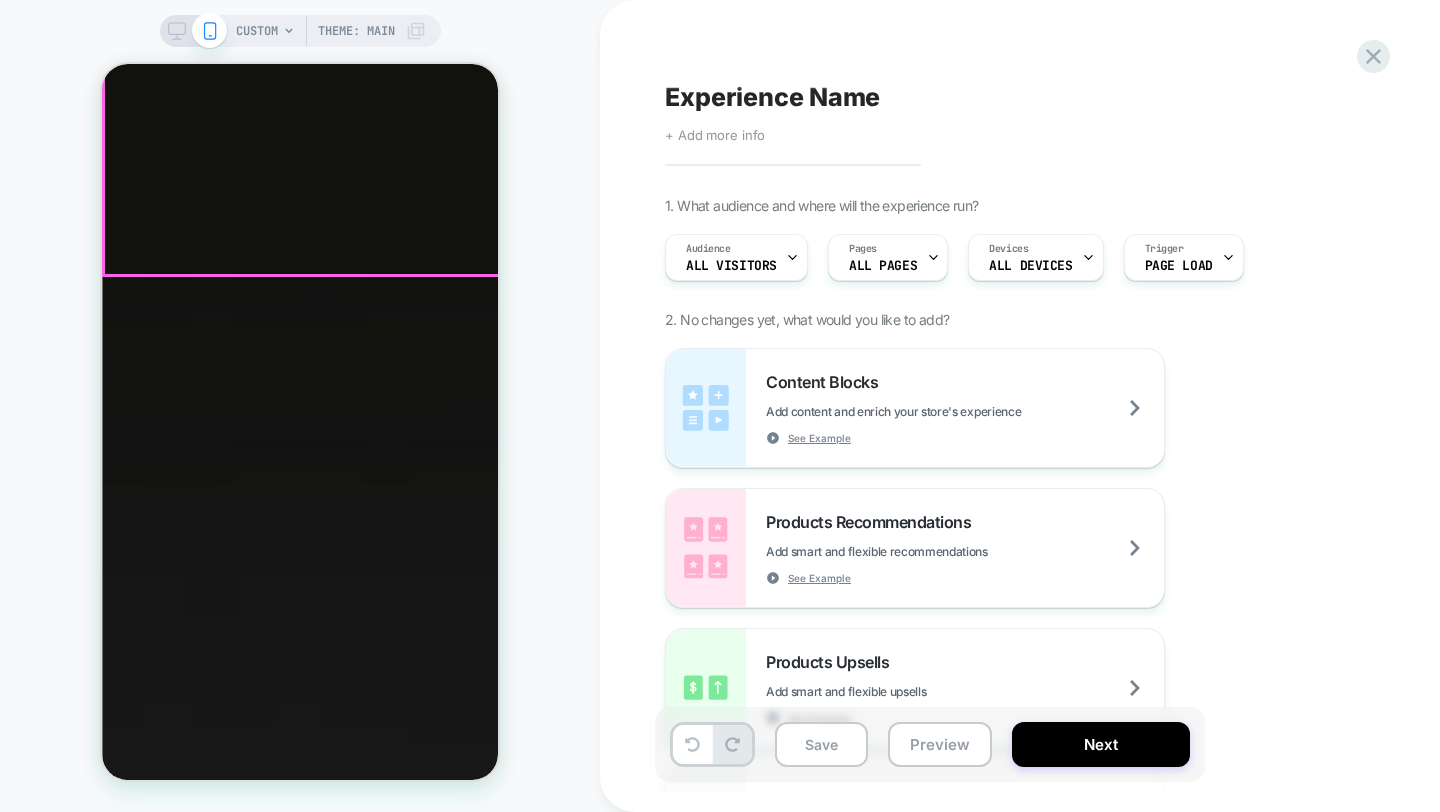 scroll, scrollTop: 568, scrollLeft: 0, axis: vertical 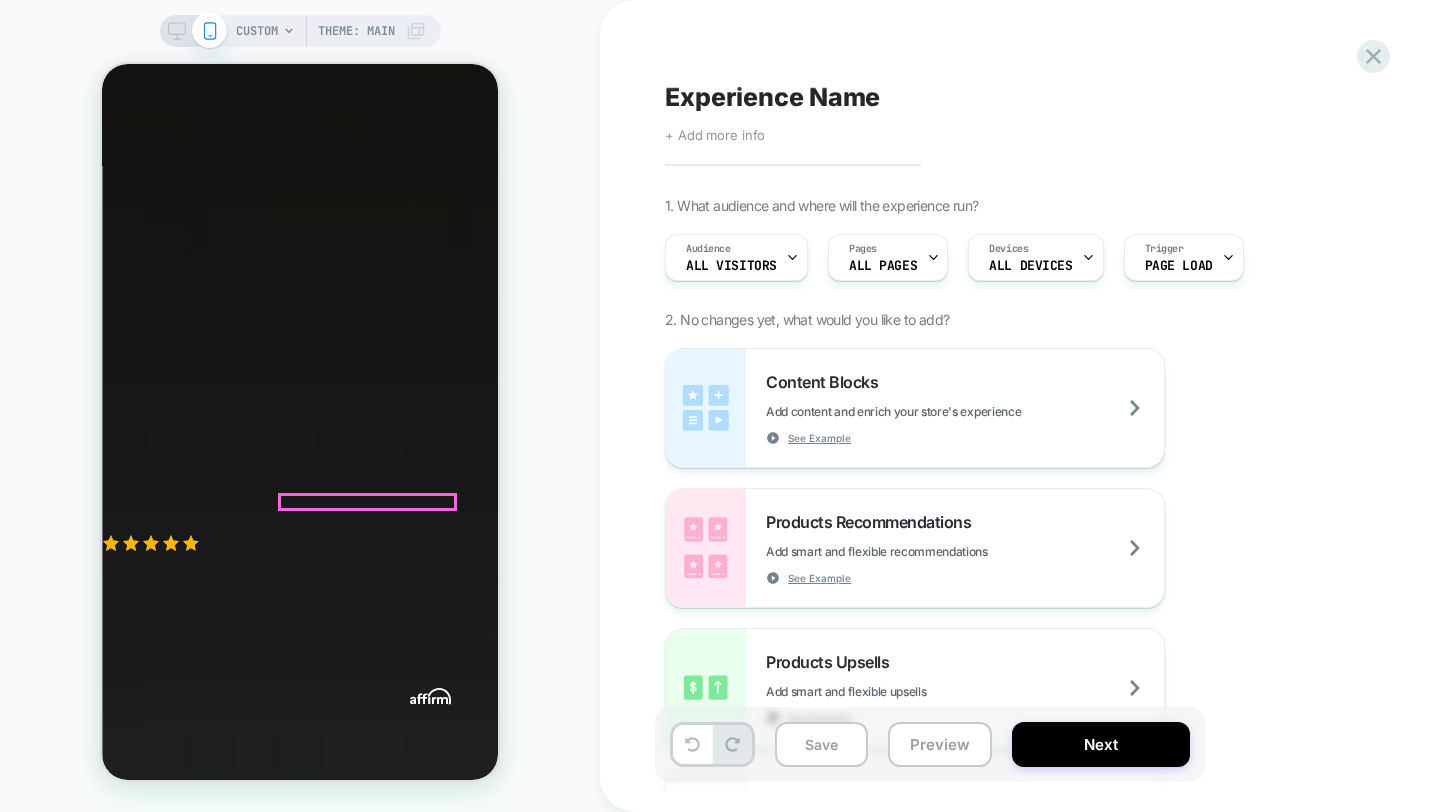 click on "Add to Cart" at bounding box center [143, 1235] 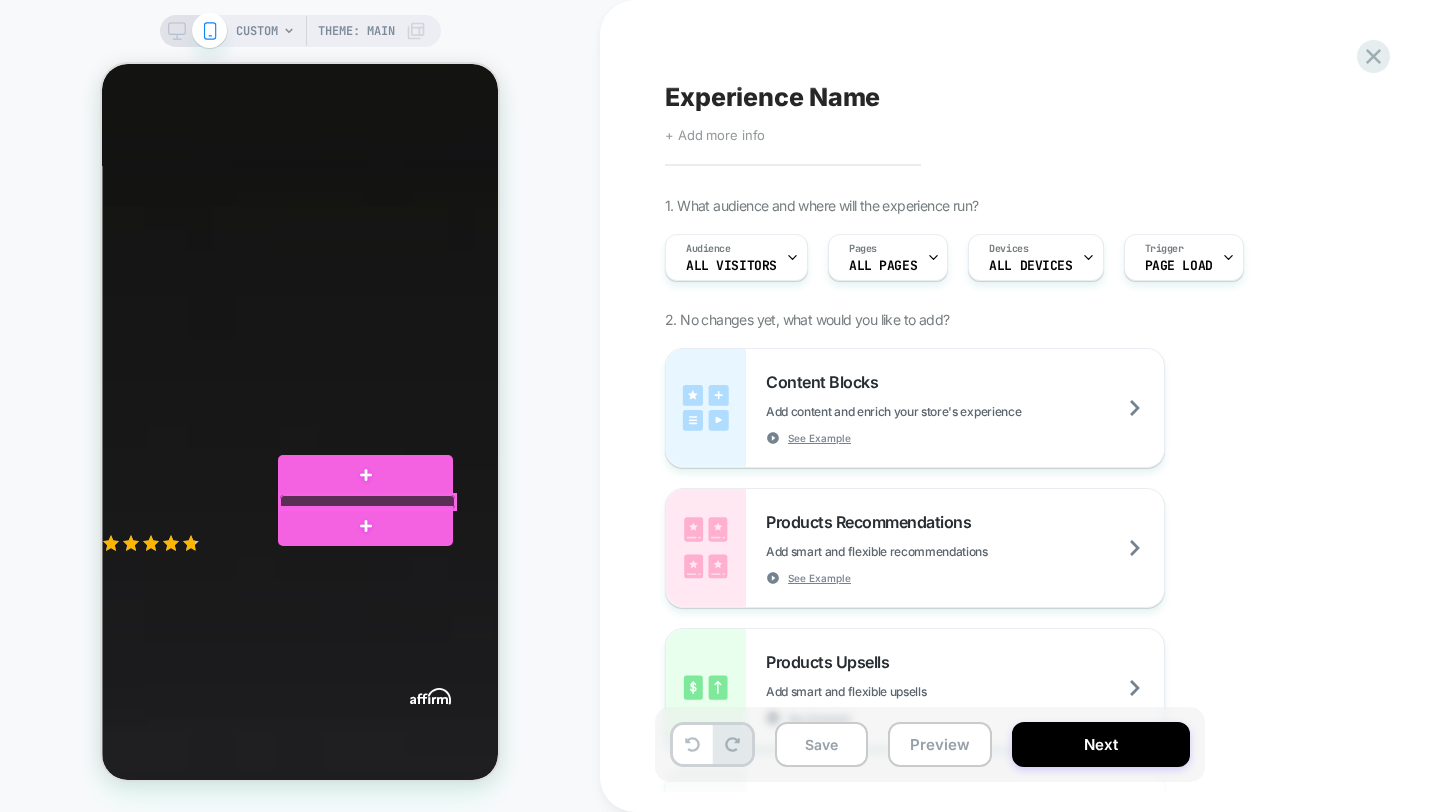 scroll, scrollTop: 0, scrollLeft: 0, axis: both 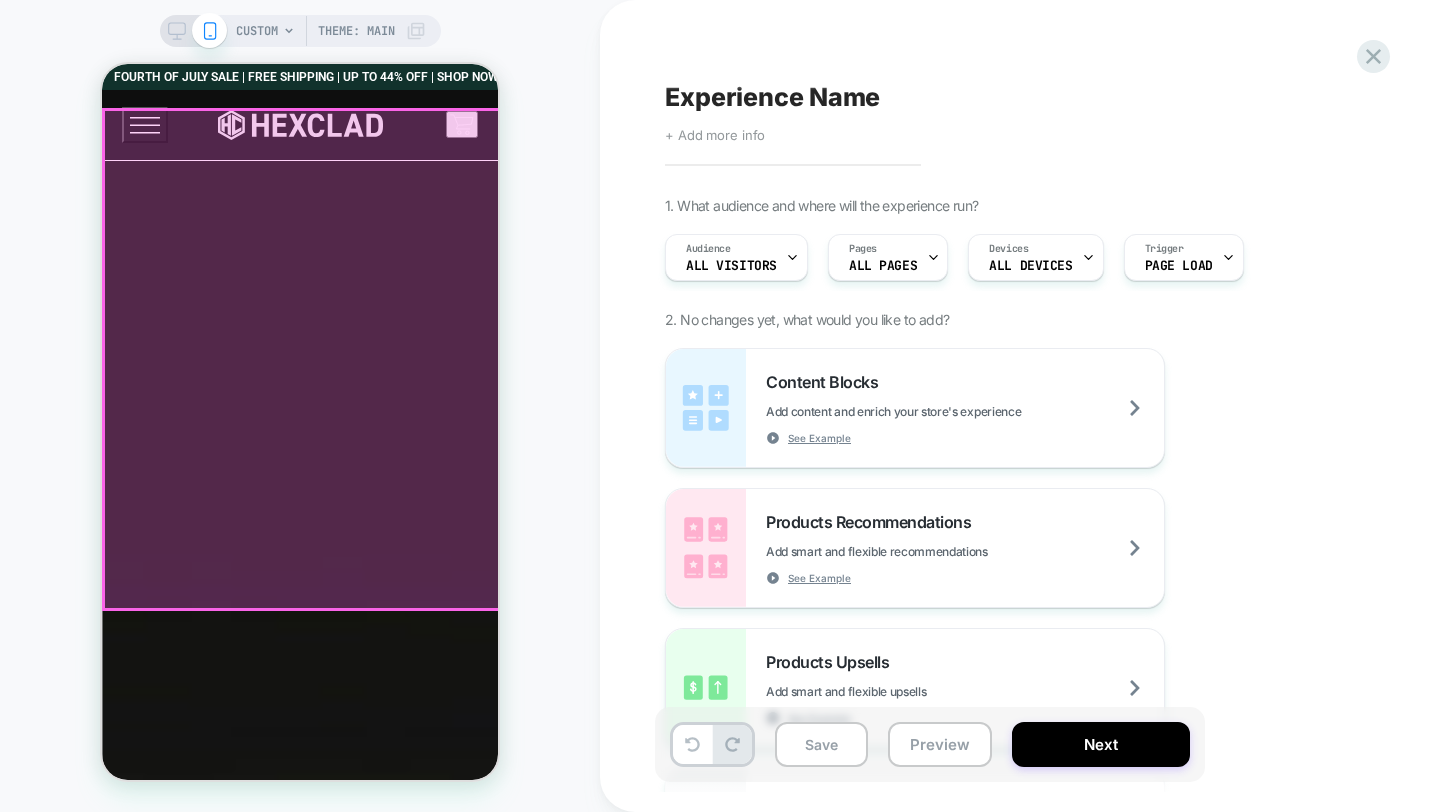 type 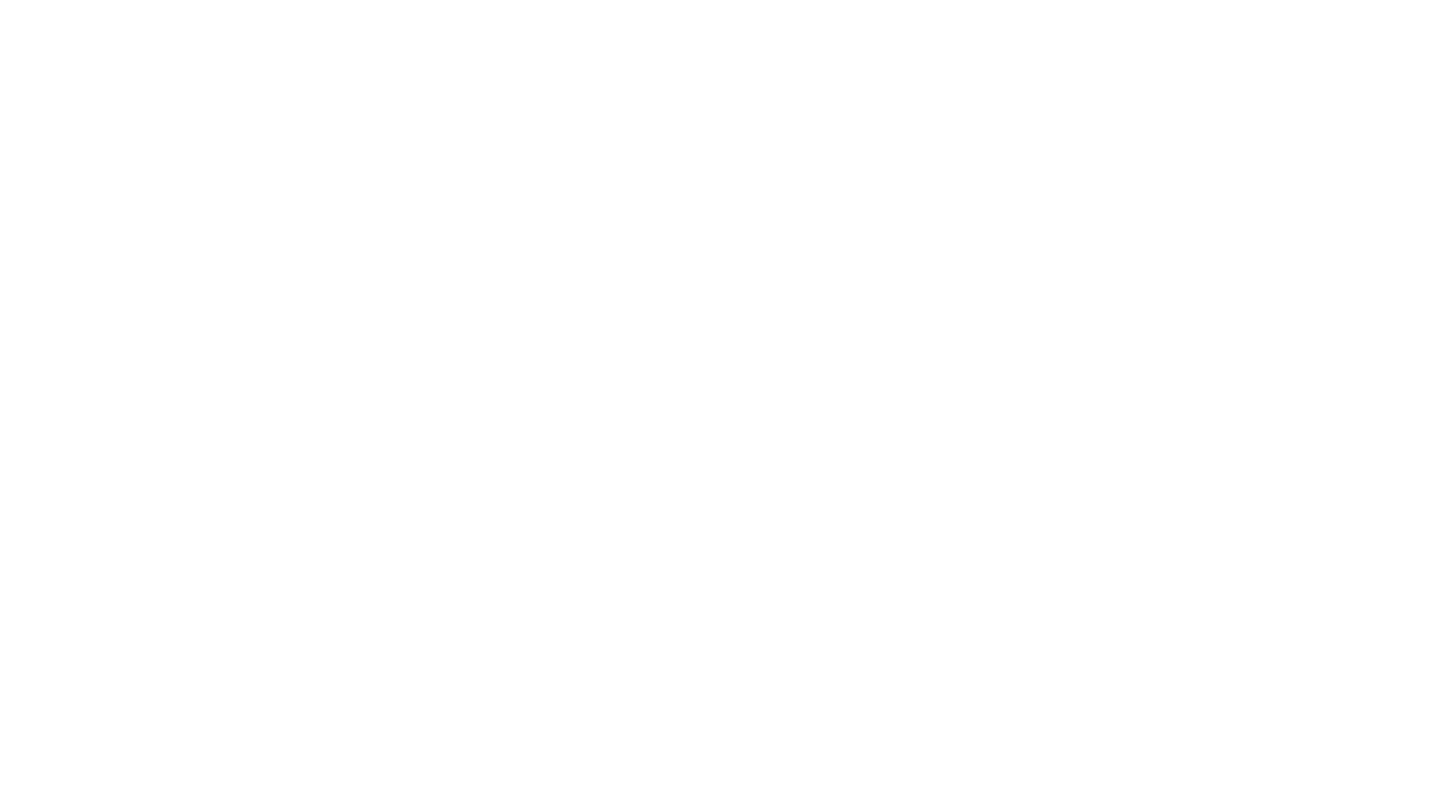 scroll, scrollTop: 0, scrollLeft: 0, axis: both 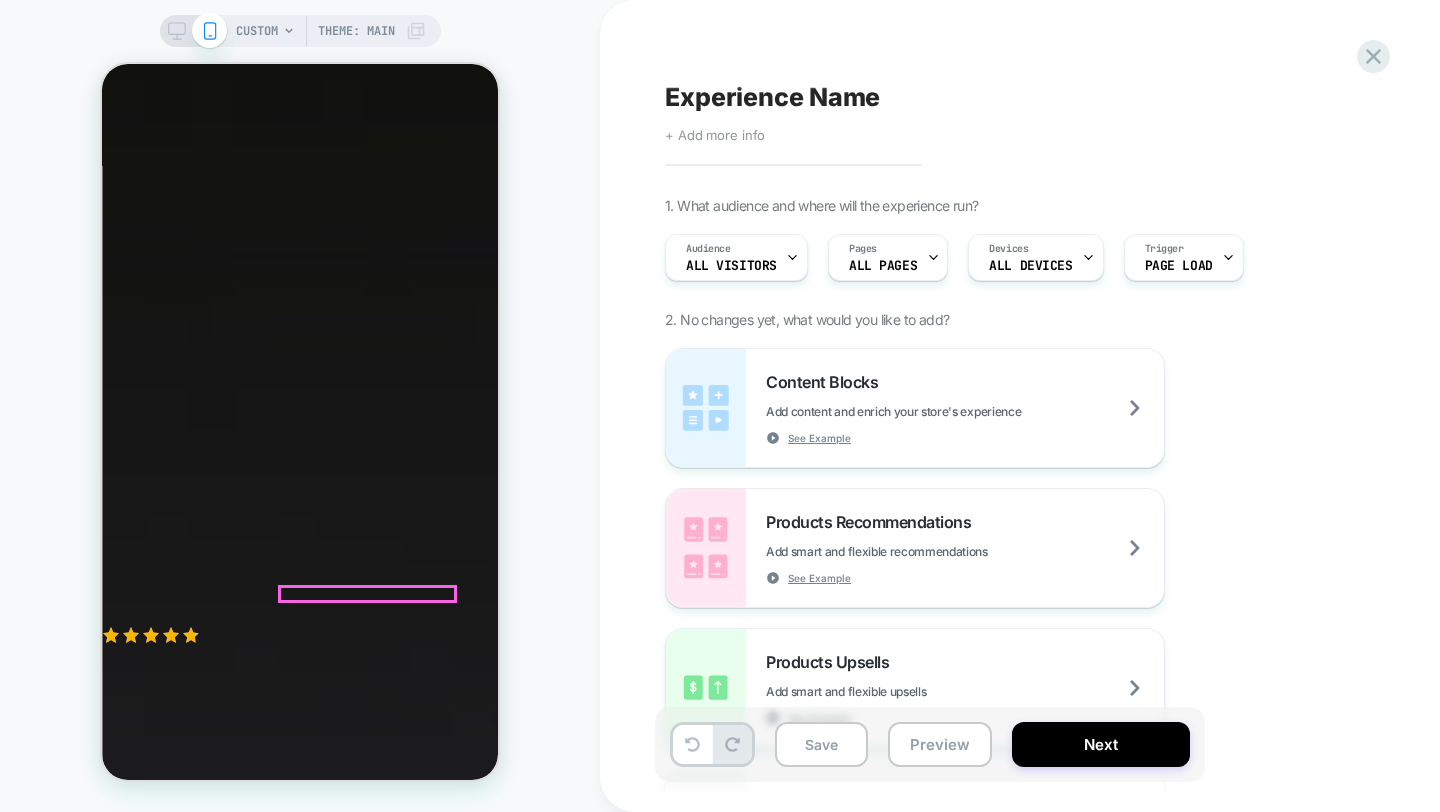 click on "Add to Cart" at bounding box center (143, 1327) 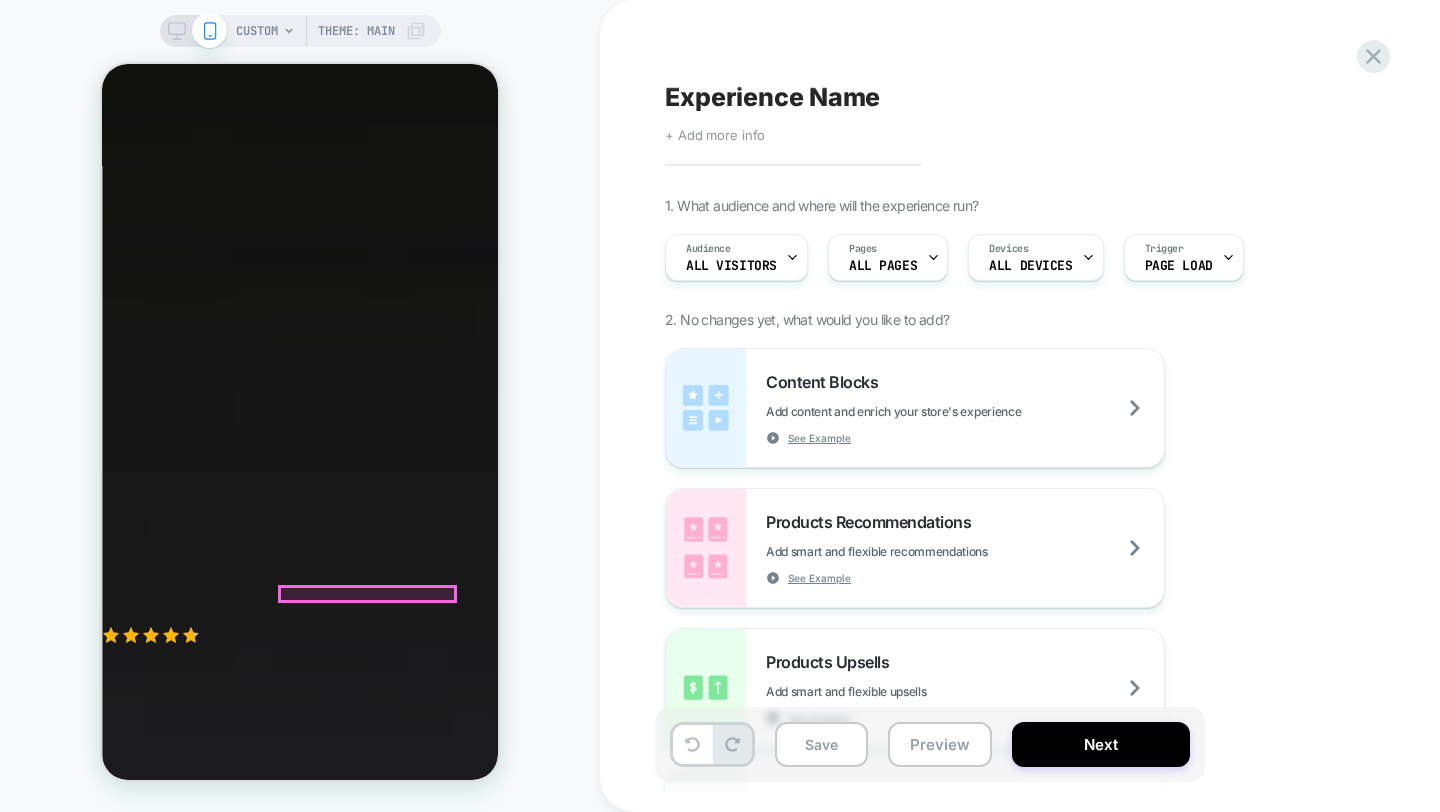 scroll, scrollTop: 0, scrollLeft: 0, axis: both 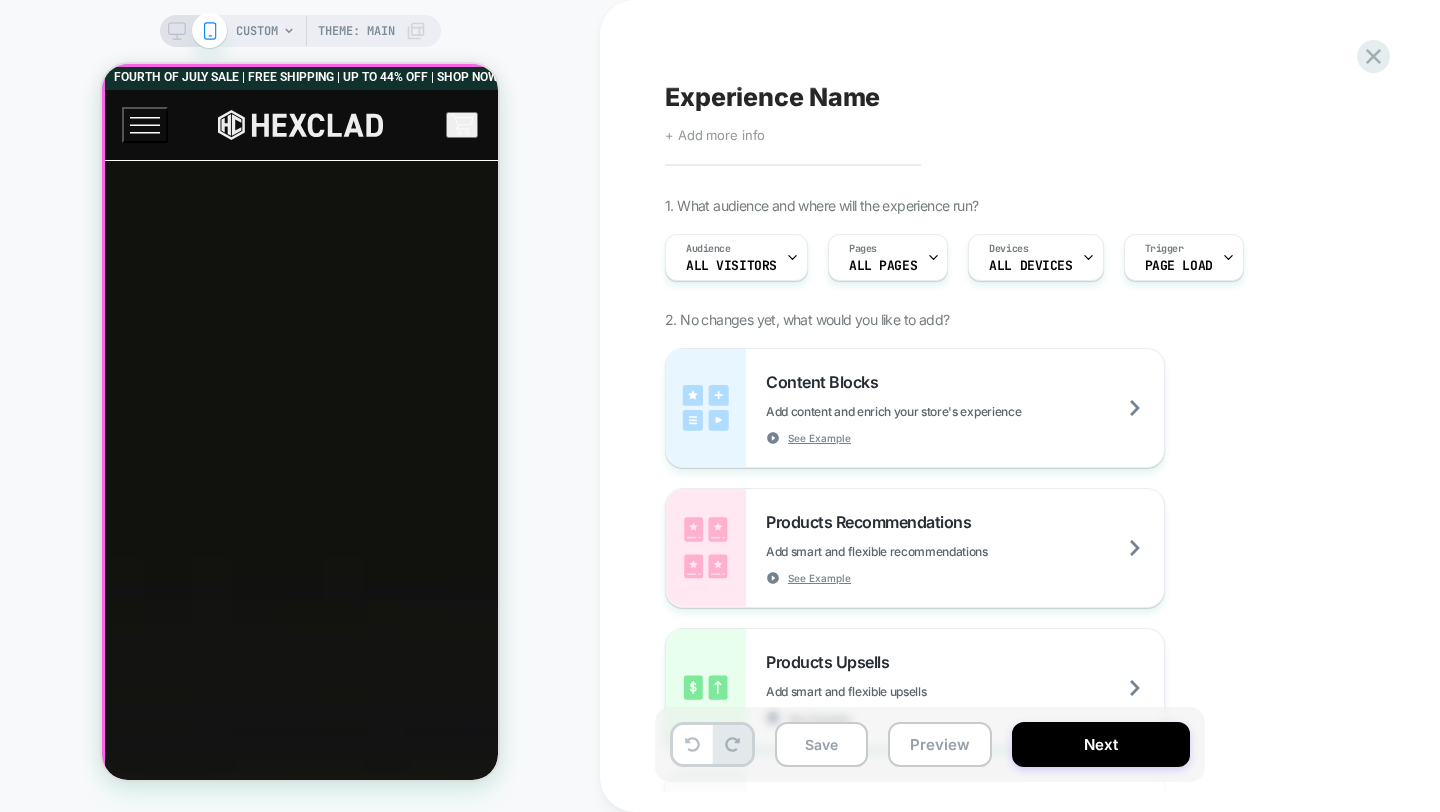 click at bounding box center (302, 424) 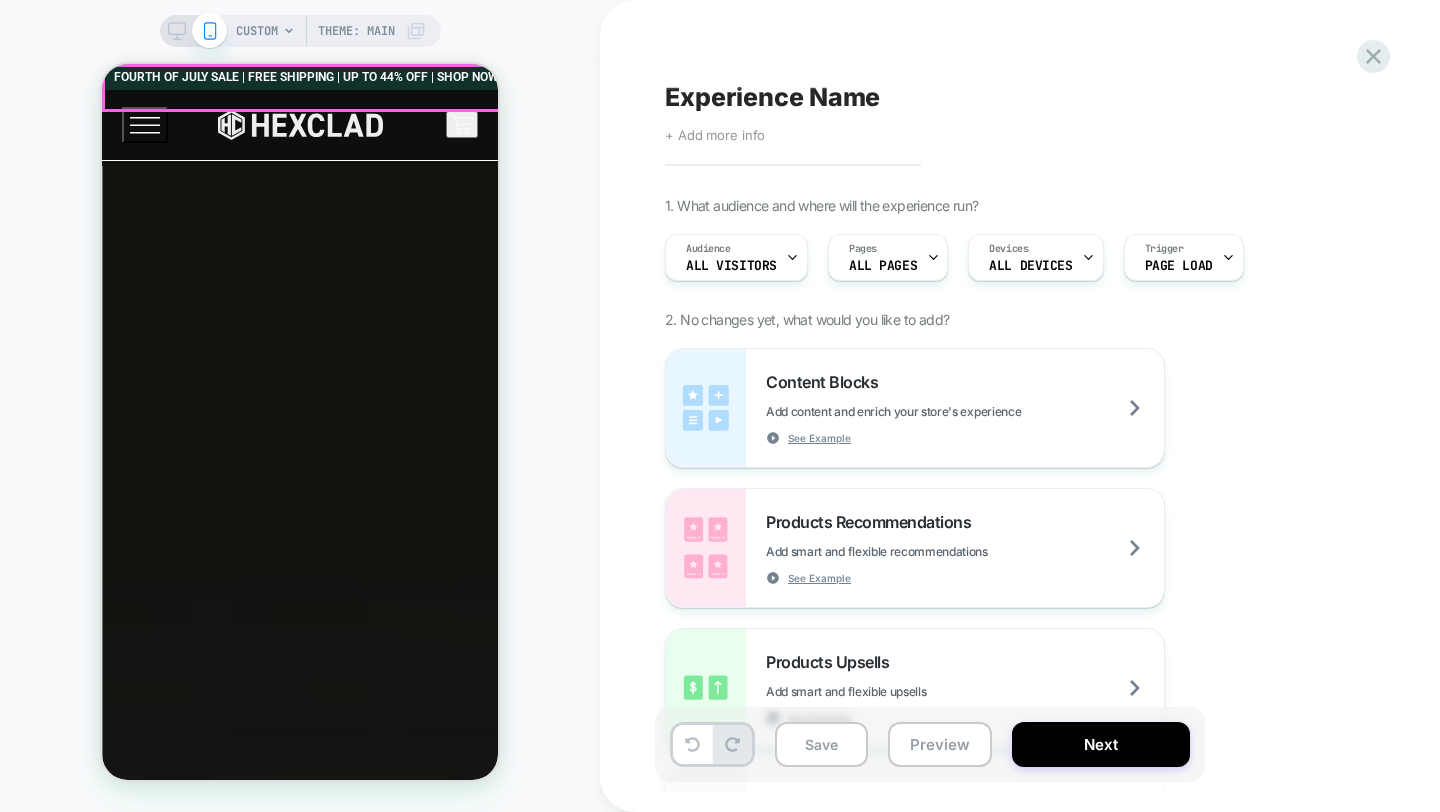 click at bounding box center [362, 28062] 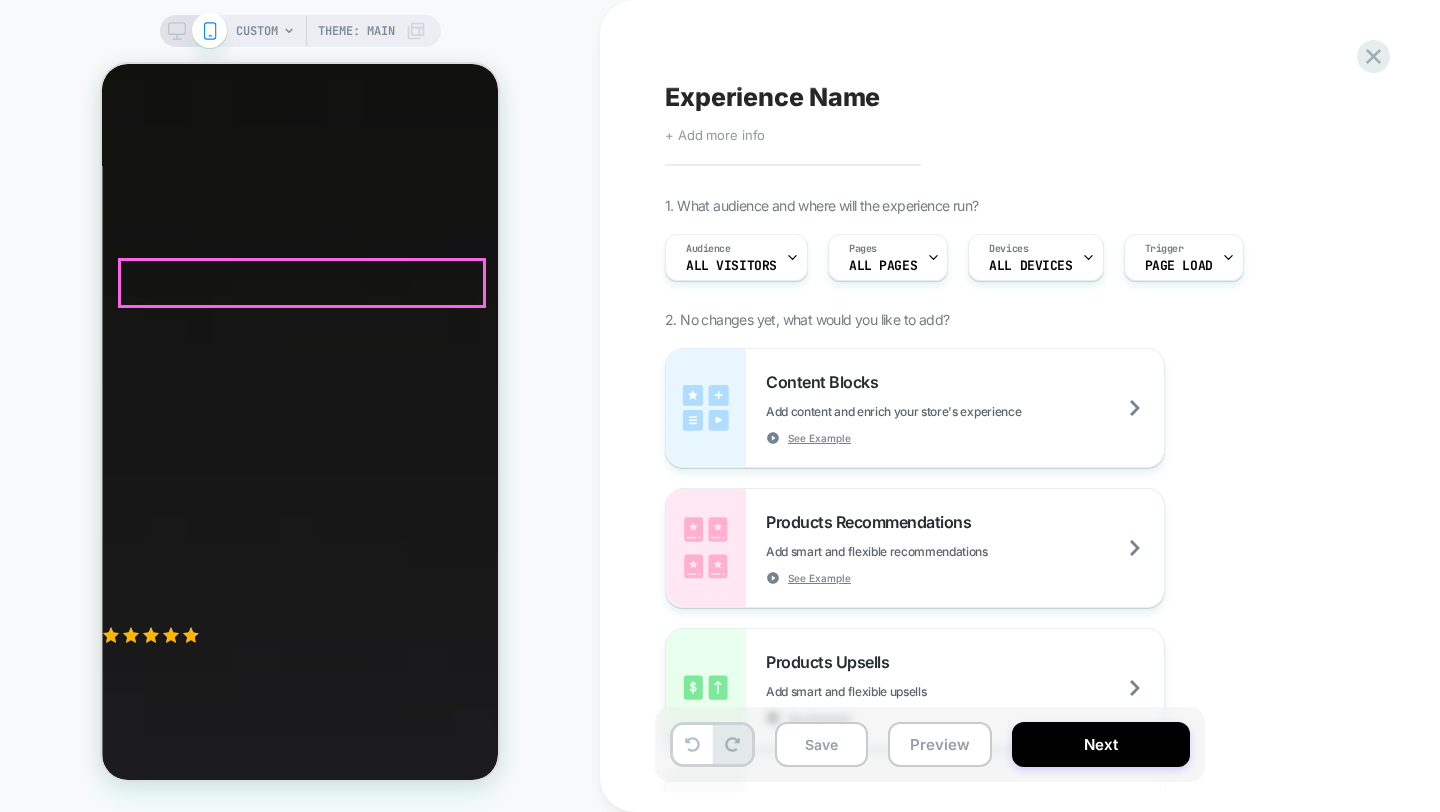 scroll, scrollTop: 0, scrollLeft: 0, axis: both 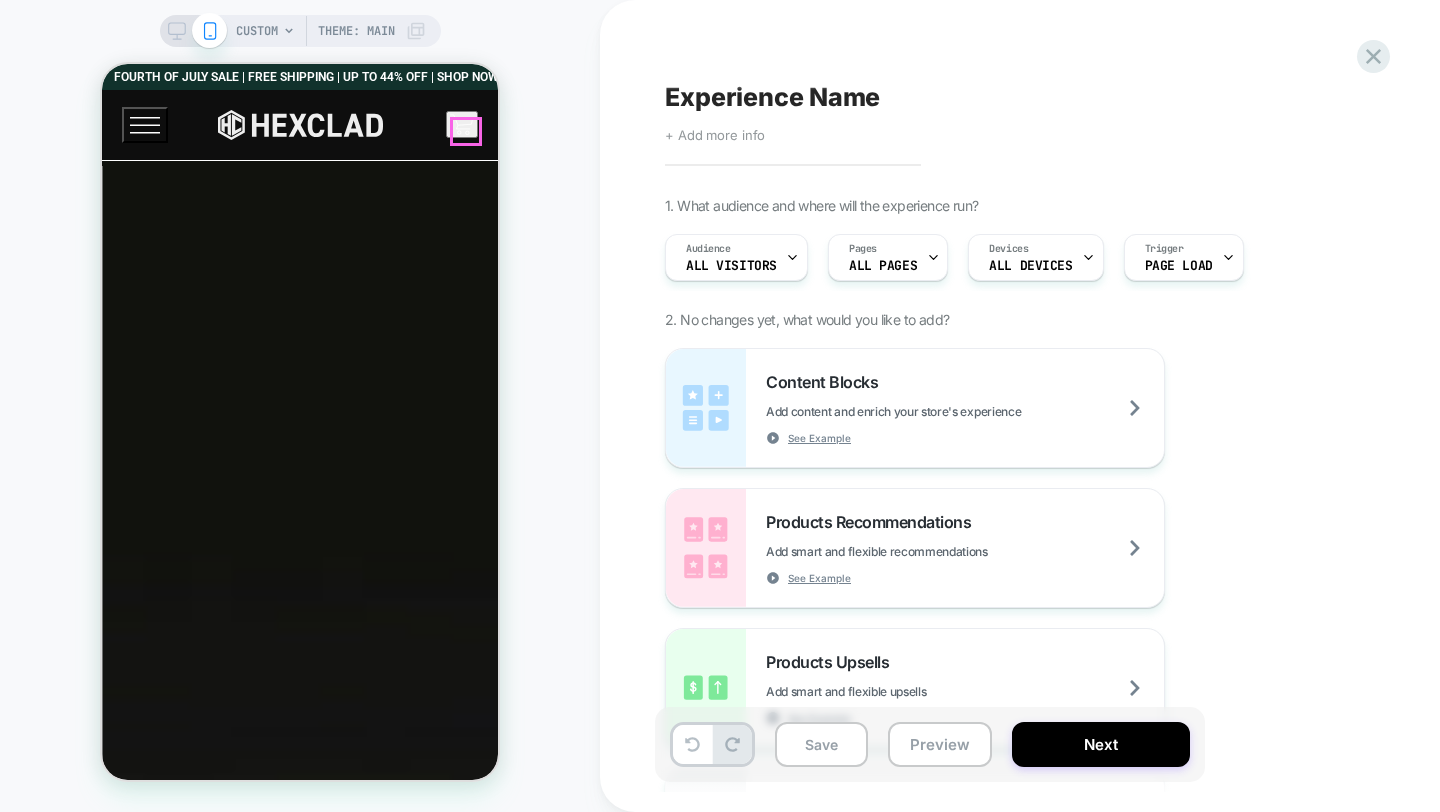 click 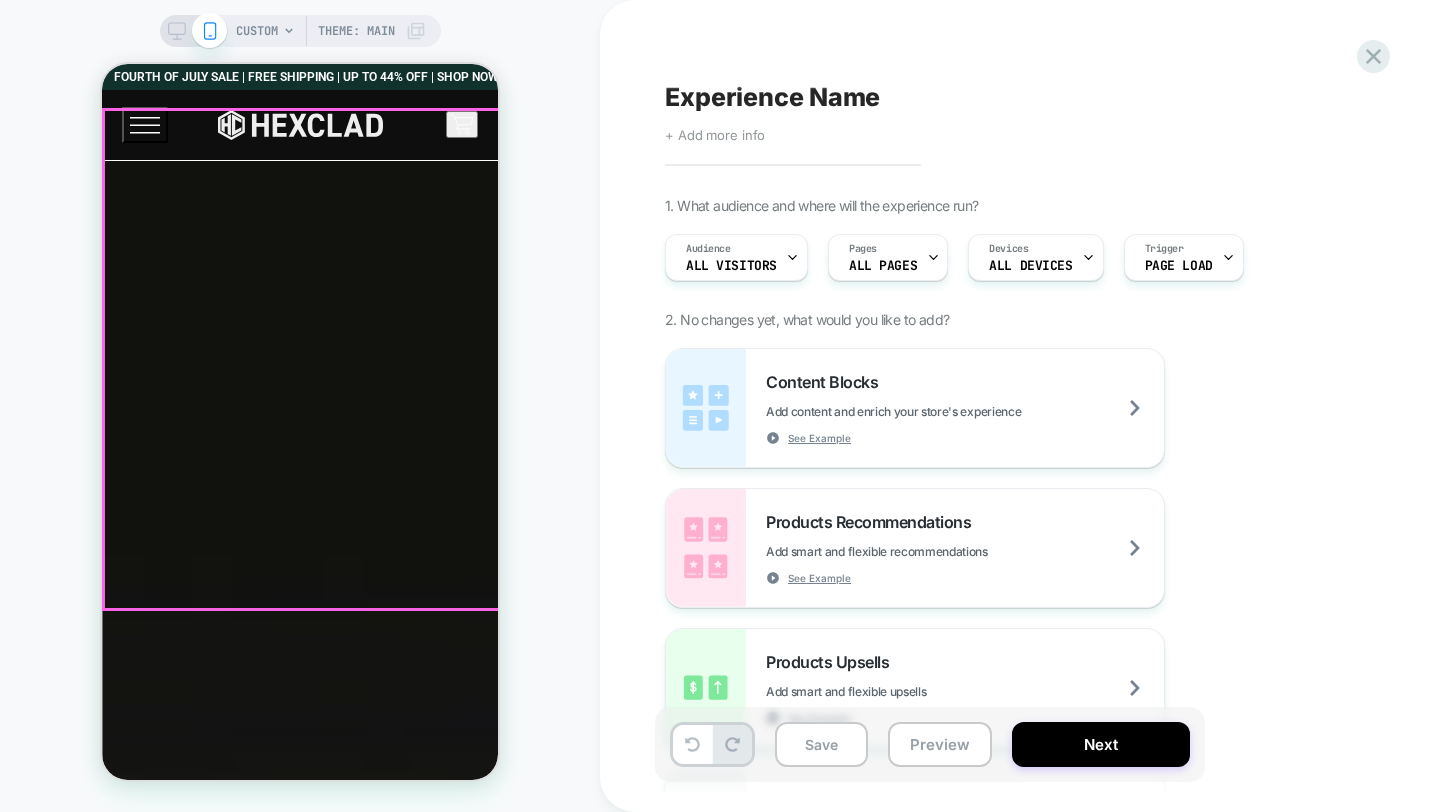 scroll, scrollTop: 0, scrollLeft: 0, axis: both 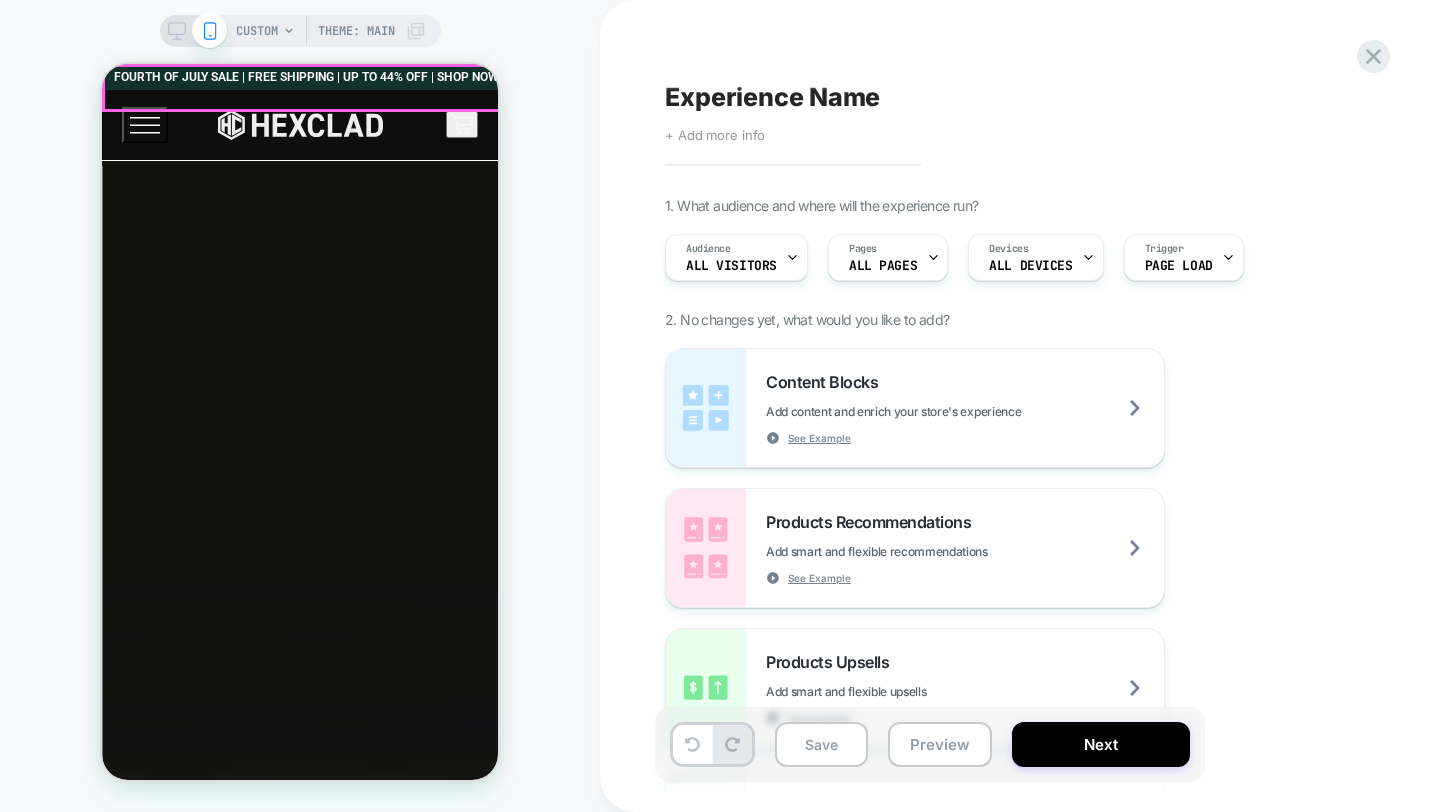 click at bounding box center (362, 28062) 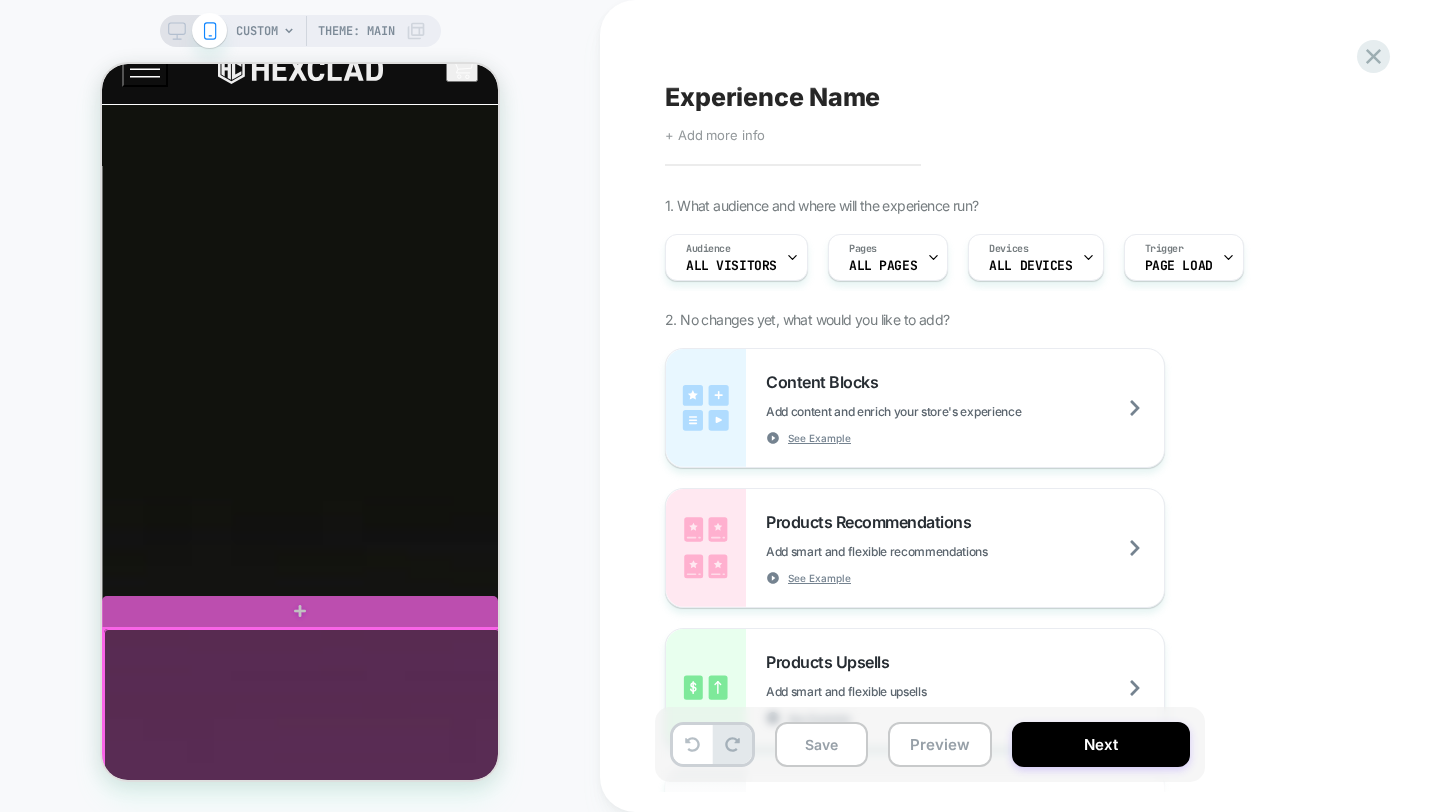 scroll, scrollTop: 0, scrollLeft: 0, axis: both 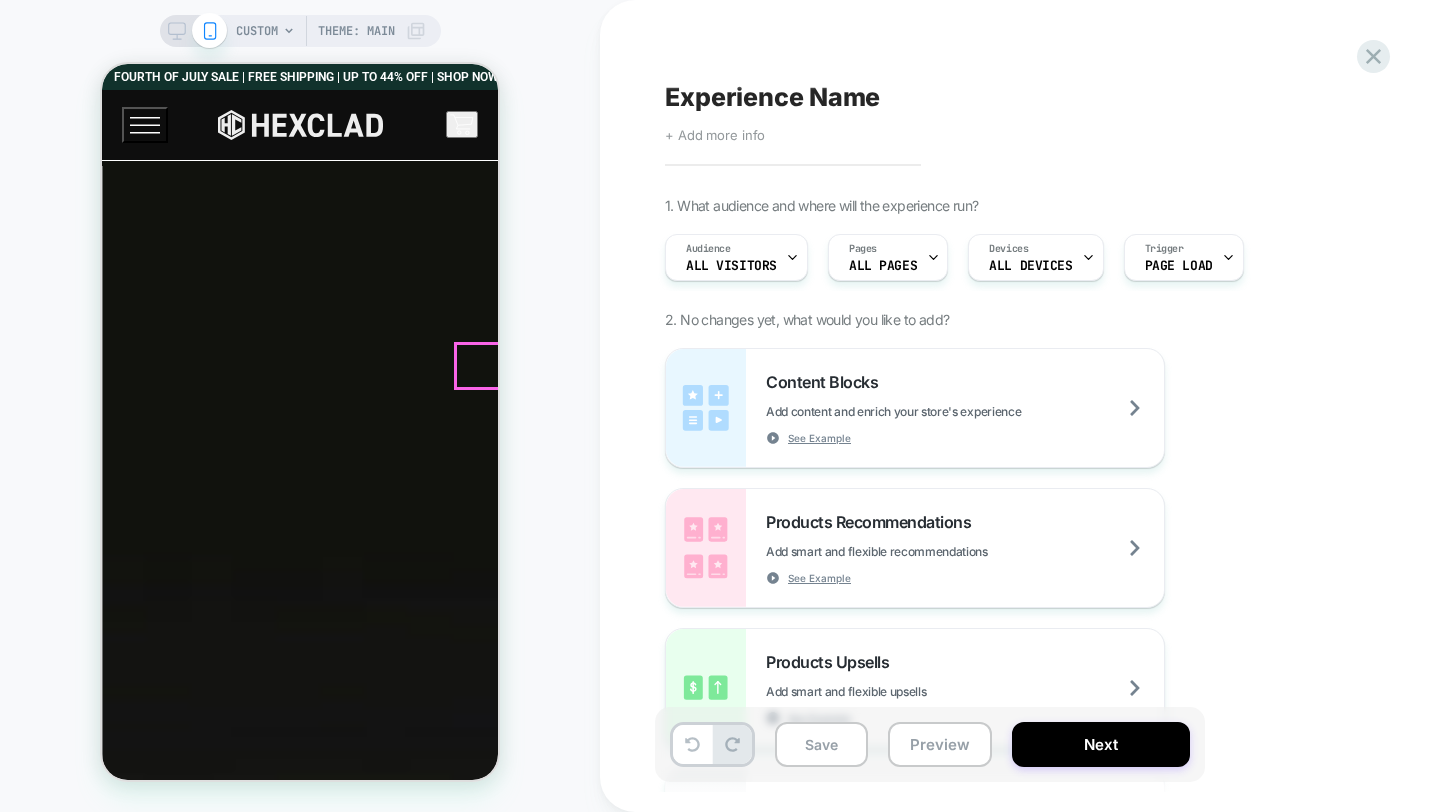click at bounding box center (242, 573) 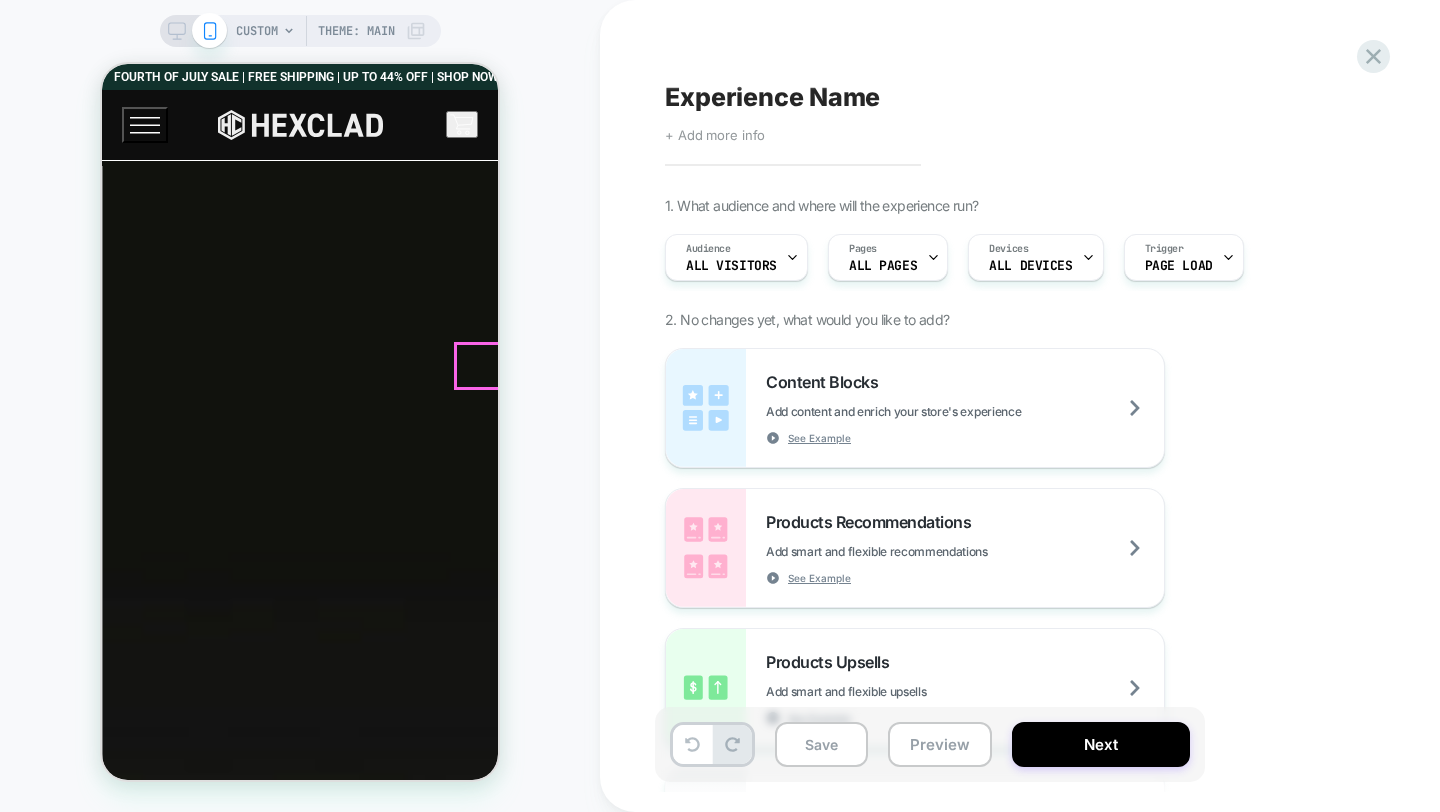 click at bounding box center [242, 573] 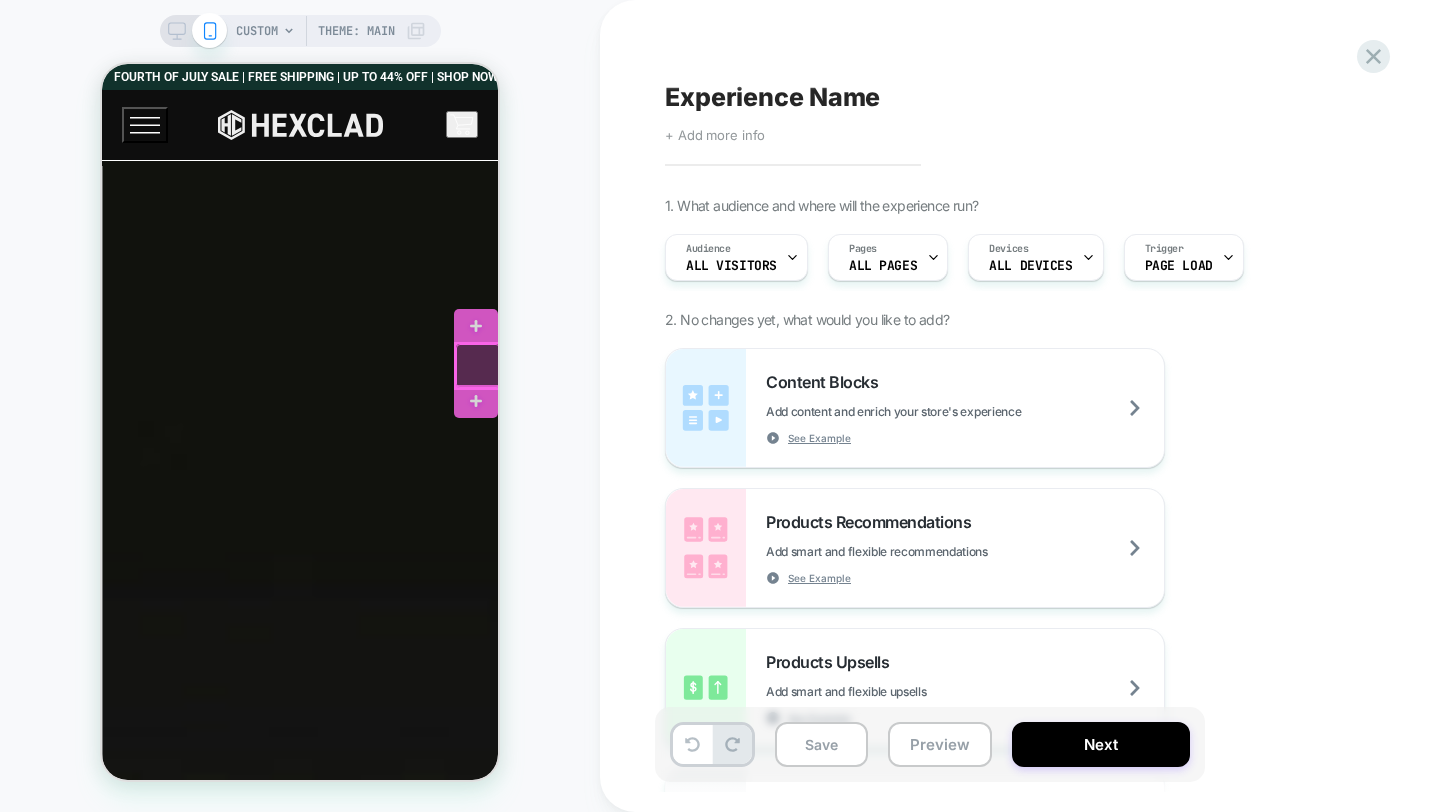 click at bounding box center [478, 366] 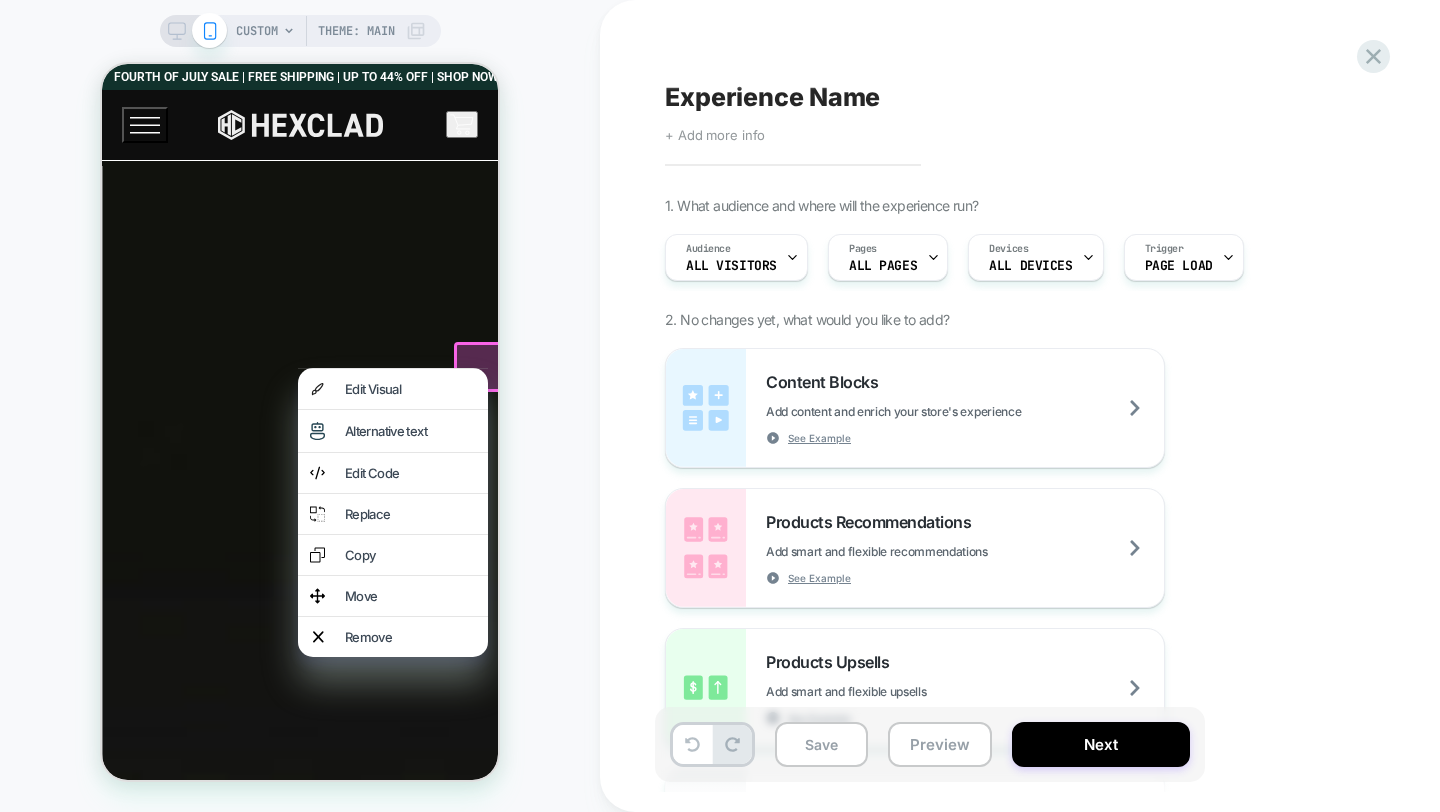 click at bounding box center [334, 6081] 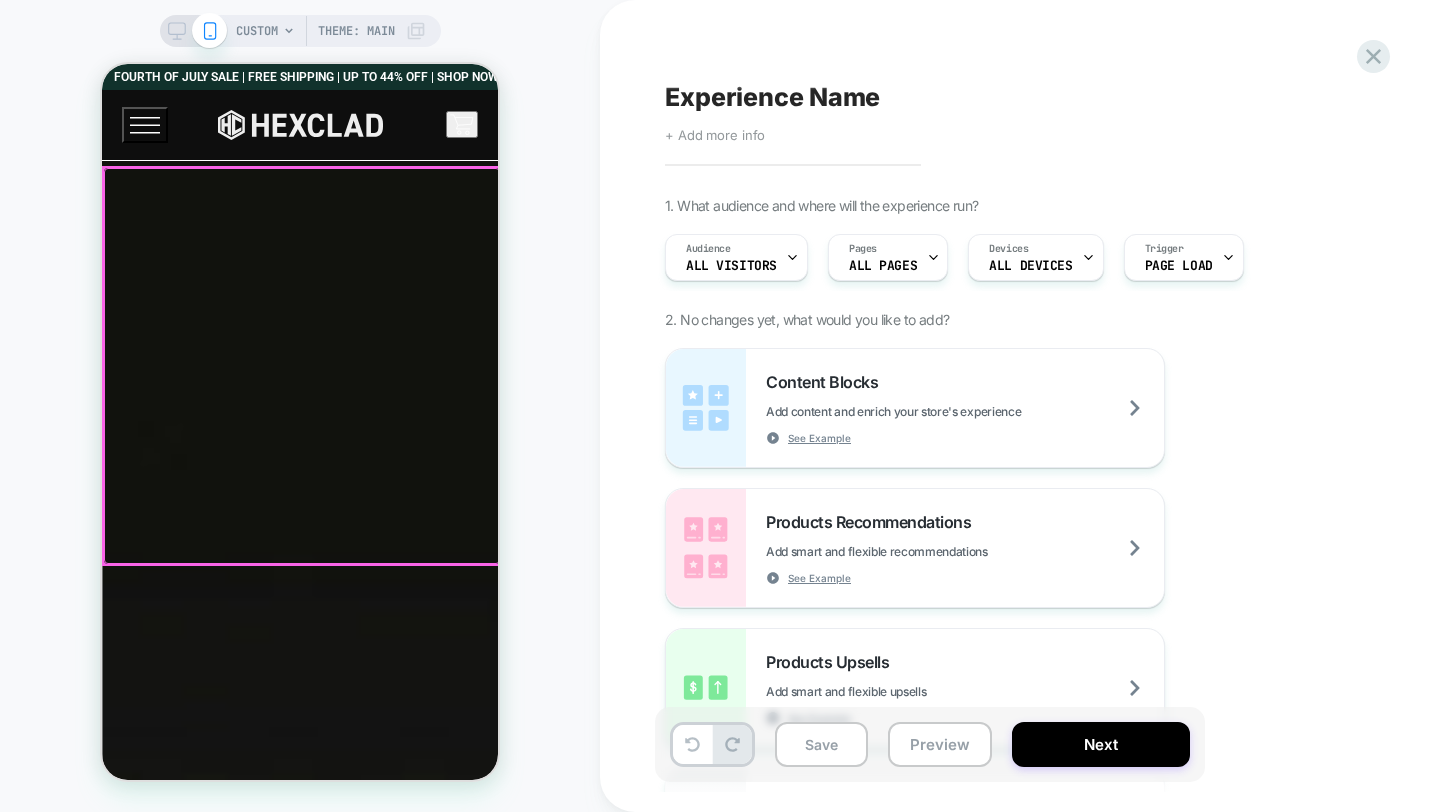 click at bounding box center [302, 366] 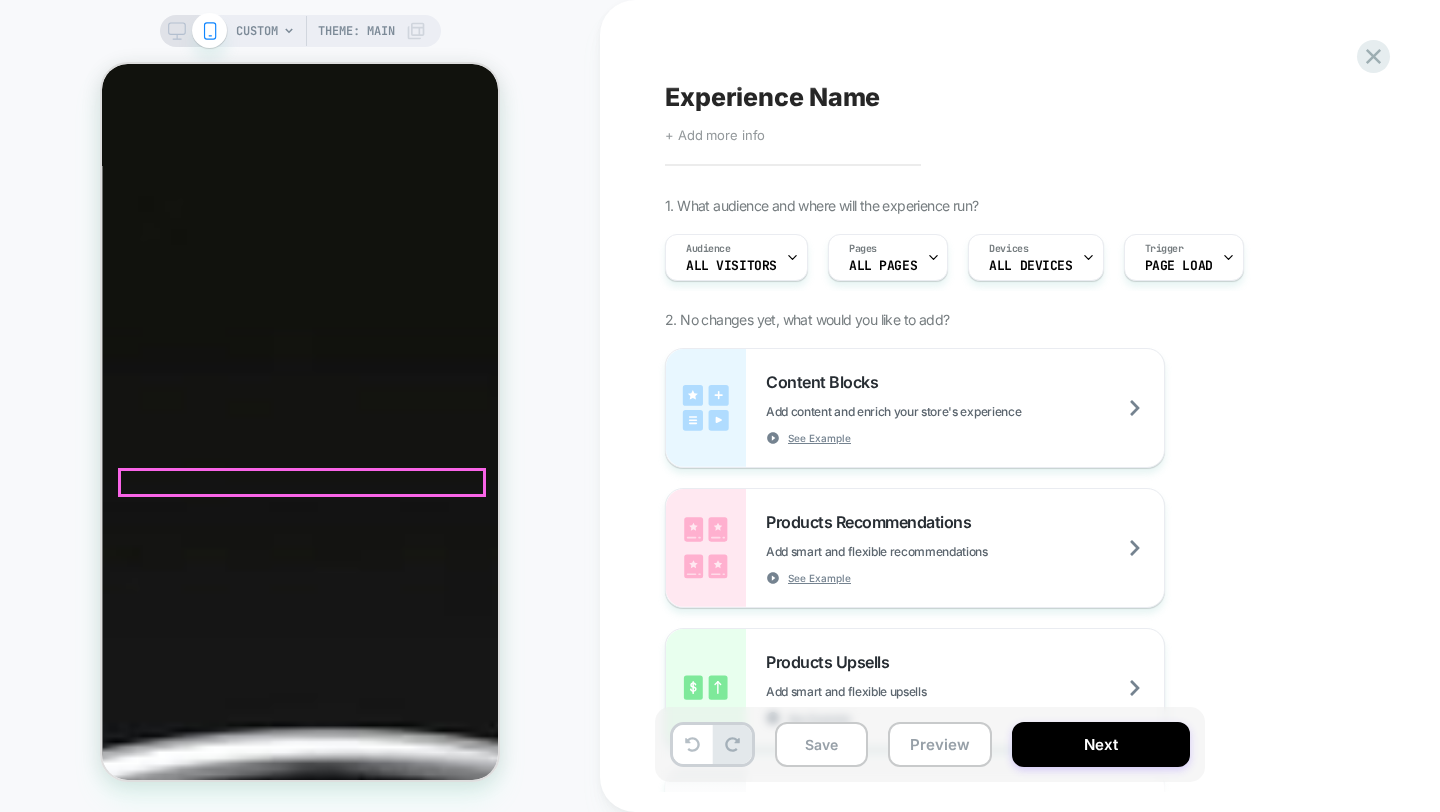 scroll, scrollTop: 0, scrollLeft: 0, axis: both 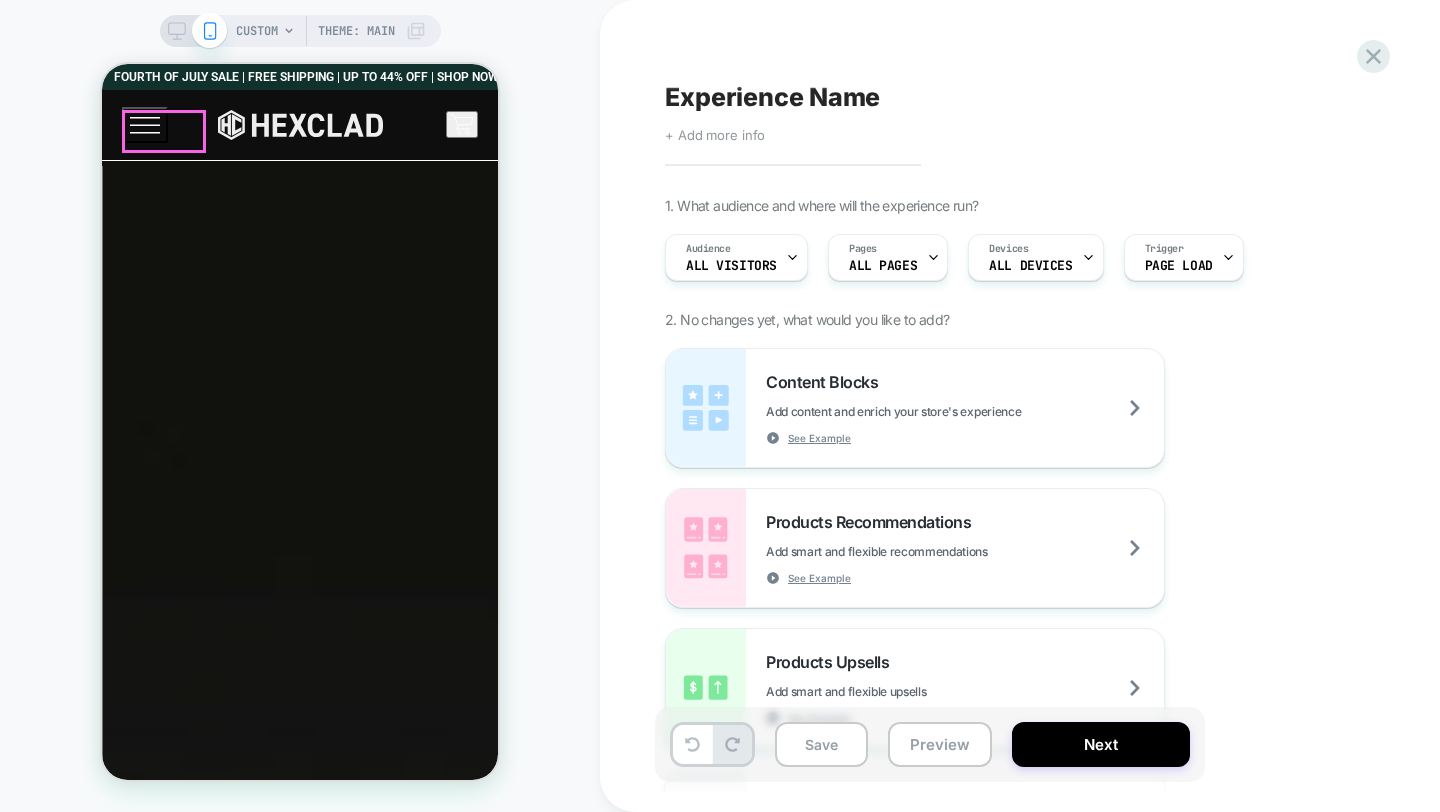 click 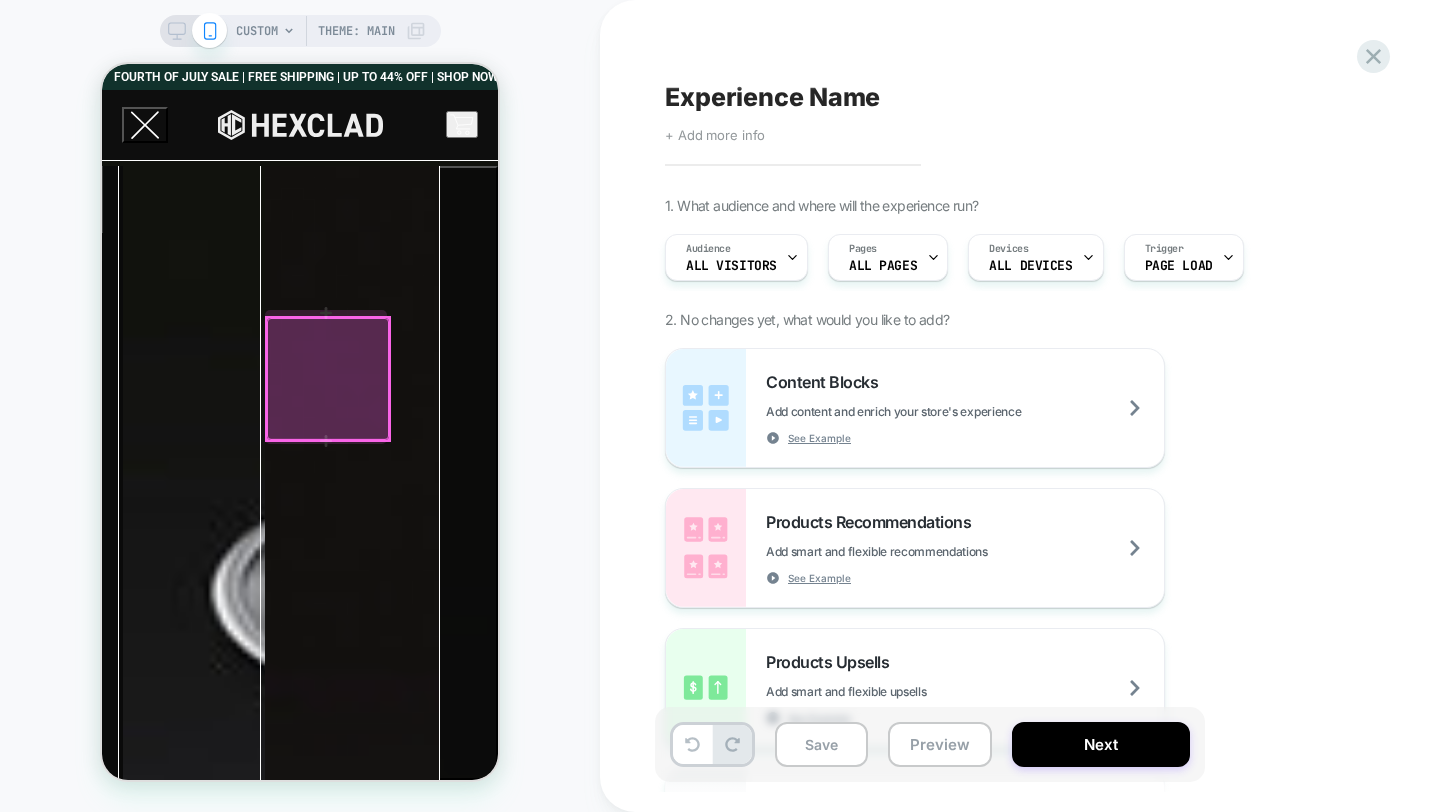 scroll, scrollTop: 558, scrollLeft: 0, axis: vertical 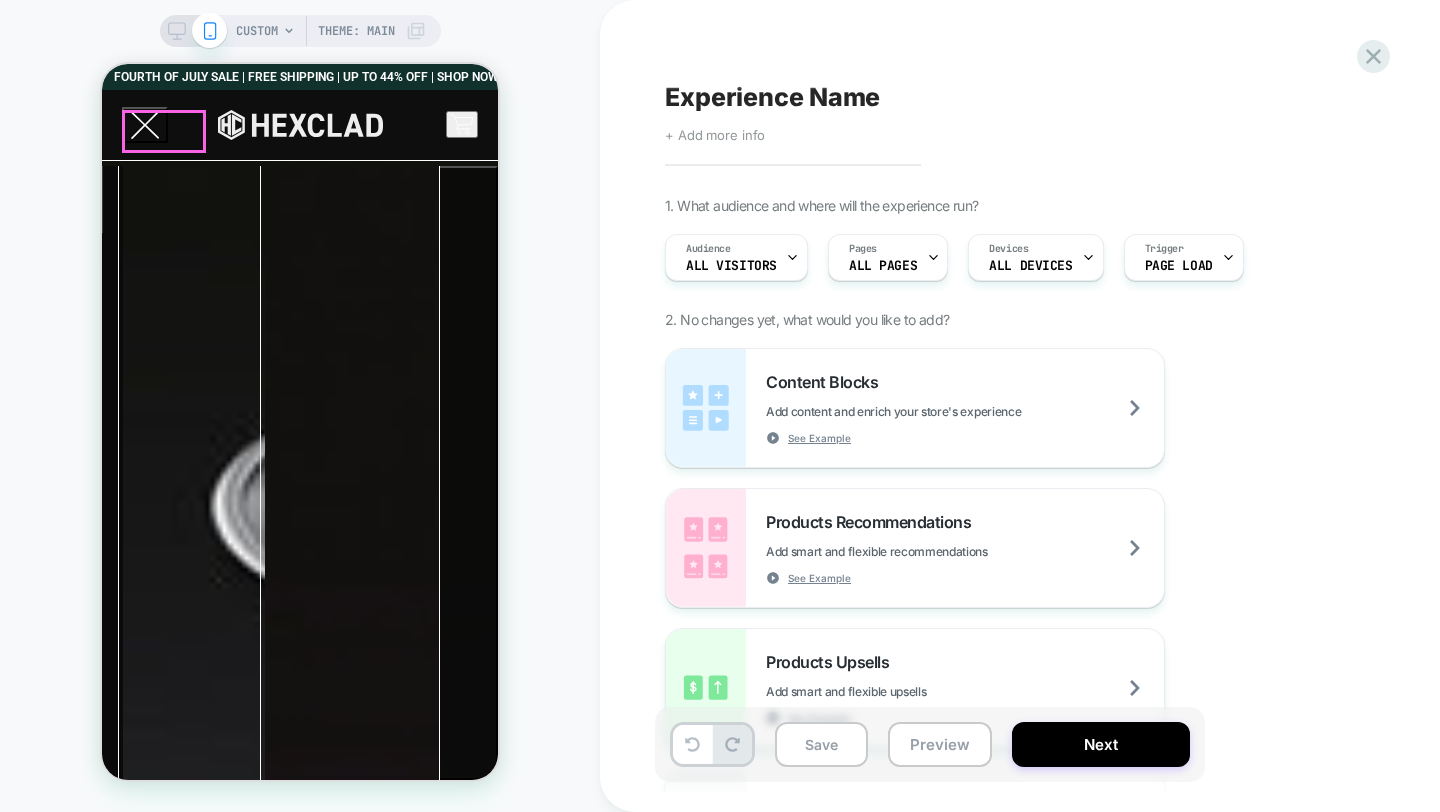 click 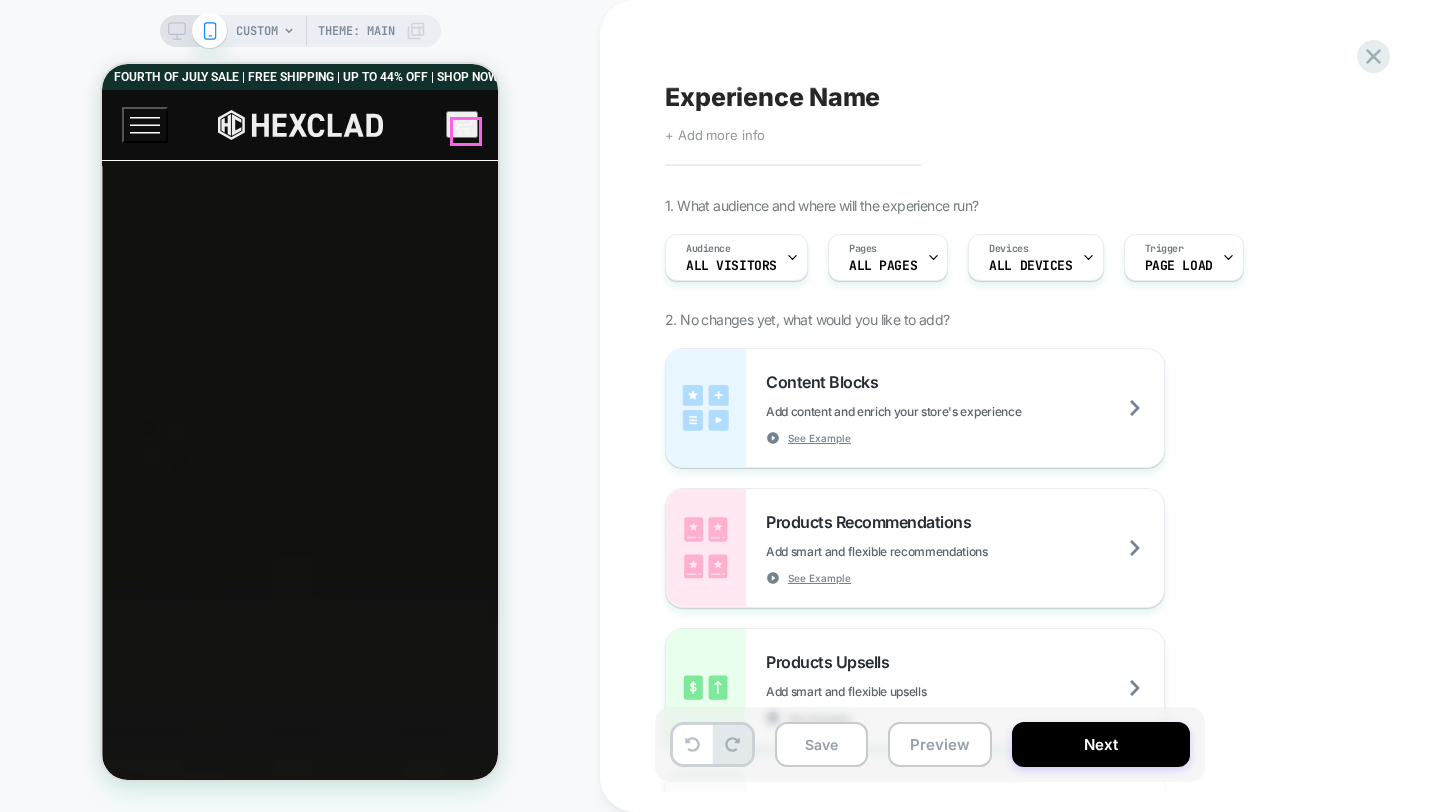 click 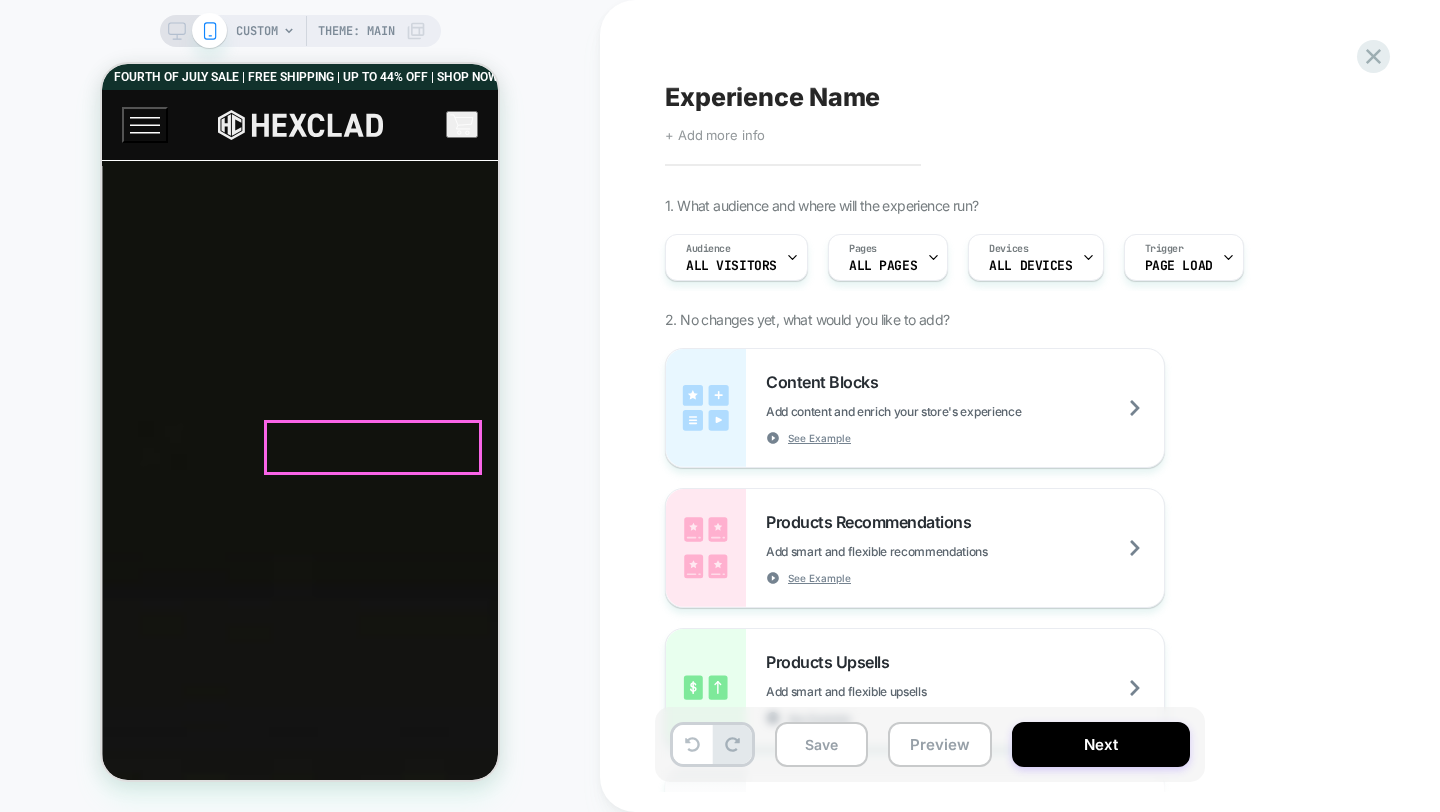 scroll, scrollTop: 0, scrollLeft: 365, axis: horizontal 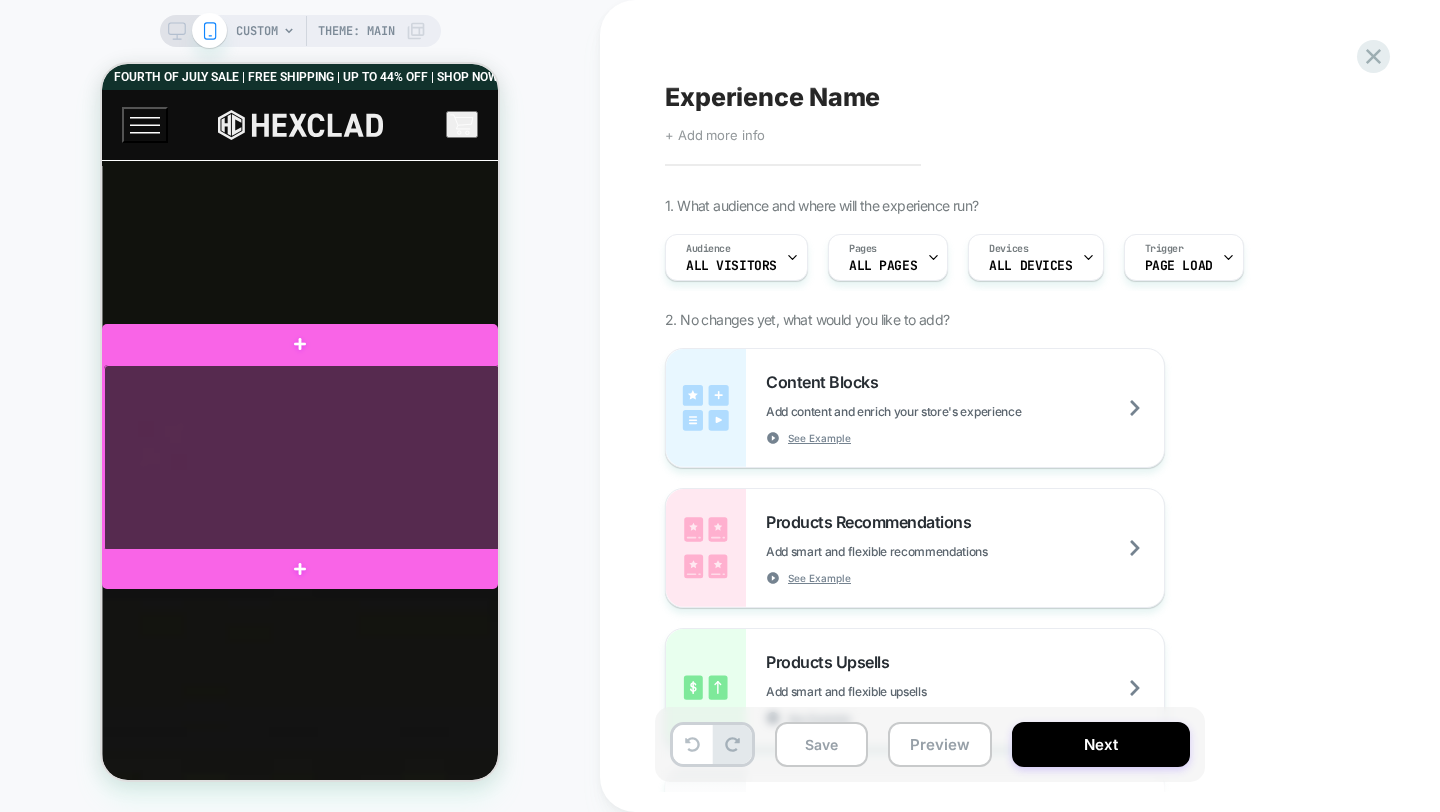 click at bounding box center [302, 458] 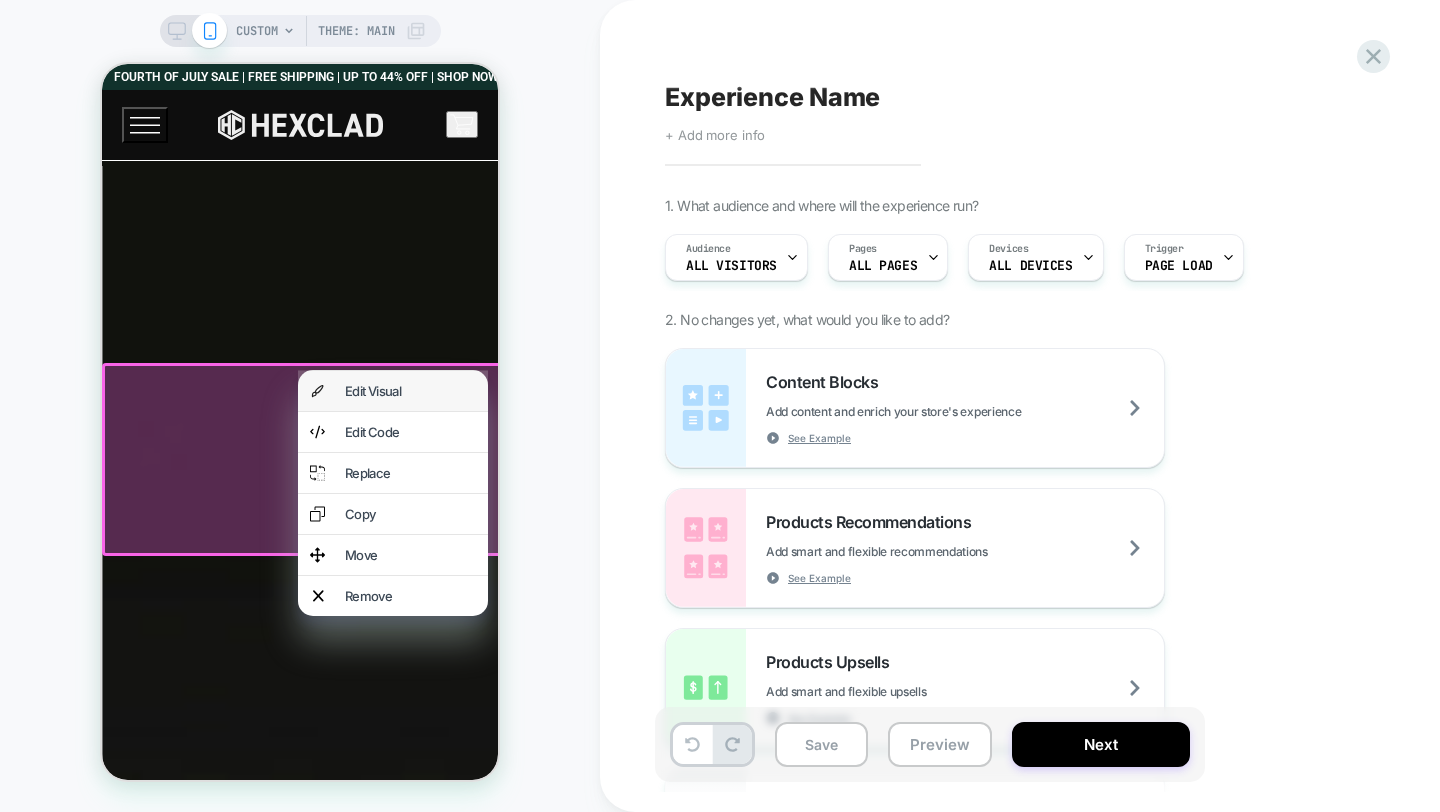 click on "Edit Visual" at bounding box center (410, 391) 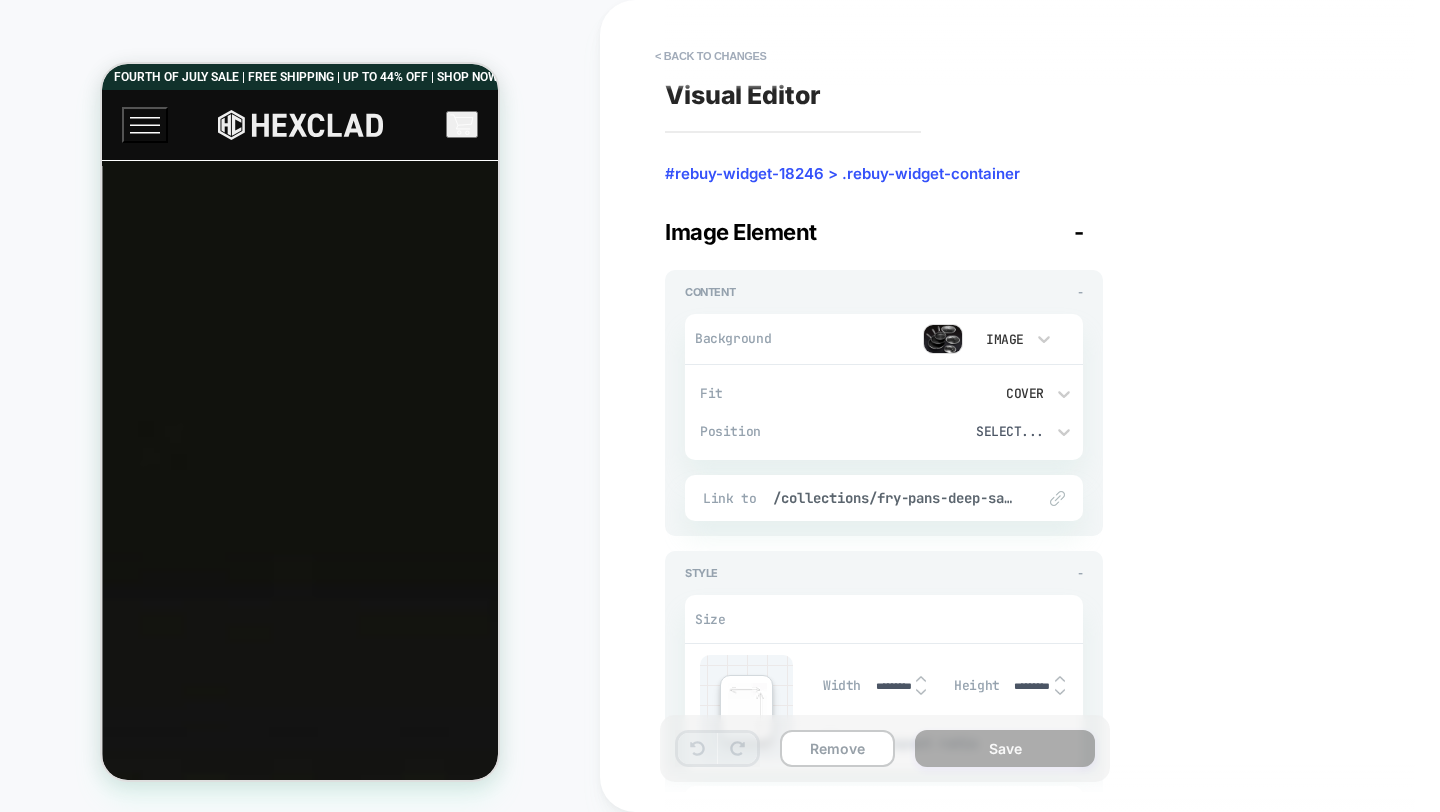 type on "*" 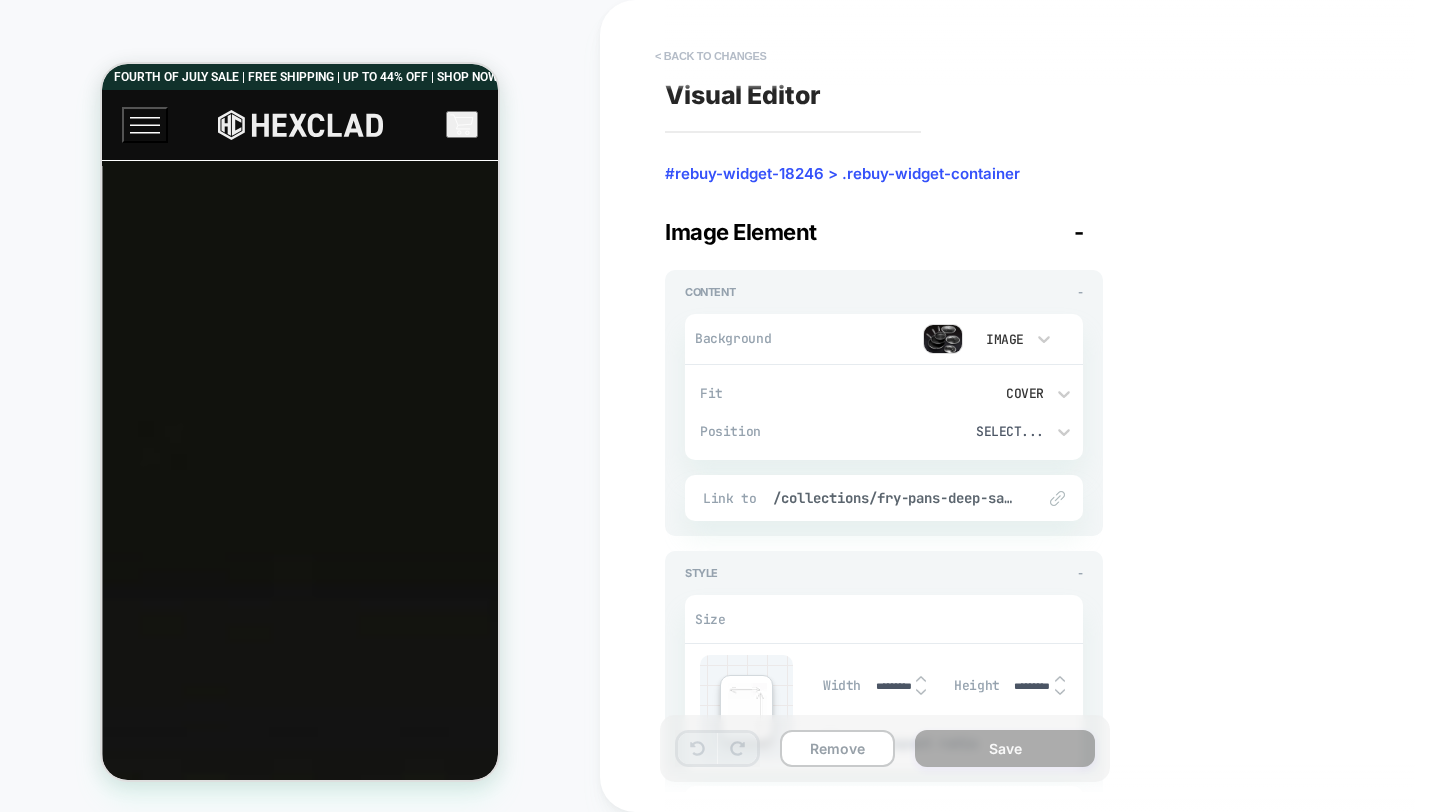 click on "< Back to changes" at bounding box center [711, 56] 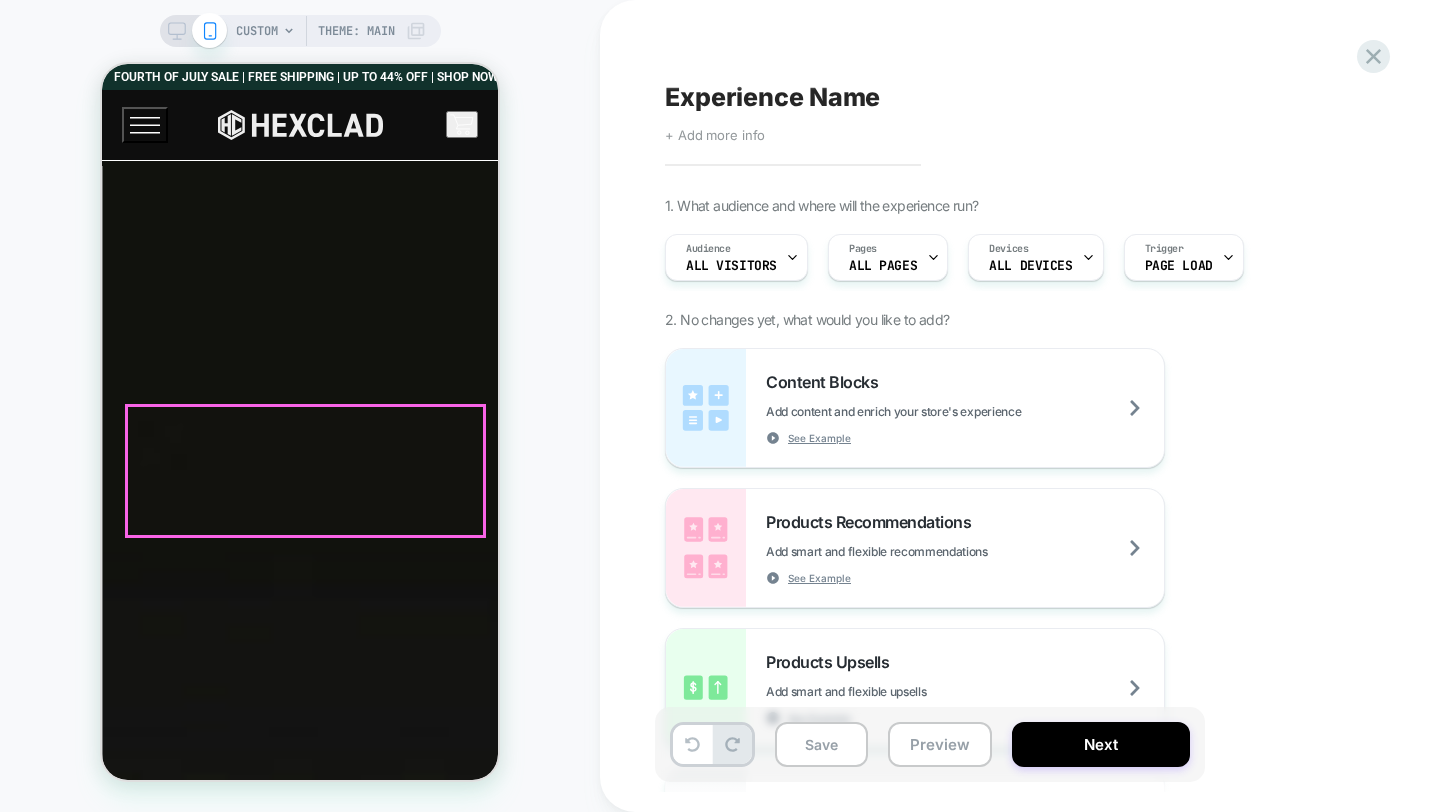 scroll, scrollTop: 0, scrollLeft: 0, axis: both 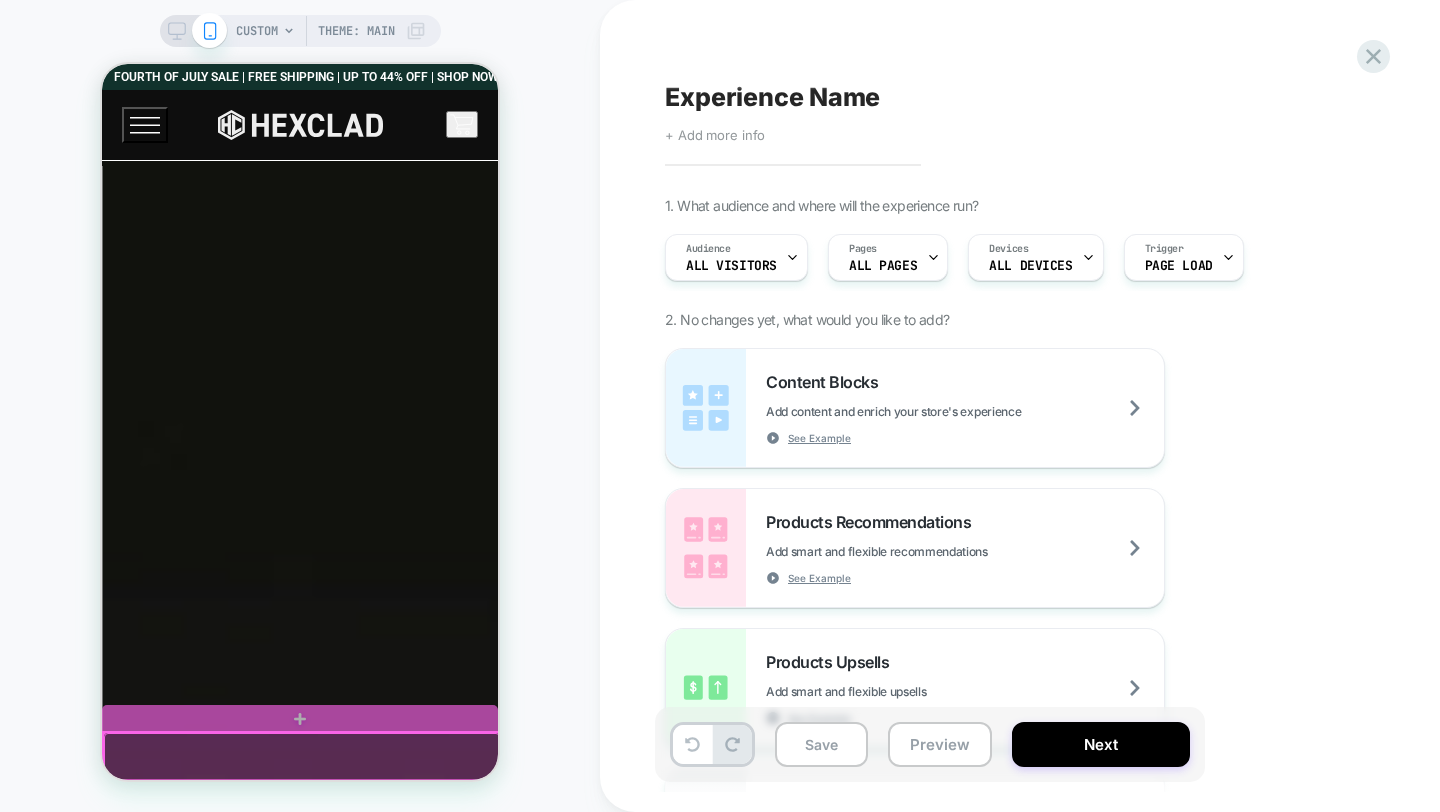 click at bounding box center [302, 757] 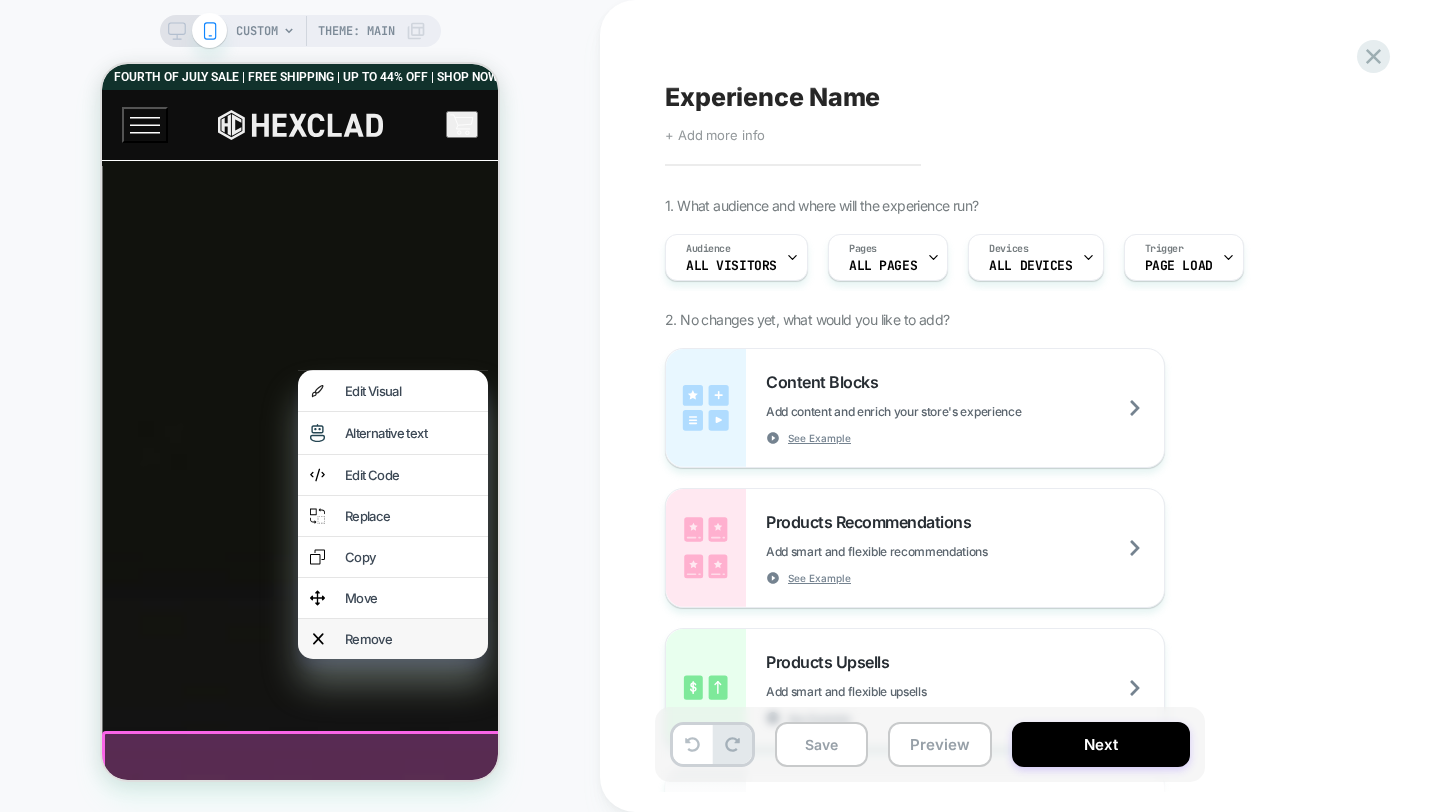 click on "Remove" at bounding box center (410, 639) 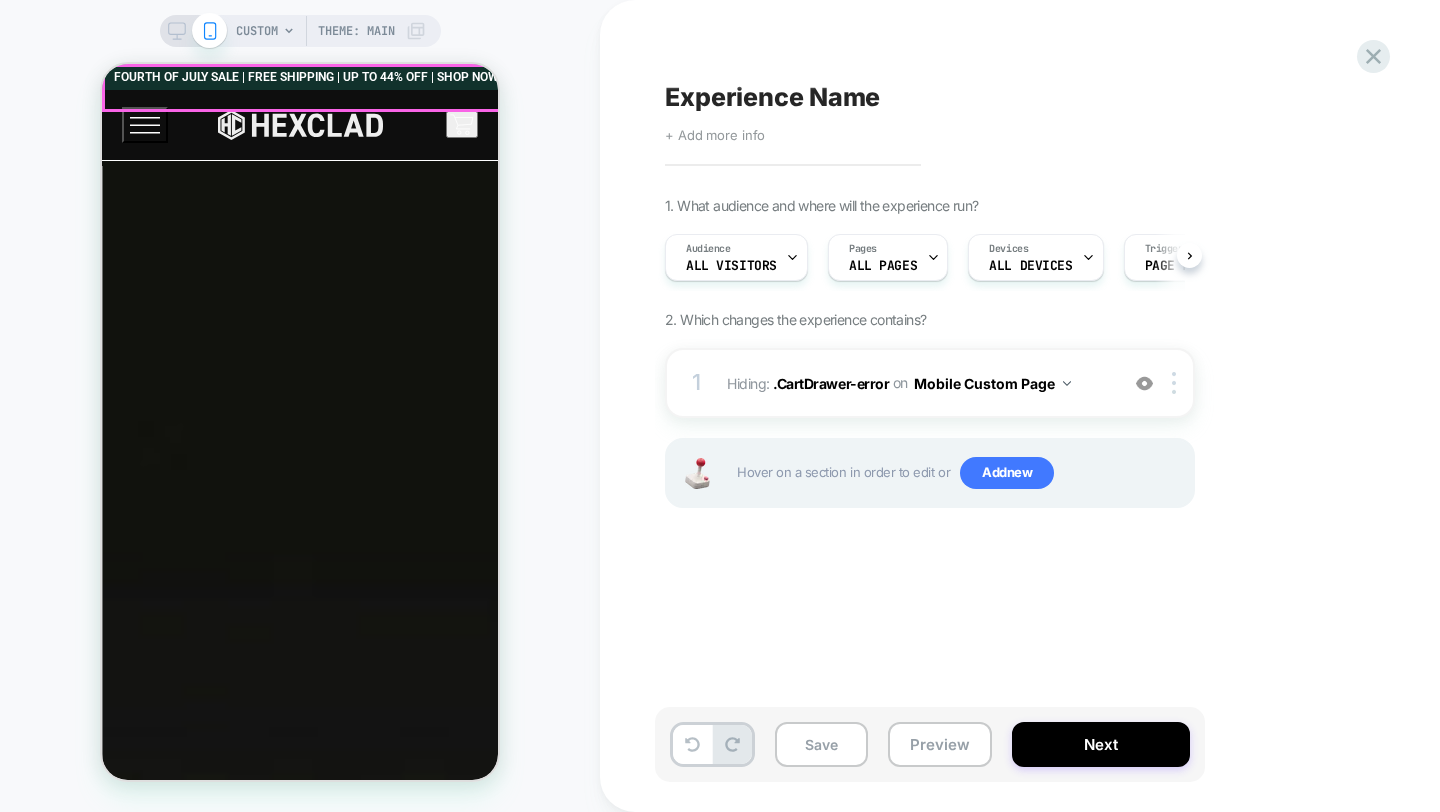 click at bounding box center (362, 28107) 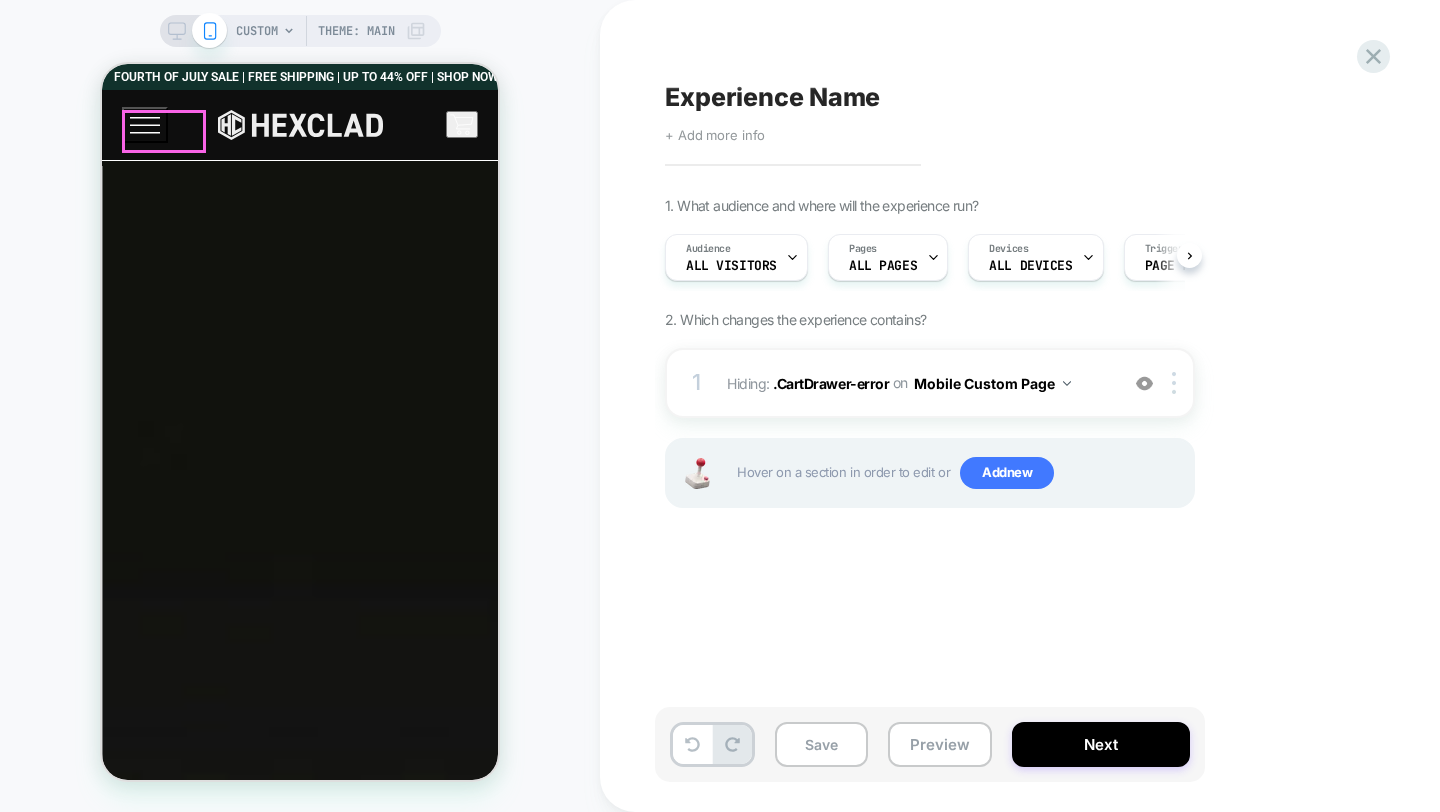click 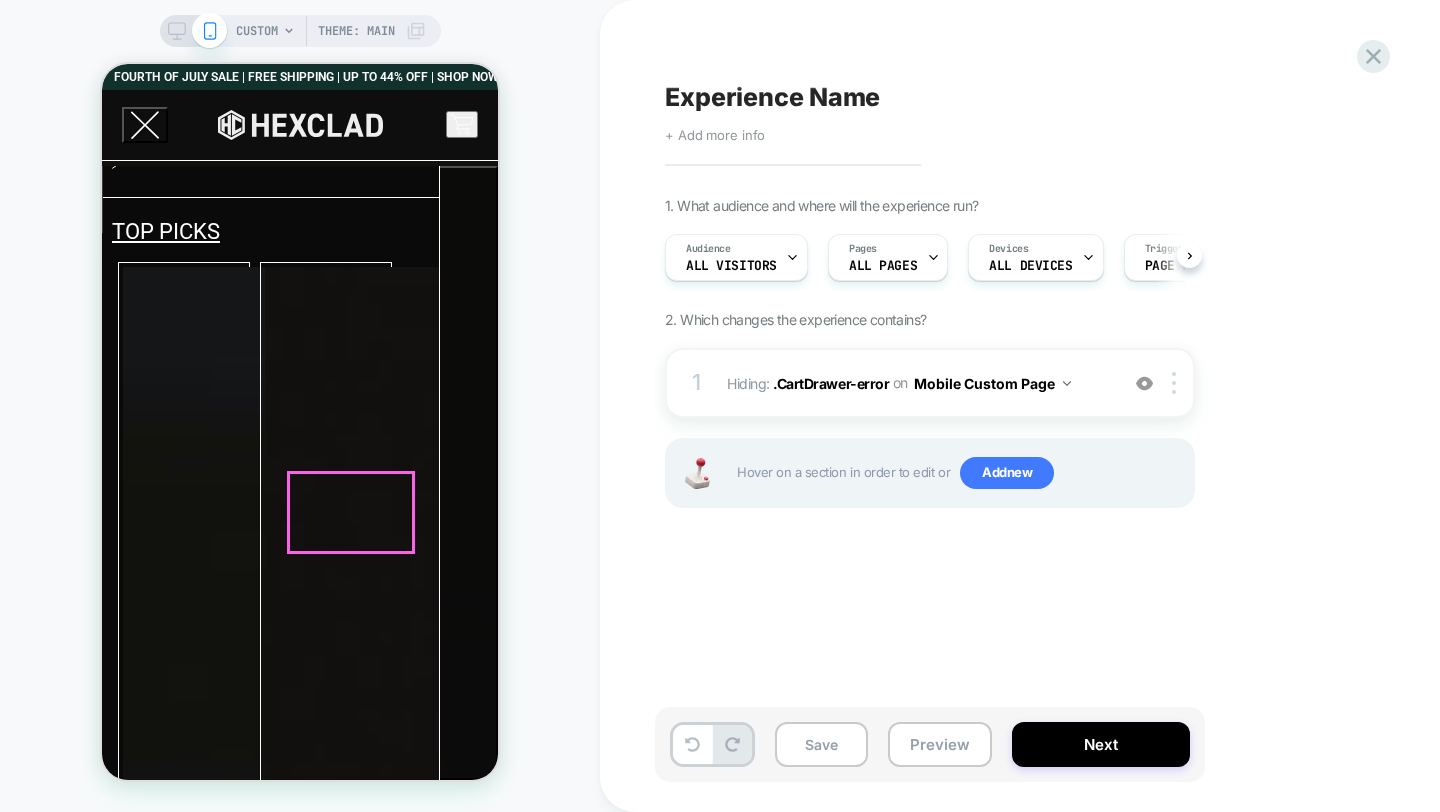 scroll, scrollTop: 0, scrollLeft: 0, axis: both 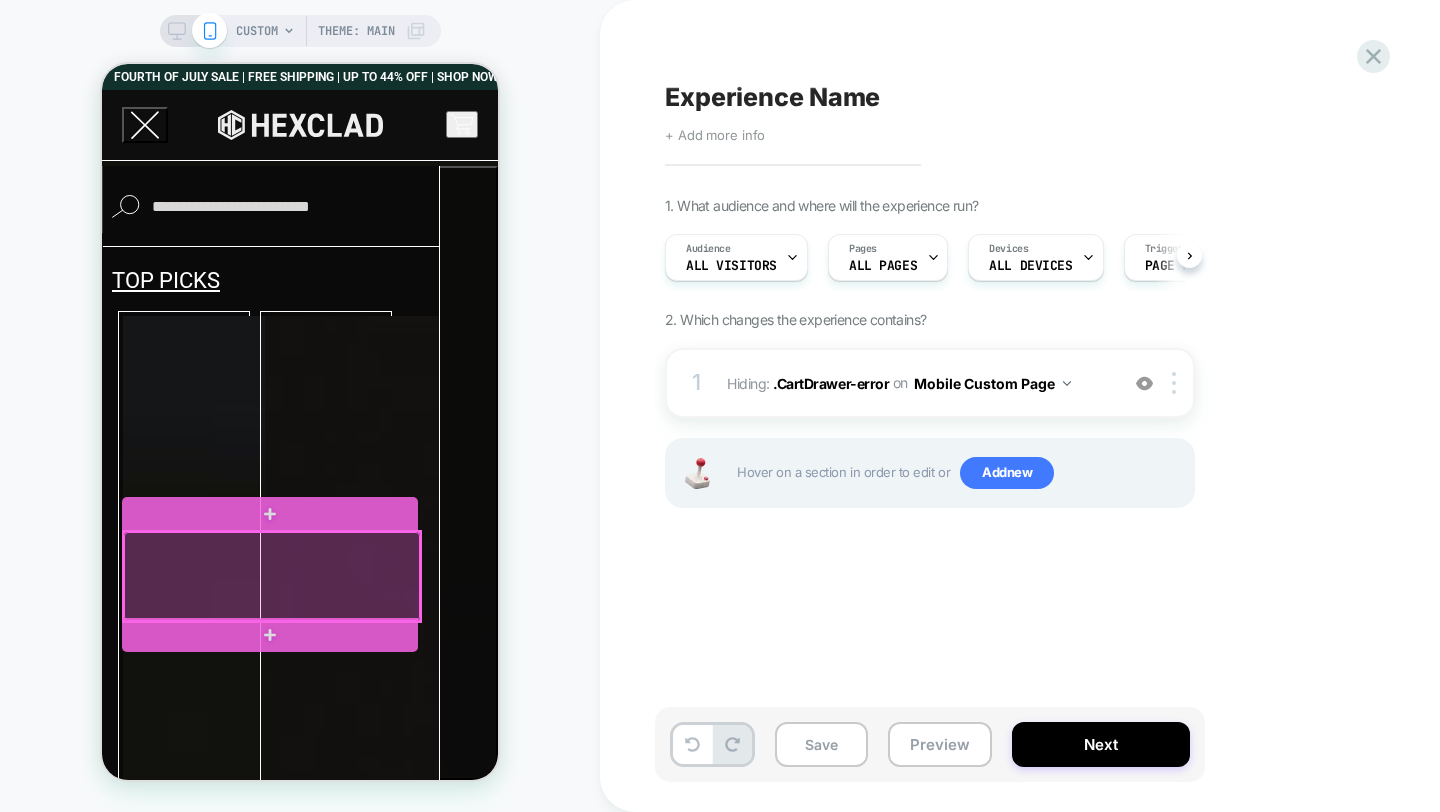 click at bounding box center [272, 576] 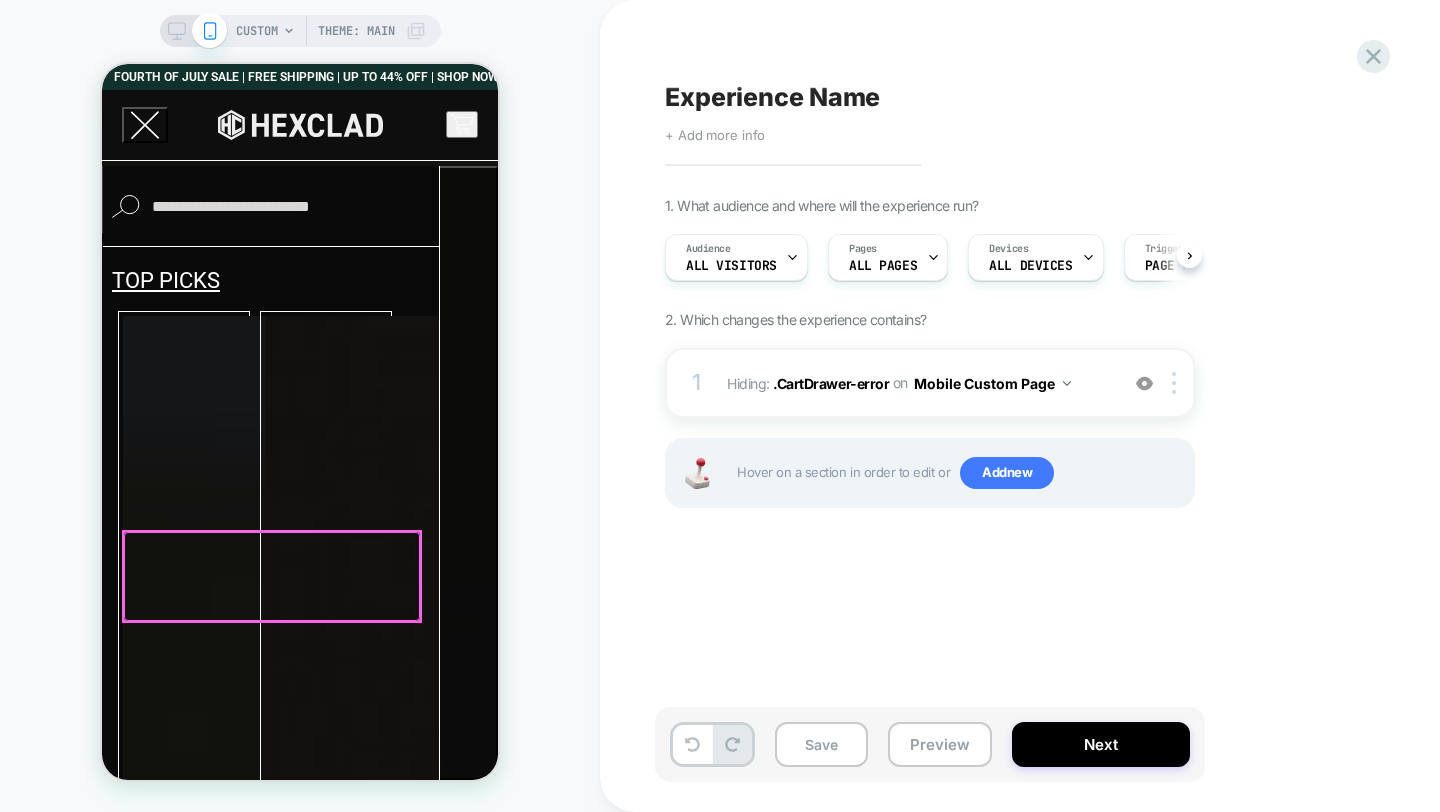 click at bounding box center (272, 576) 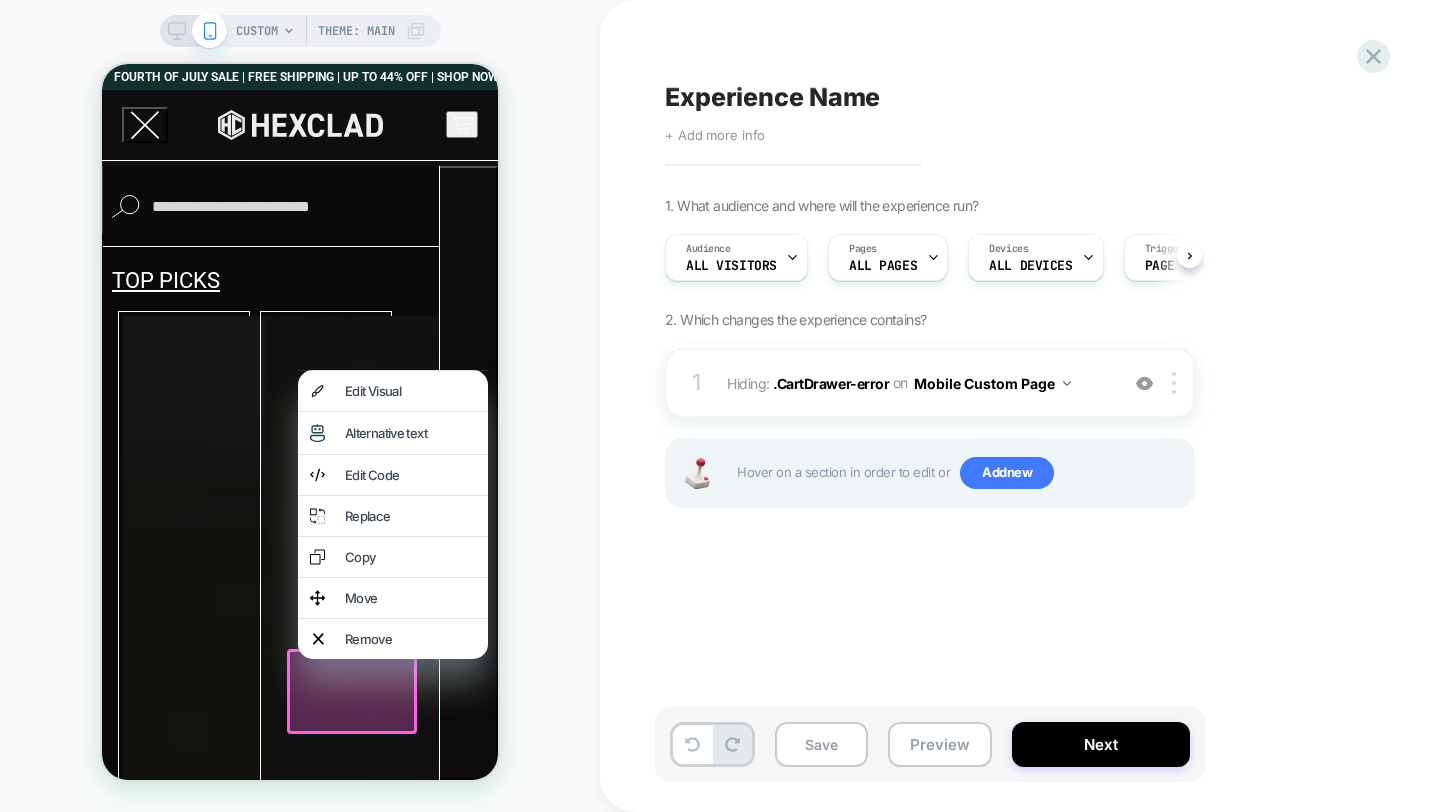 click at bounding box center (270, 4688) 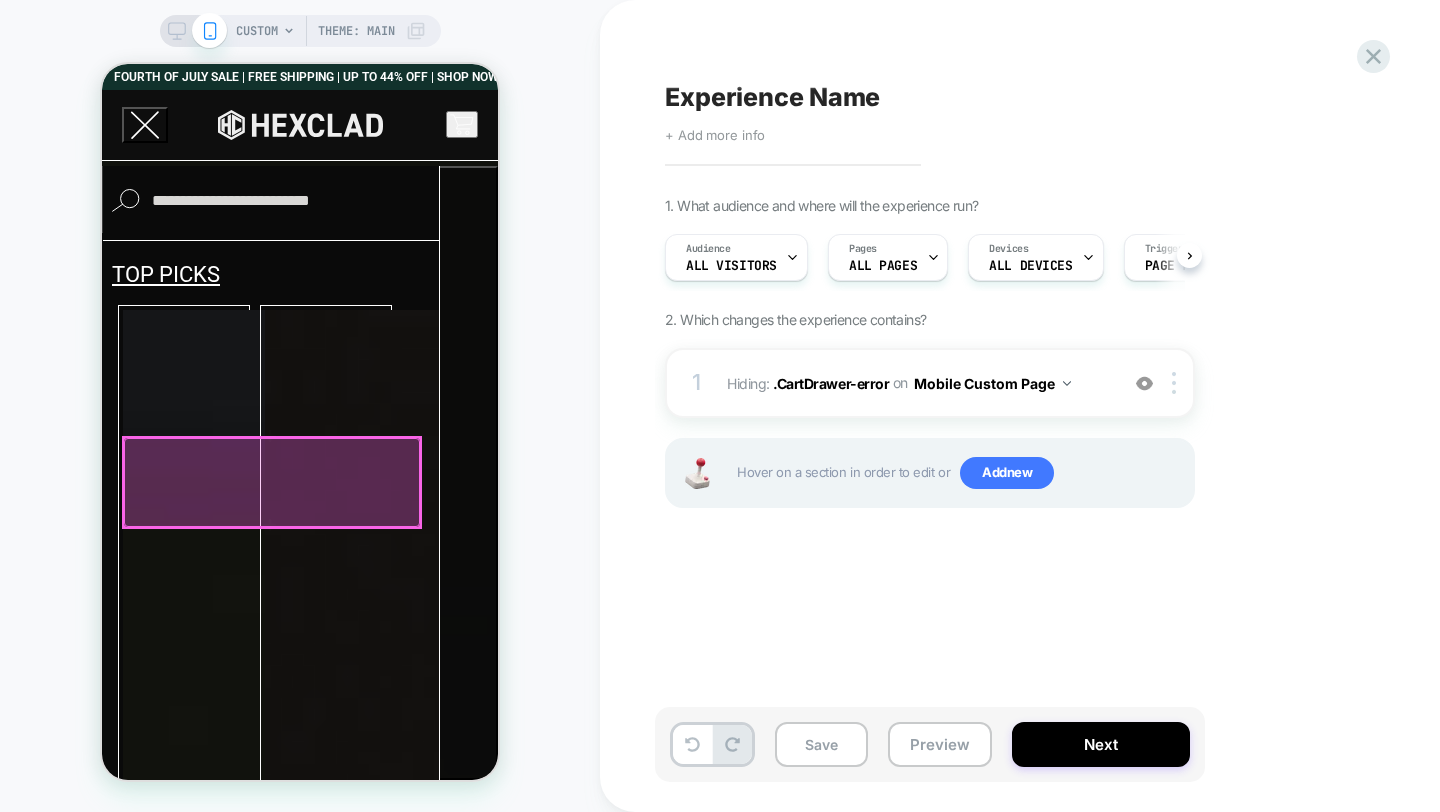 scroll, scrollTop: 22, scrollLeft: 0, axis: vertical 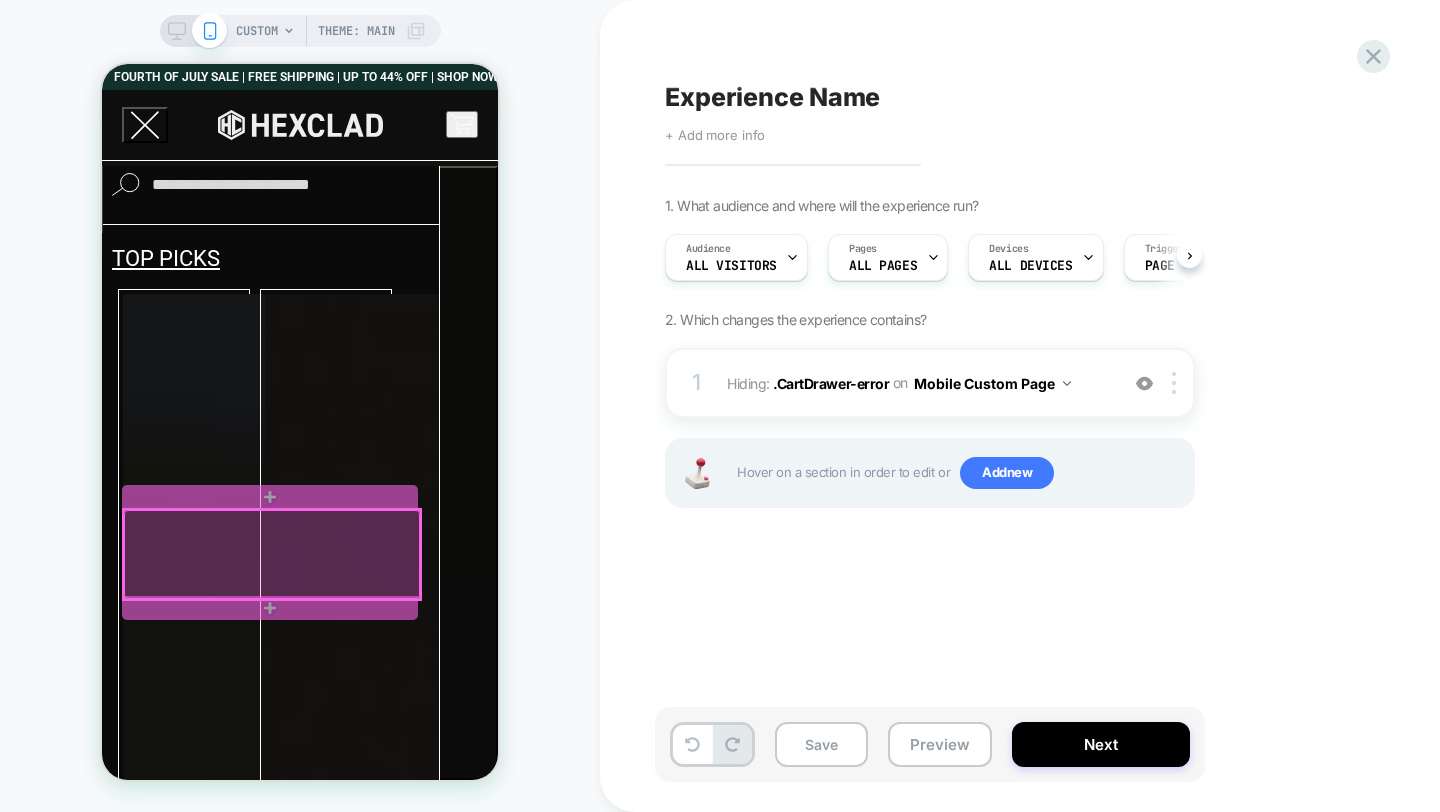click at bounding box center (272, 554) 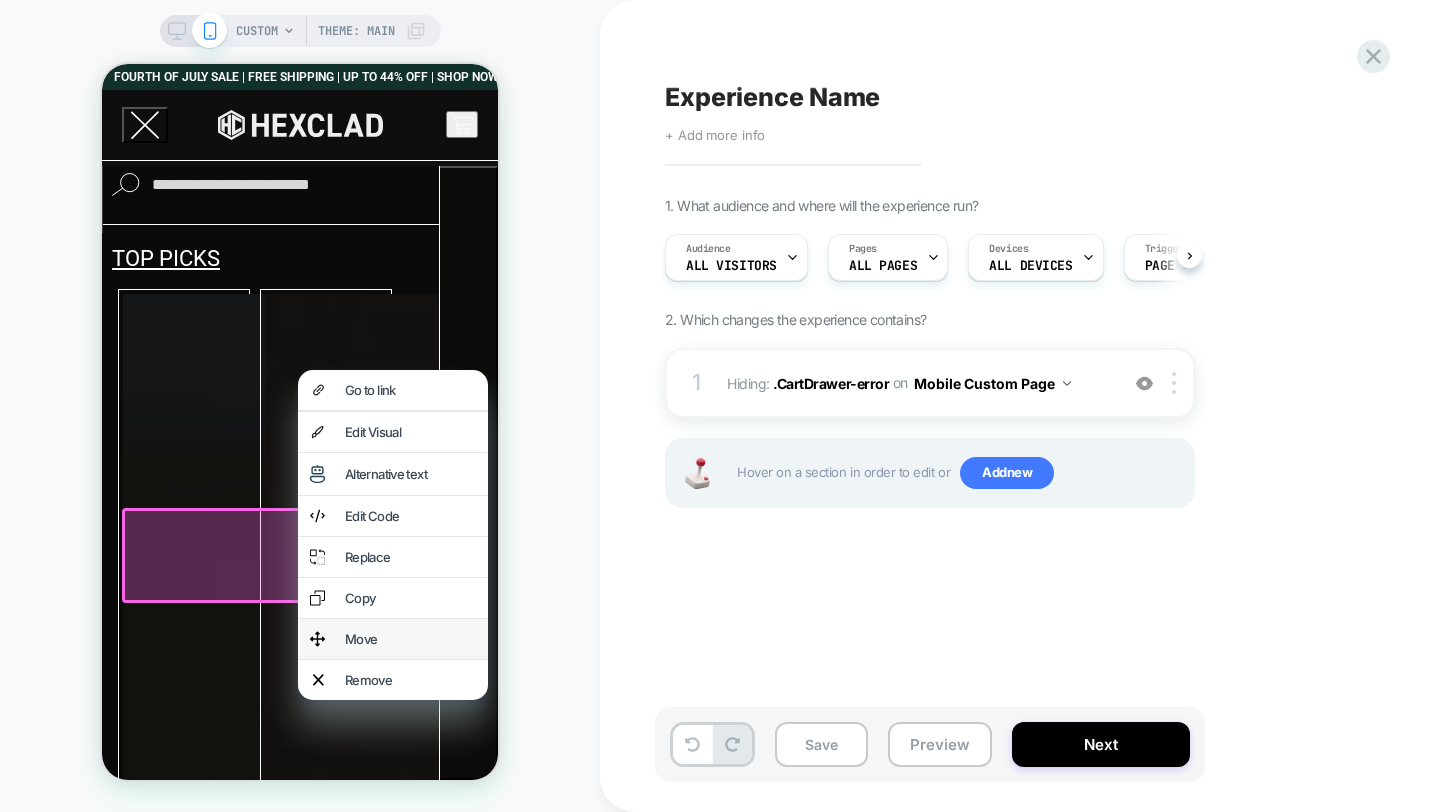 click on "Move" at bounding box center (393, 639) 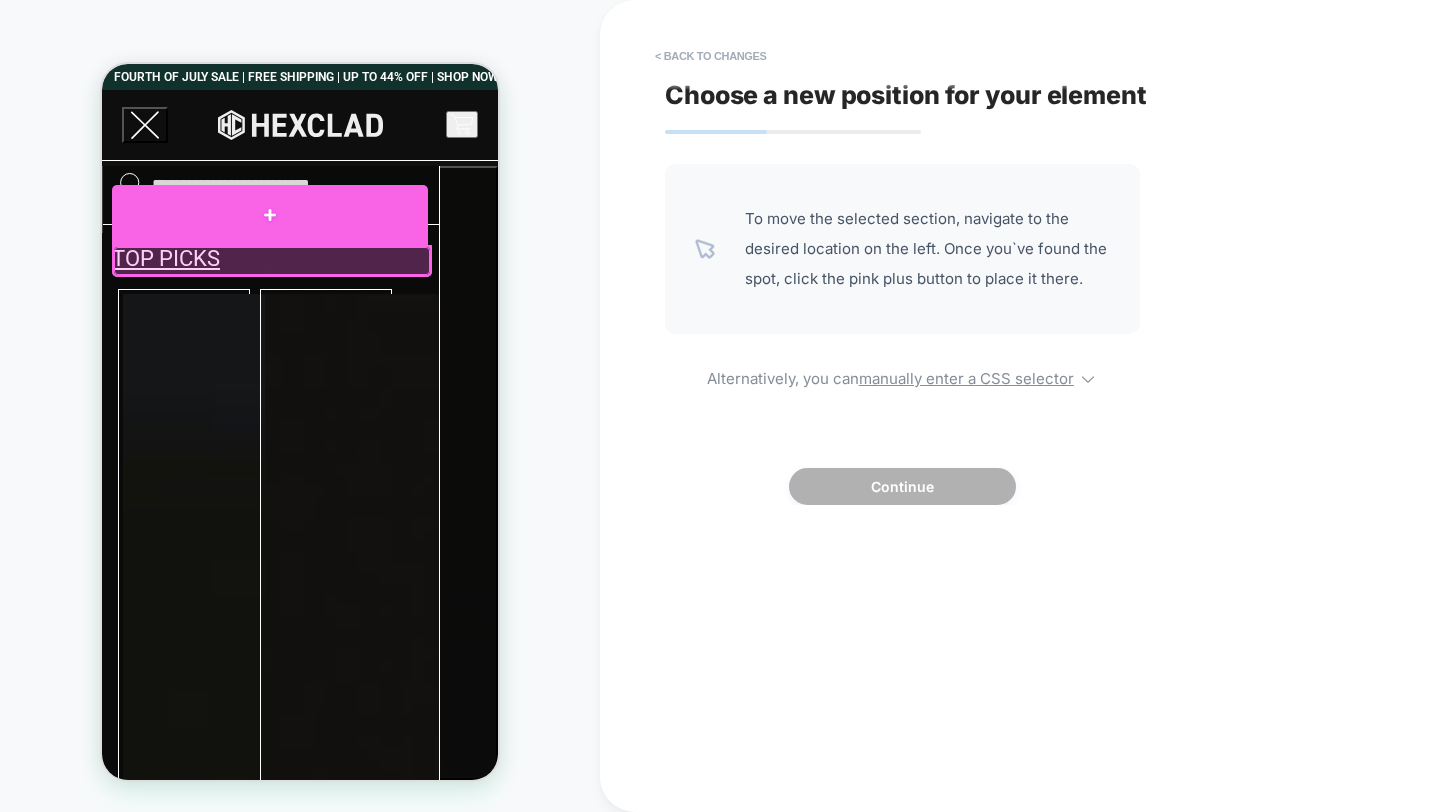 click at bounding box center [270, 215] 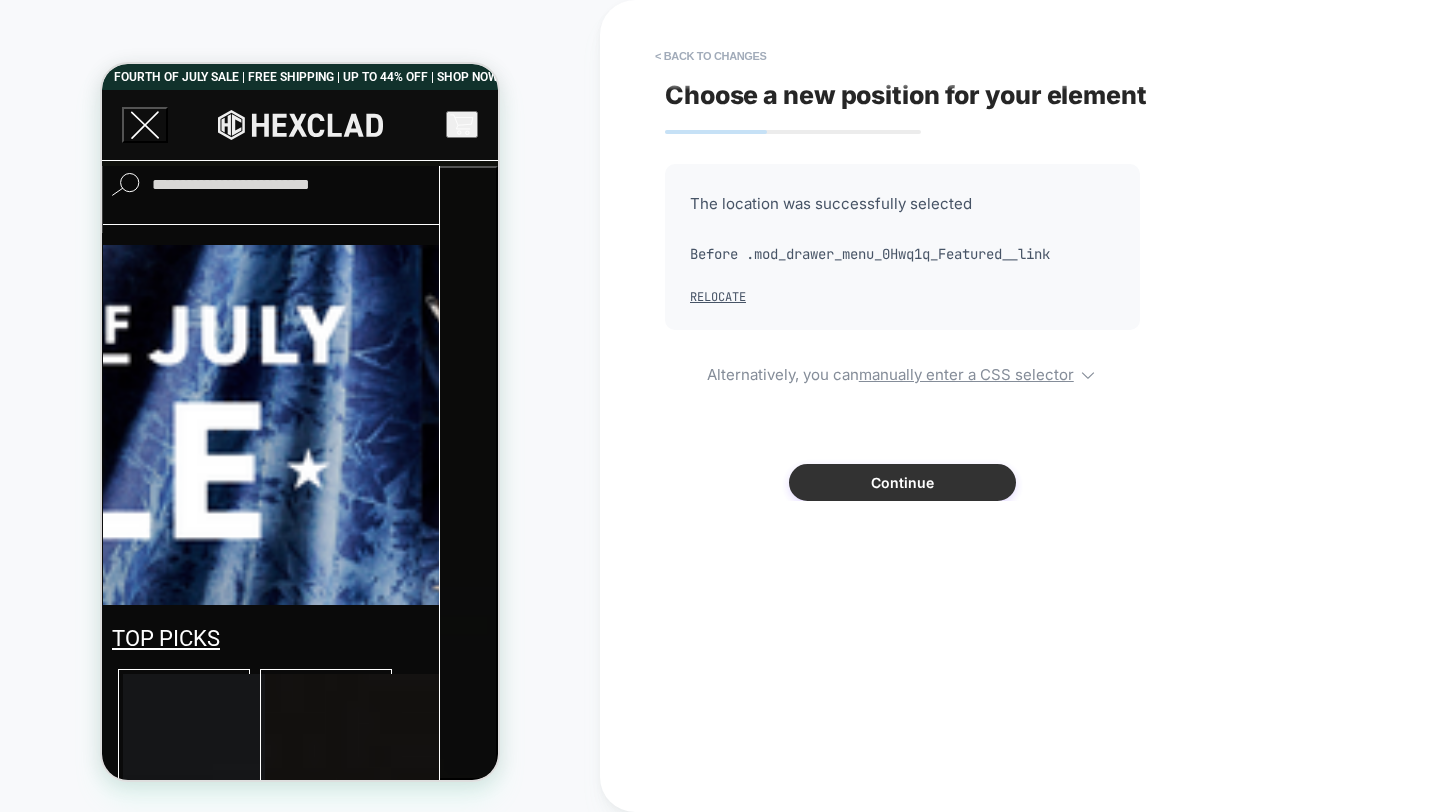 click on "Continue" at bounding box center [902, 482] 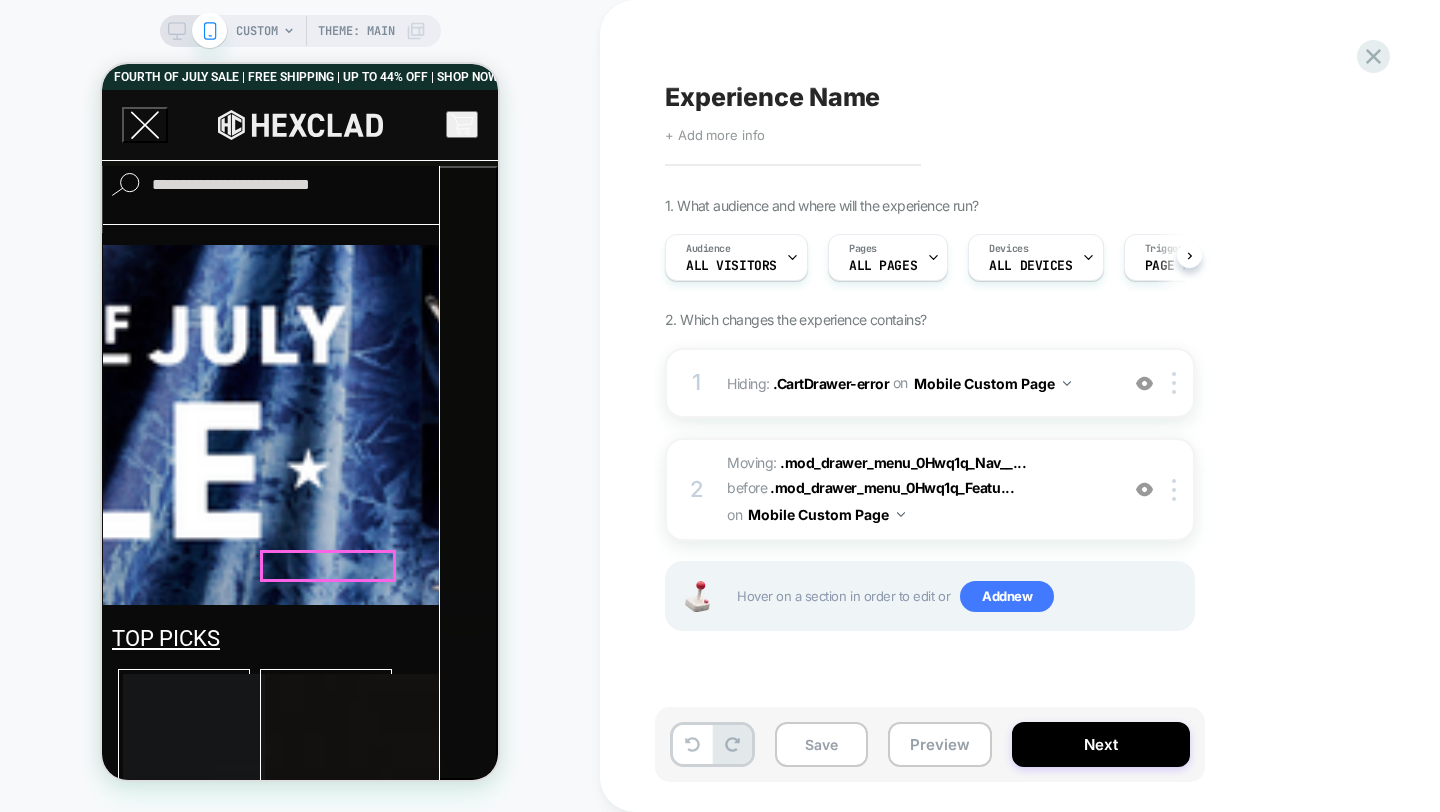 scroll, scrollTop: 0, scrollLeft: 1, axis: horizontal 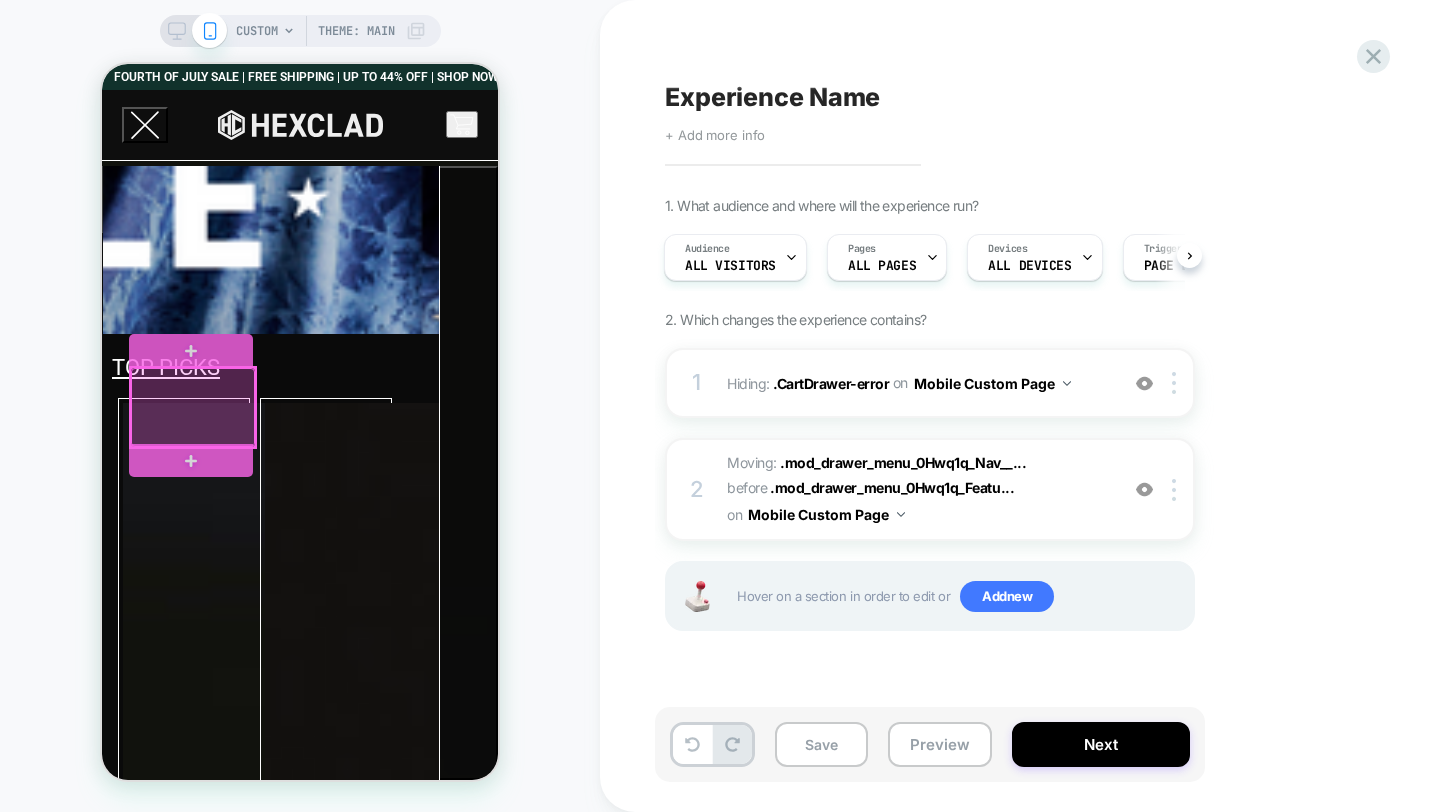 click at bounding box center (193, 407) 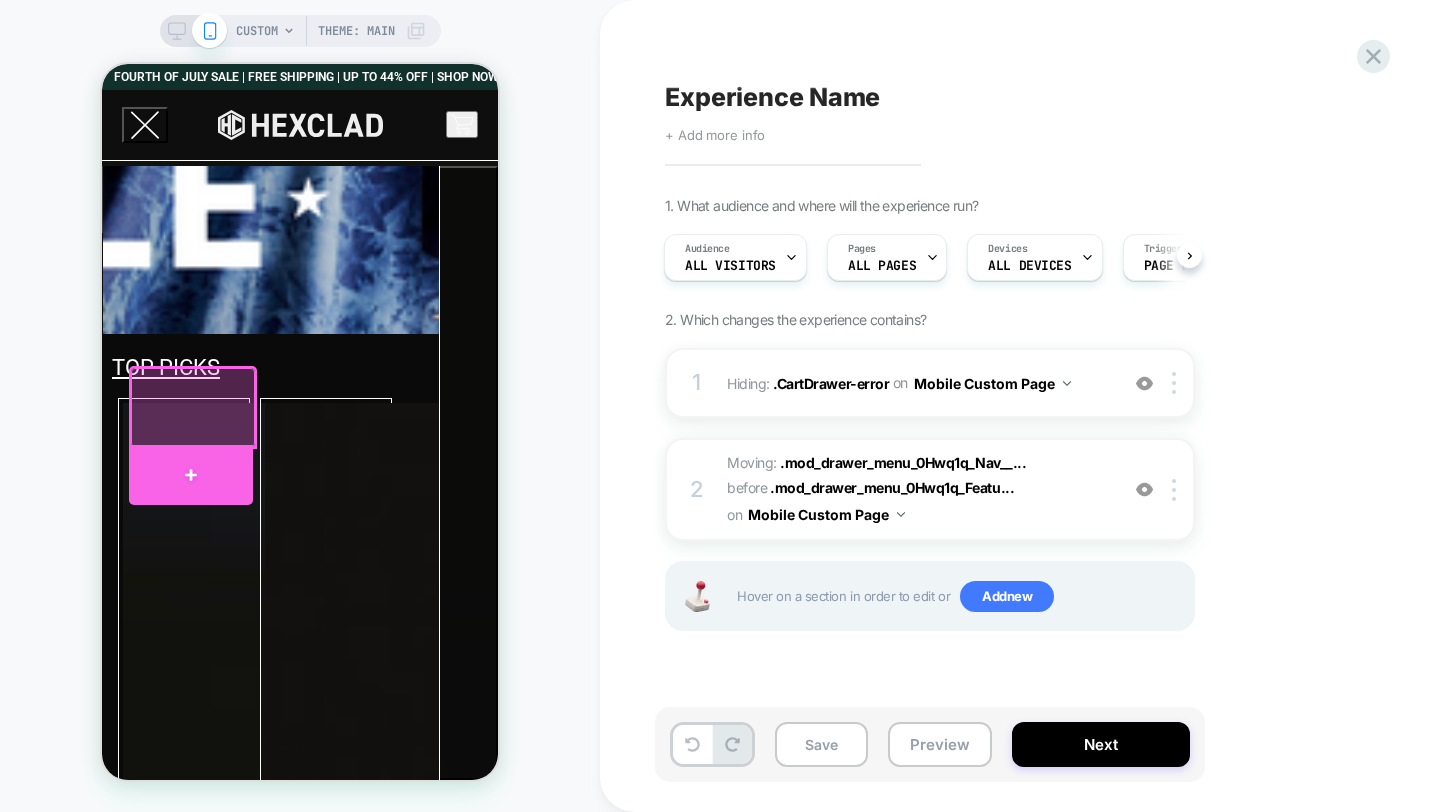 click at bounding box center [191, 475] 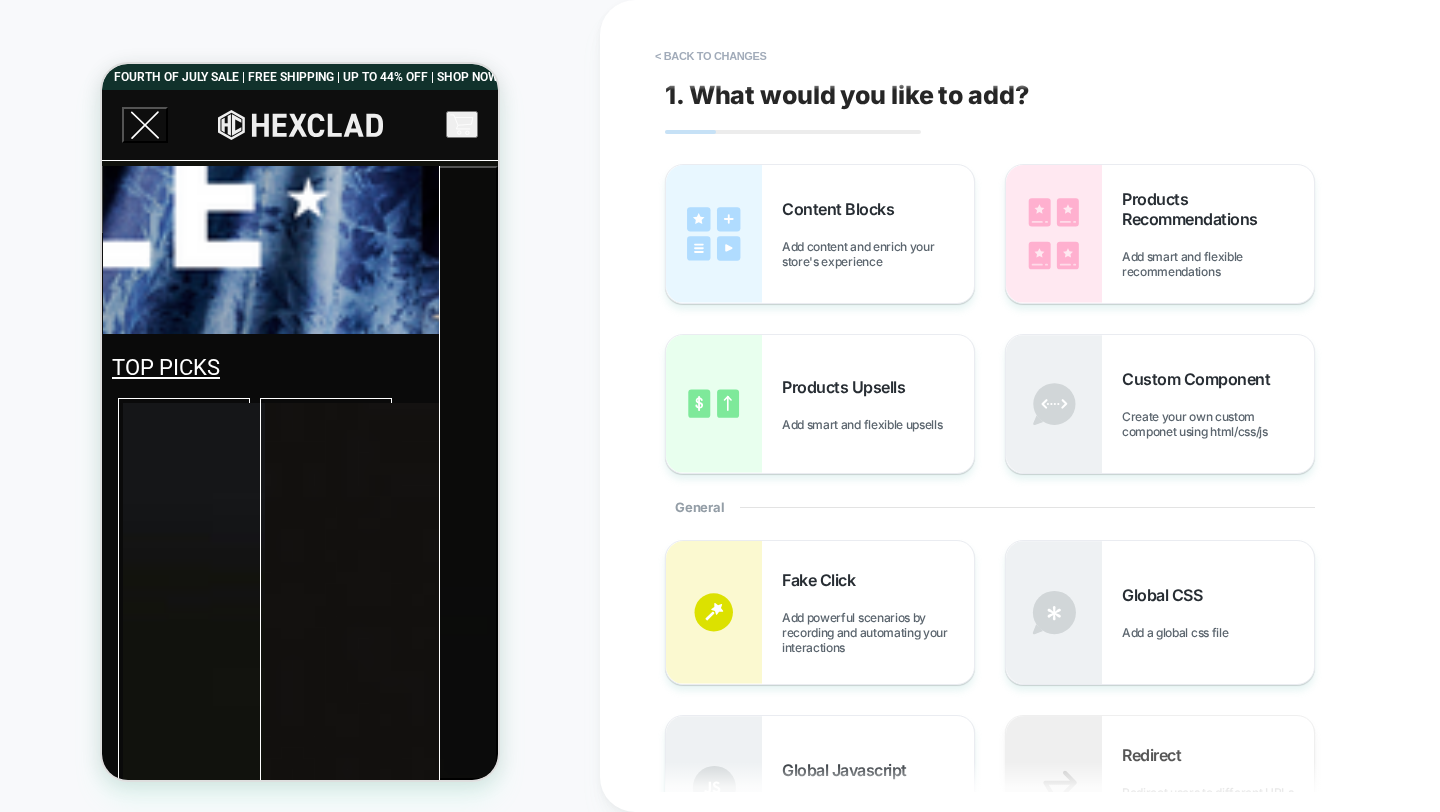 scroll, scrollTop: 295, scrollLeft: 0, axis: vertical 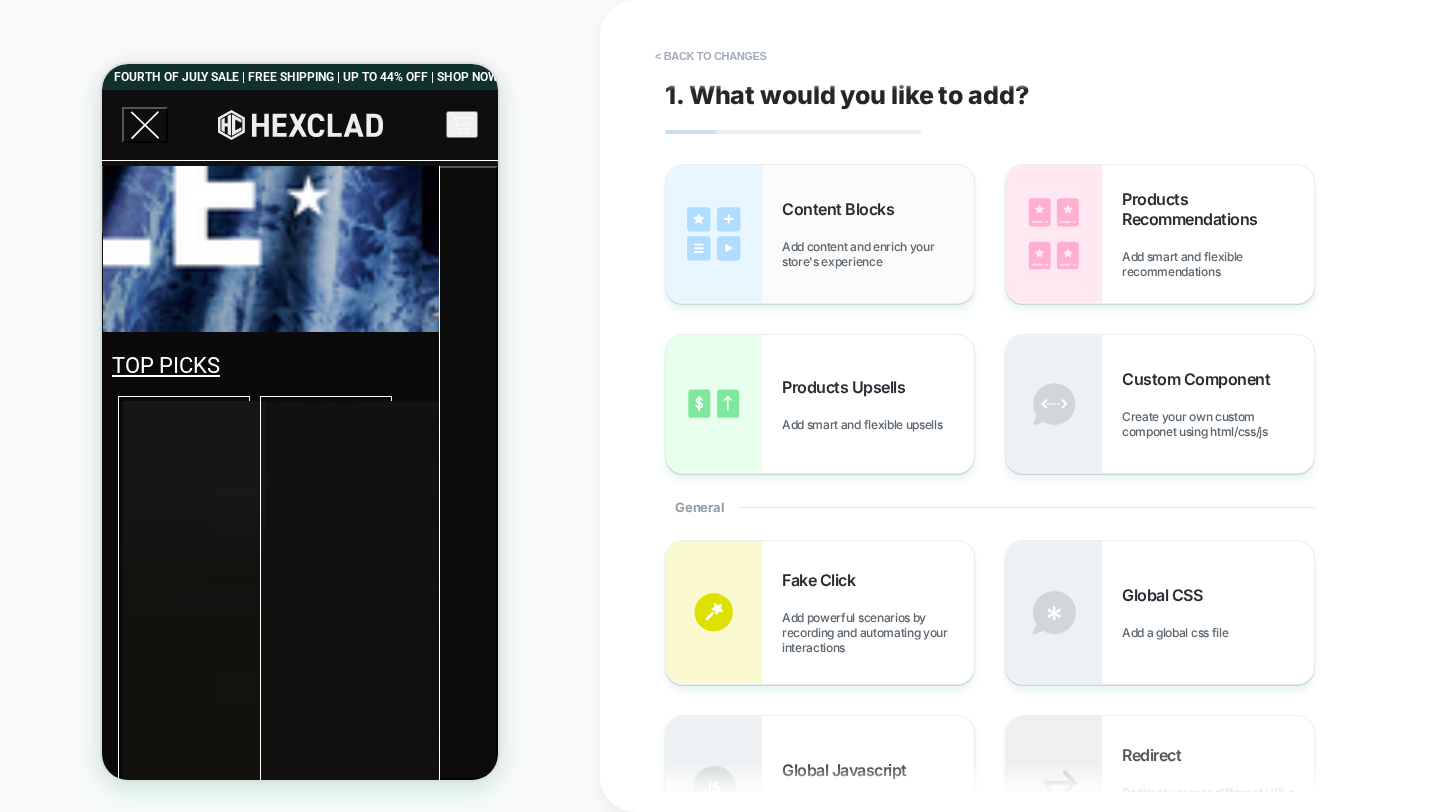 click on "Add content and enrich your store's experience" at bounding box center (878, 254) 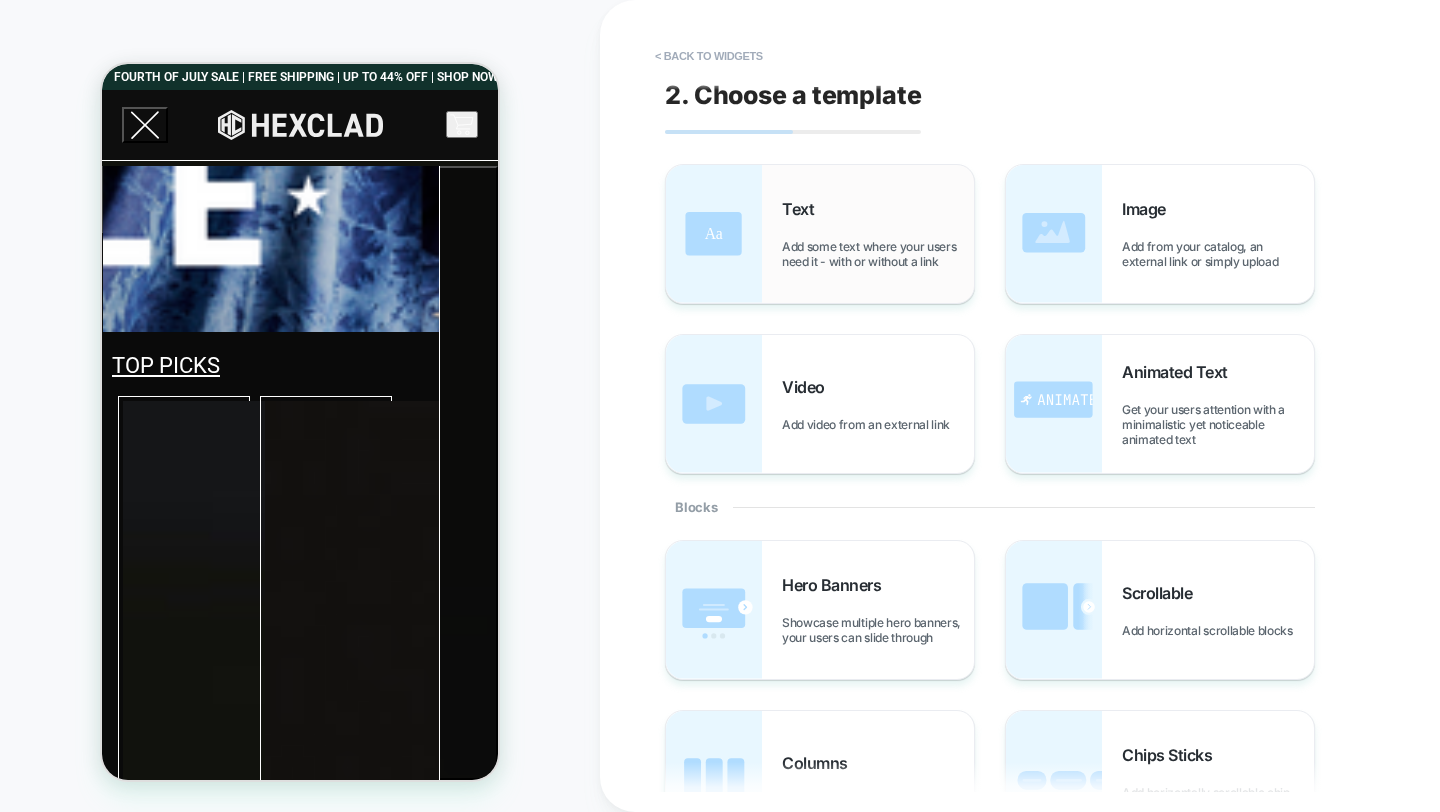 click on "Add some text where your users need it - with or without a link" at bounding box center (878, 254) 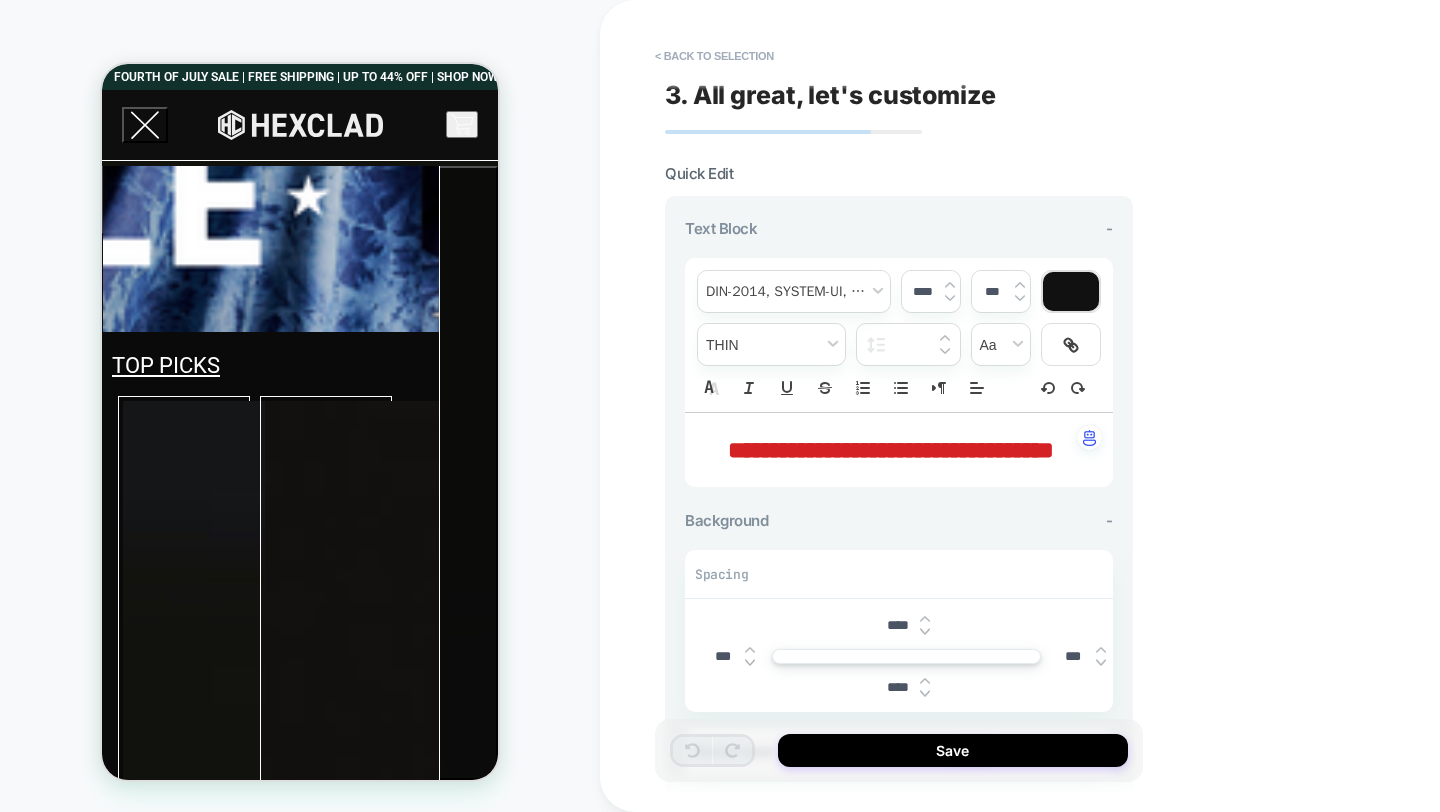 scroll, scrollTop: 364, scrollLeft: 0, axis: vertical 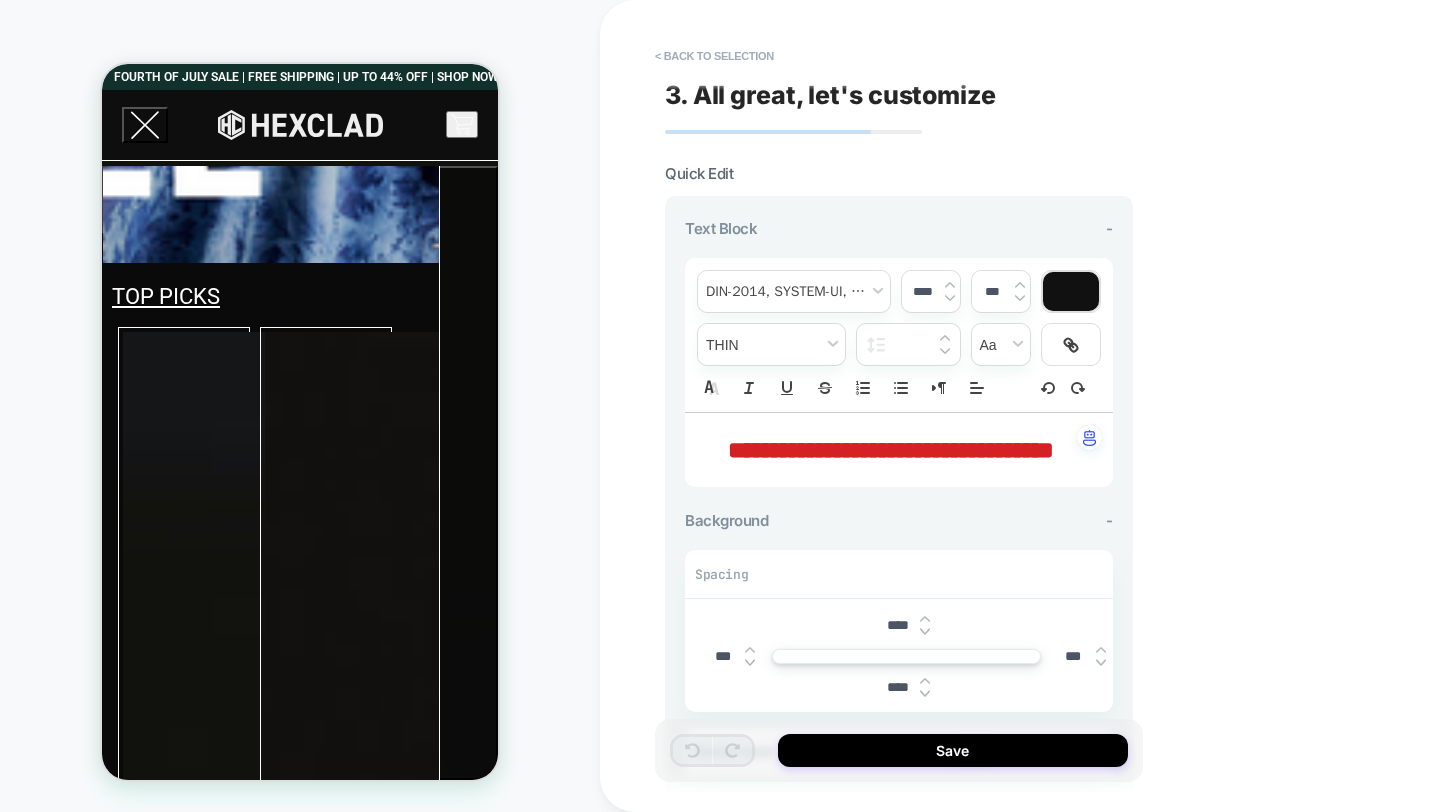 click on "**********" at bounding box center [891, 450] 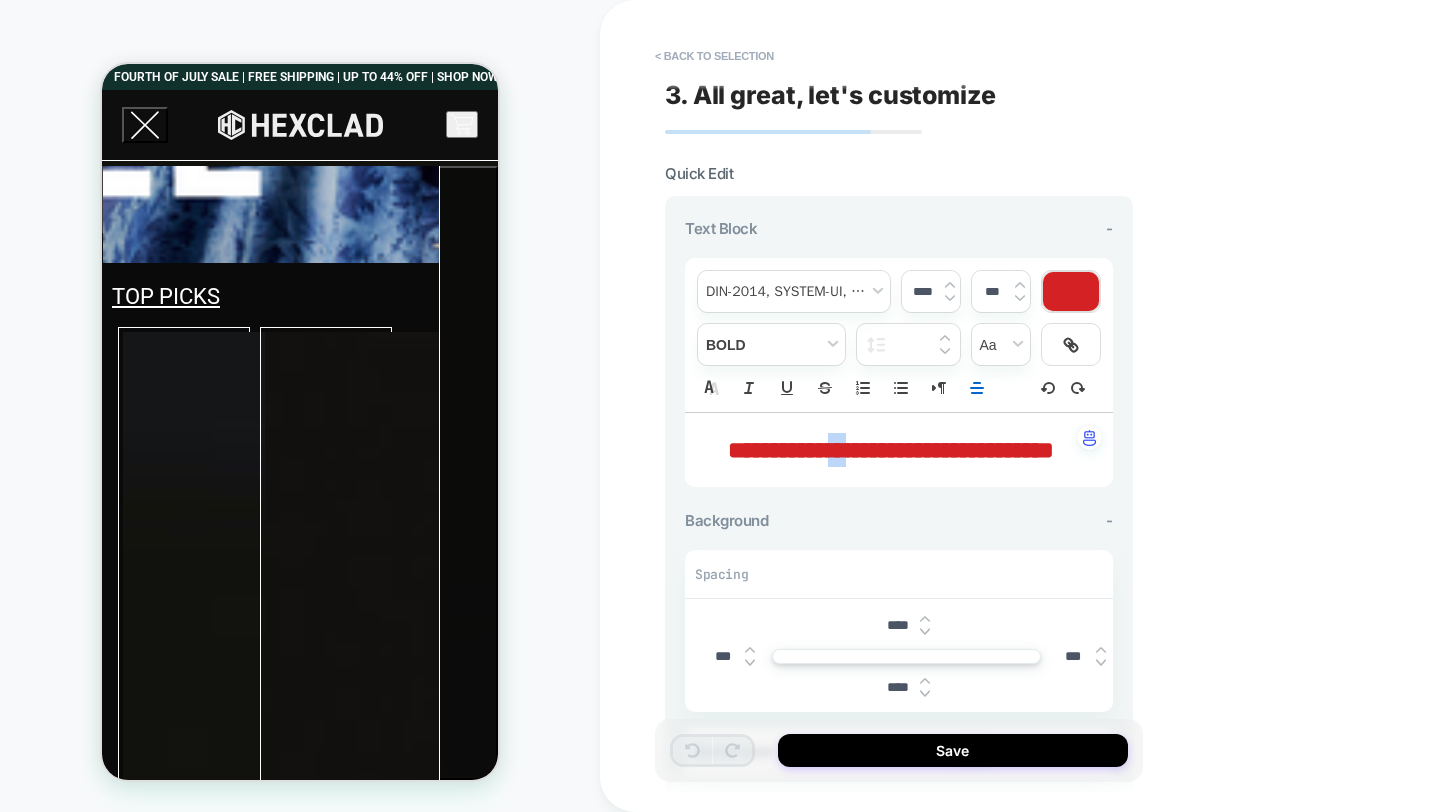 click on "**********" at bounding box center [891, 450] 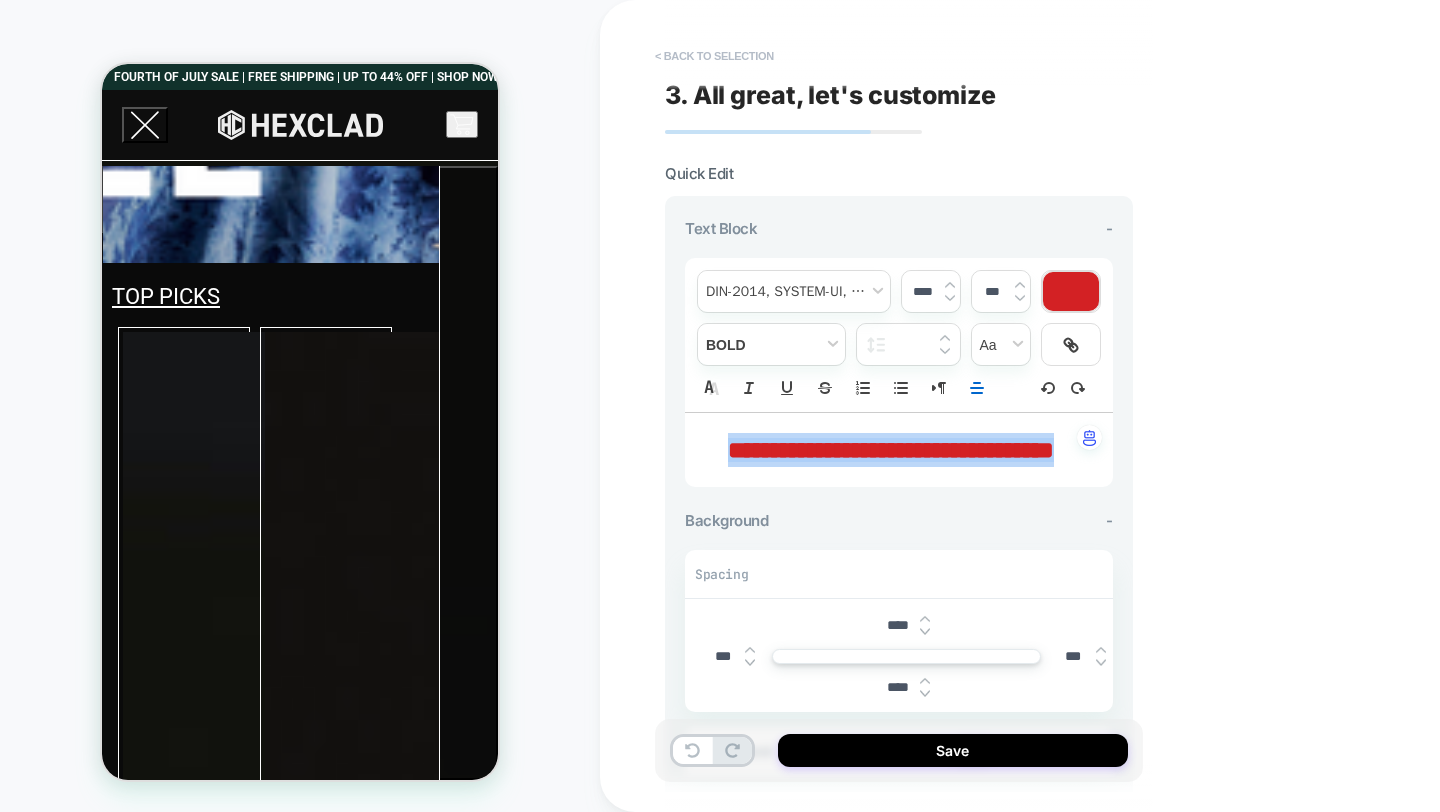 click on "< Back to selection" at bounding box center (714, 56) 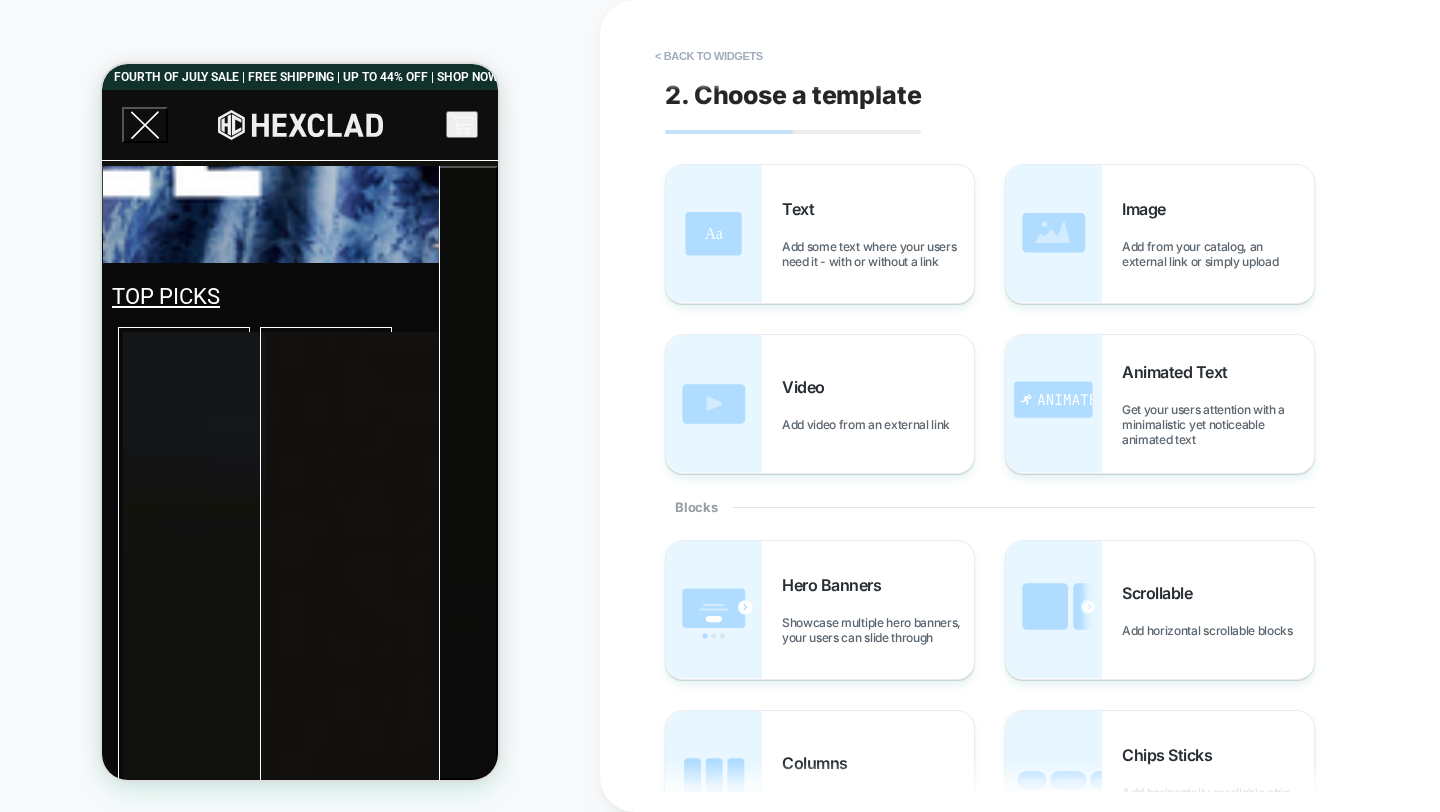 click on "< Back to widgets" at bounding box center (709, 56) 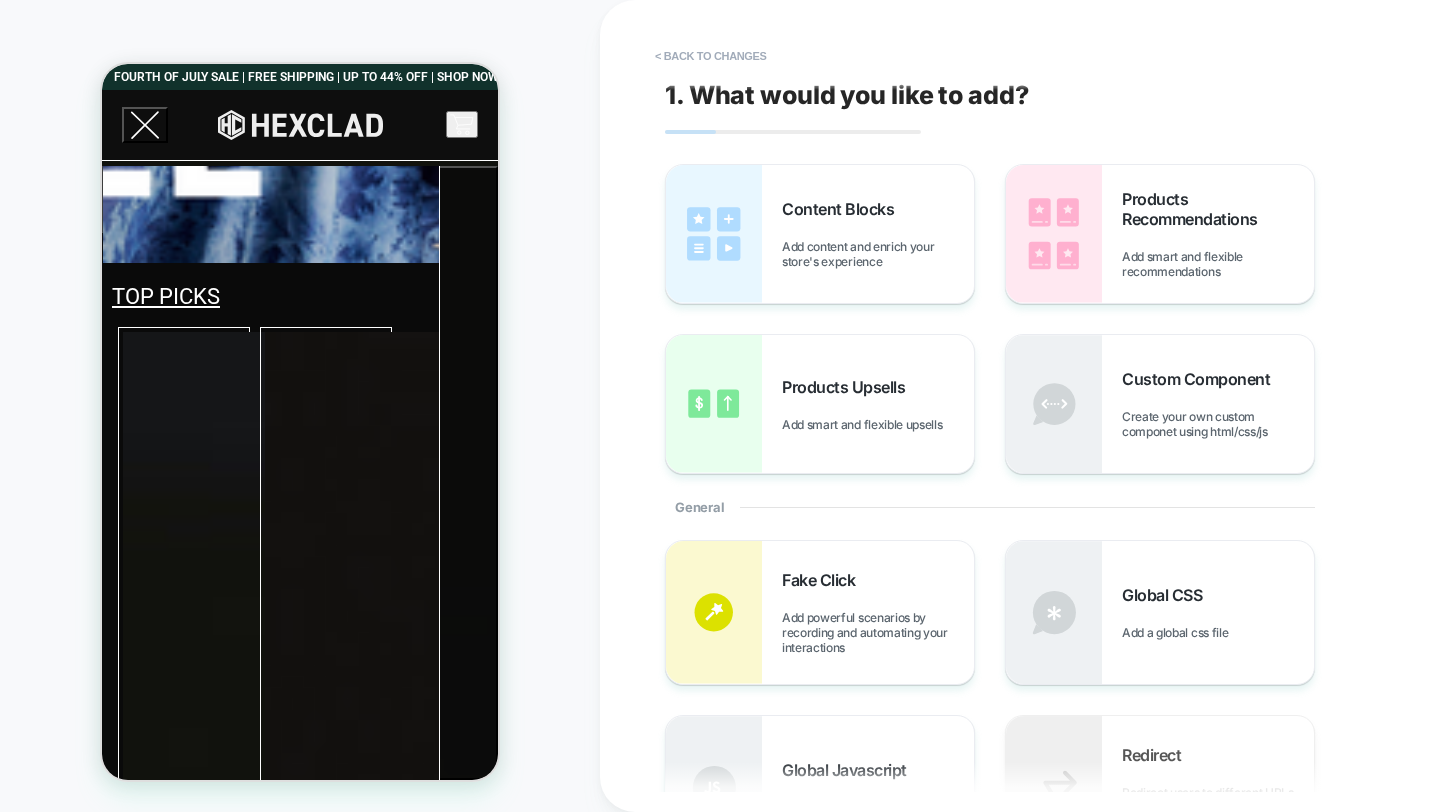 scroll, scrollTop: 295, scrollLeft: 0, axis: vertical 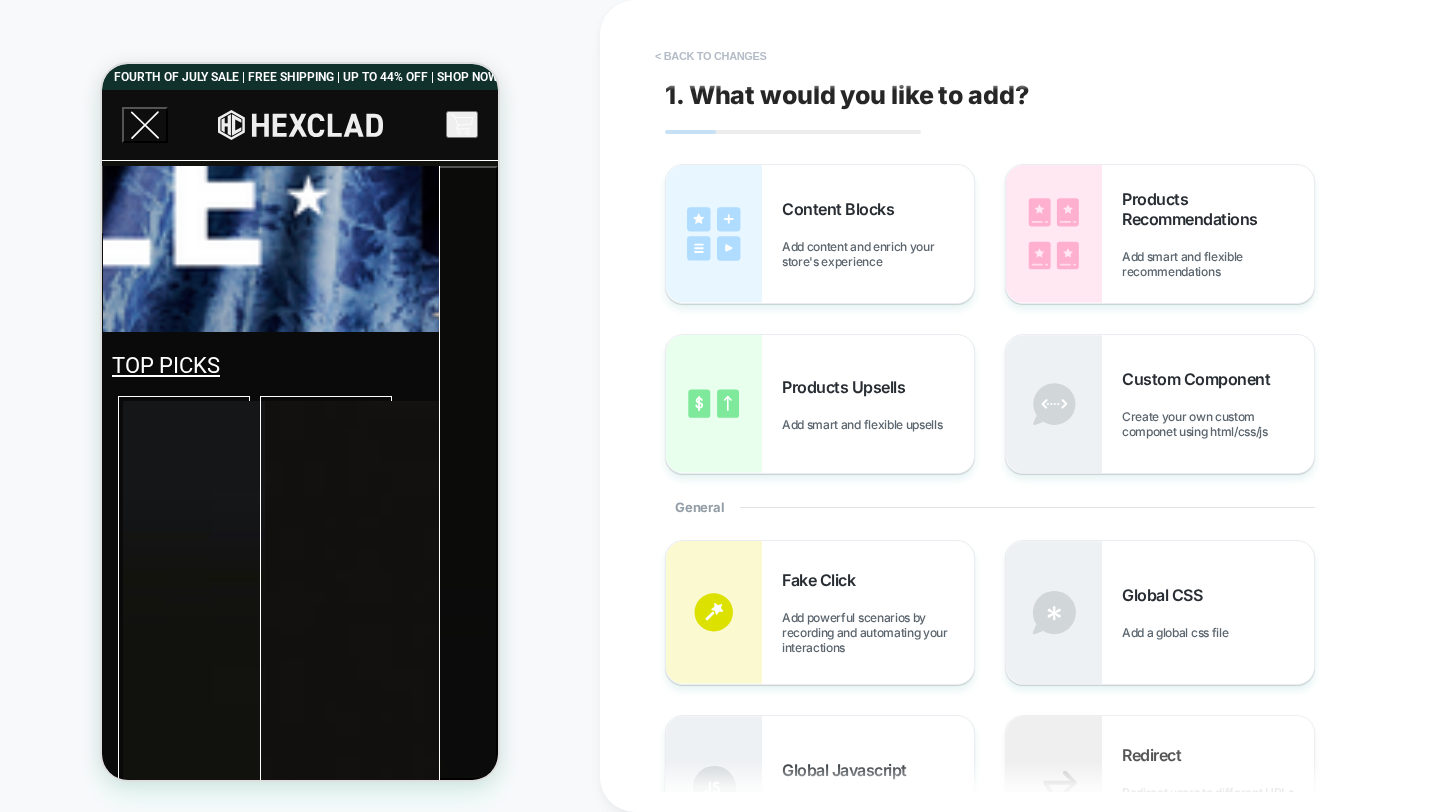 click on "< Back to changes" at bounding box center (711, 56) 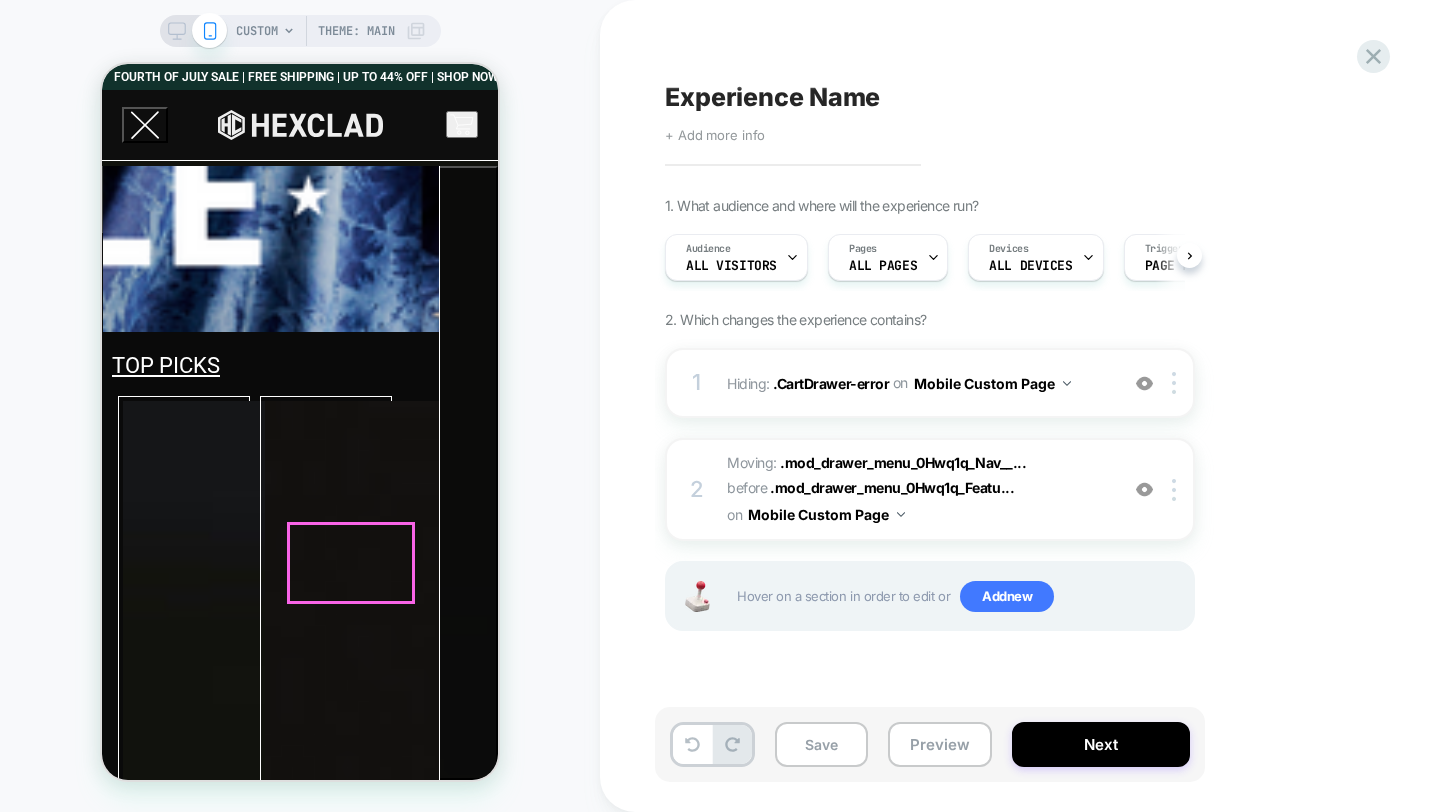 scroll, scrollTop: 0, scrollLeft: 1, axis: horizontal 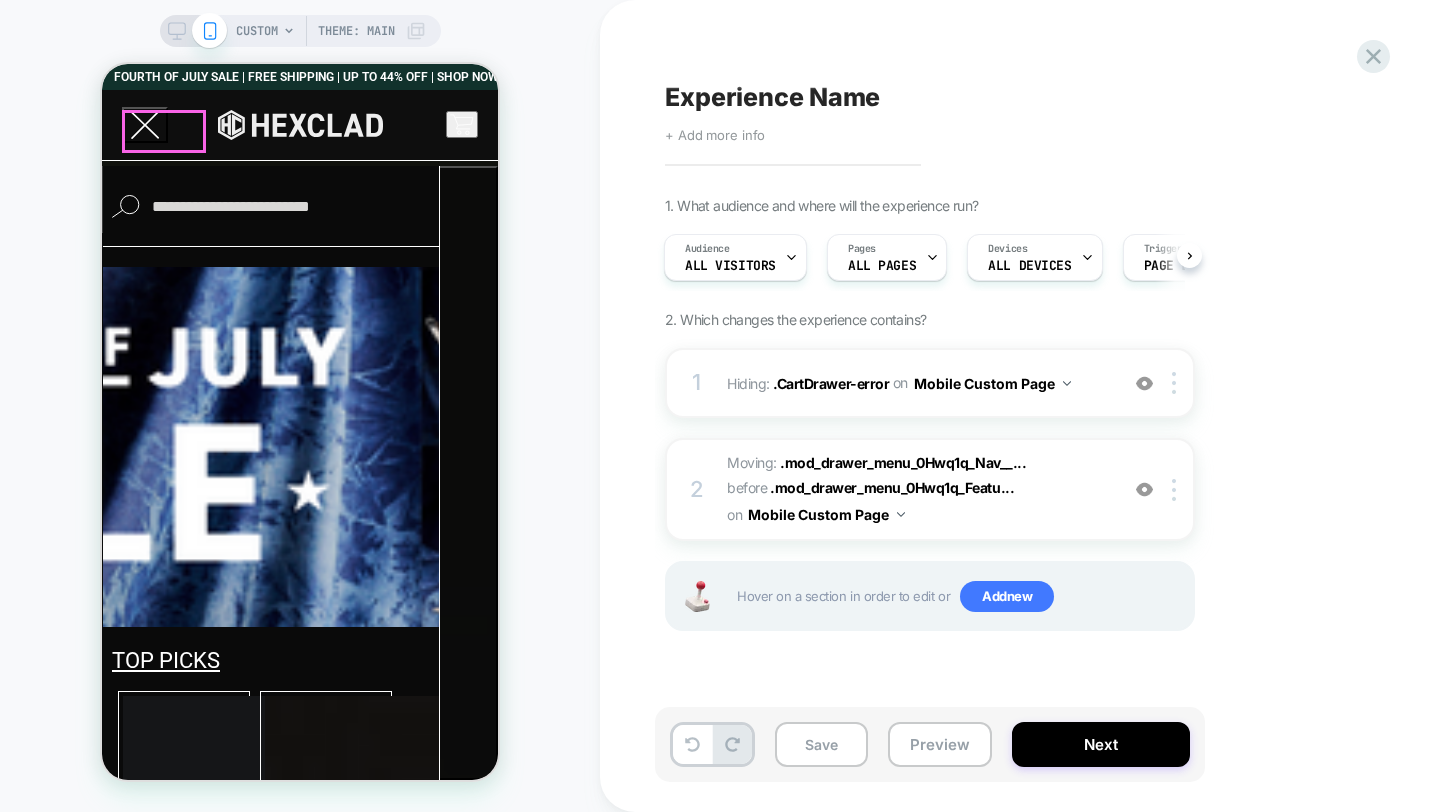 click 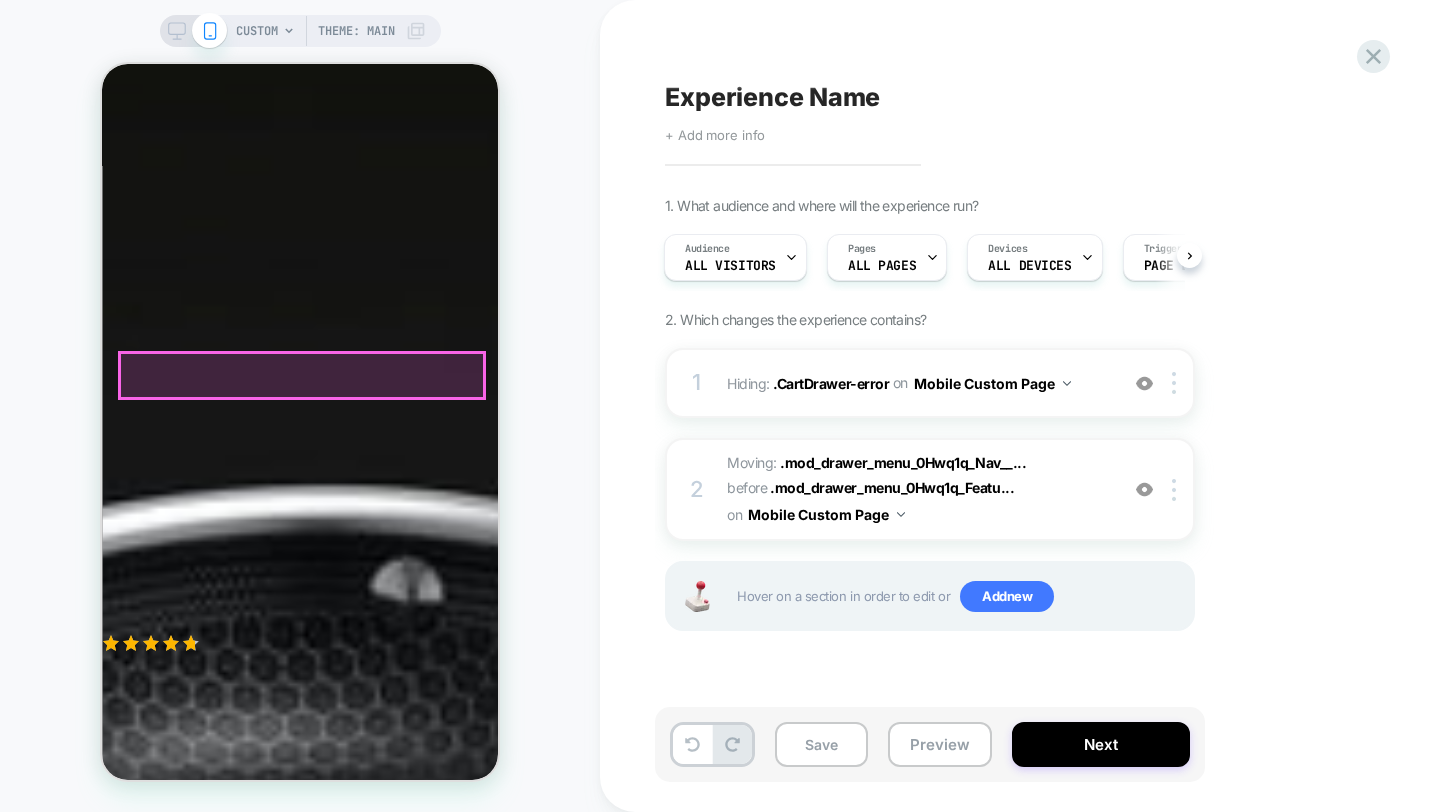 scroll, scrollTop: 545, scrollLeft: 0, axis: vertical 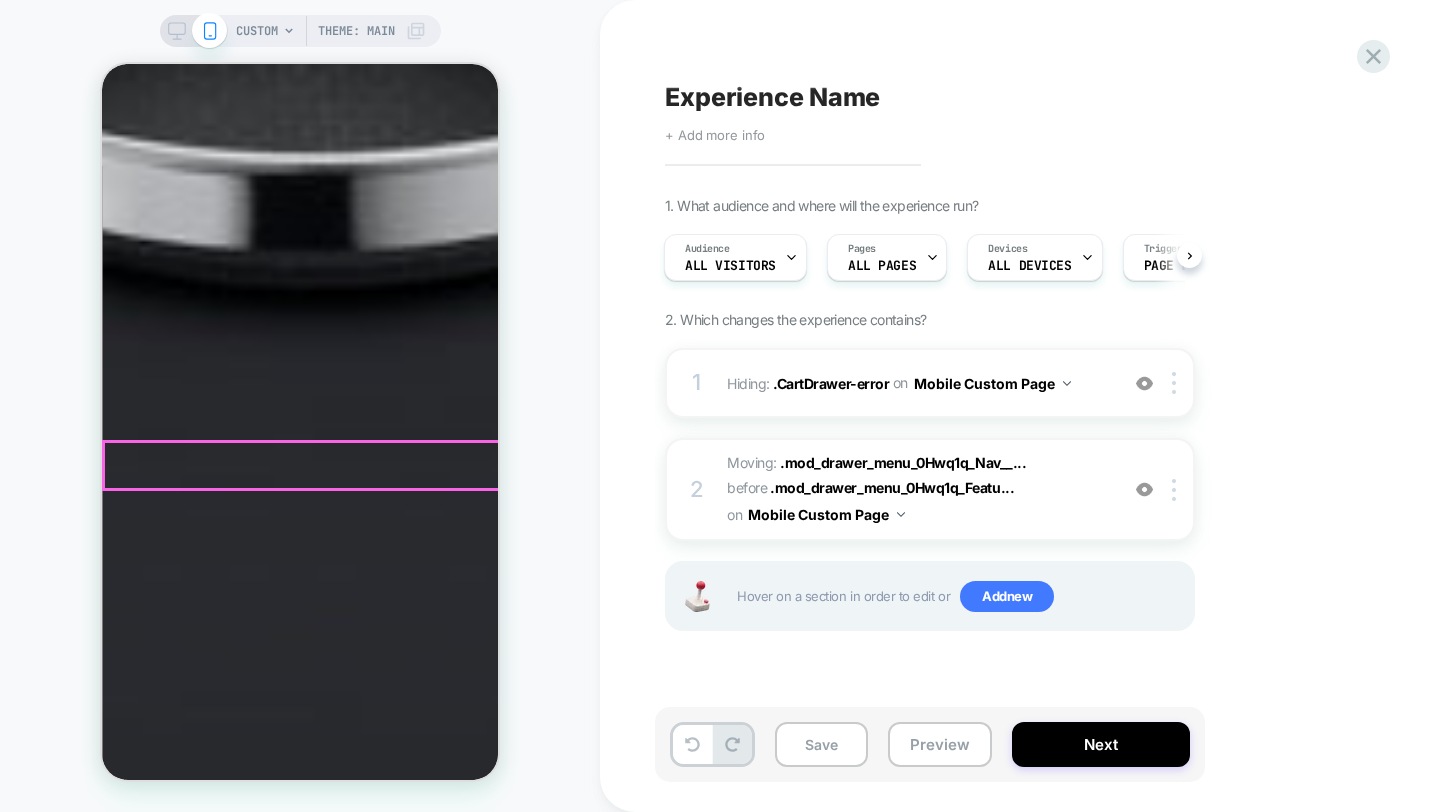 click on "Features" at bounding box center (136, 5464) 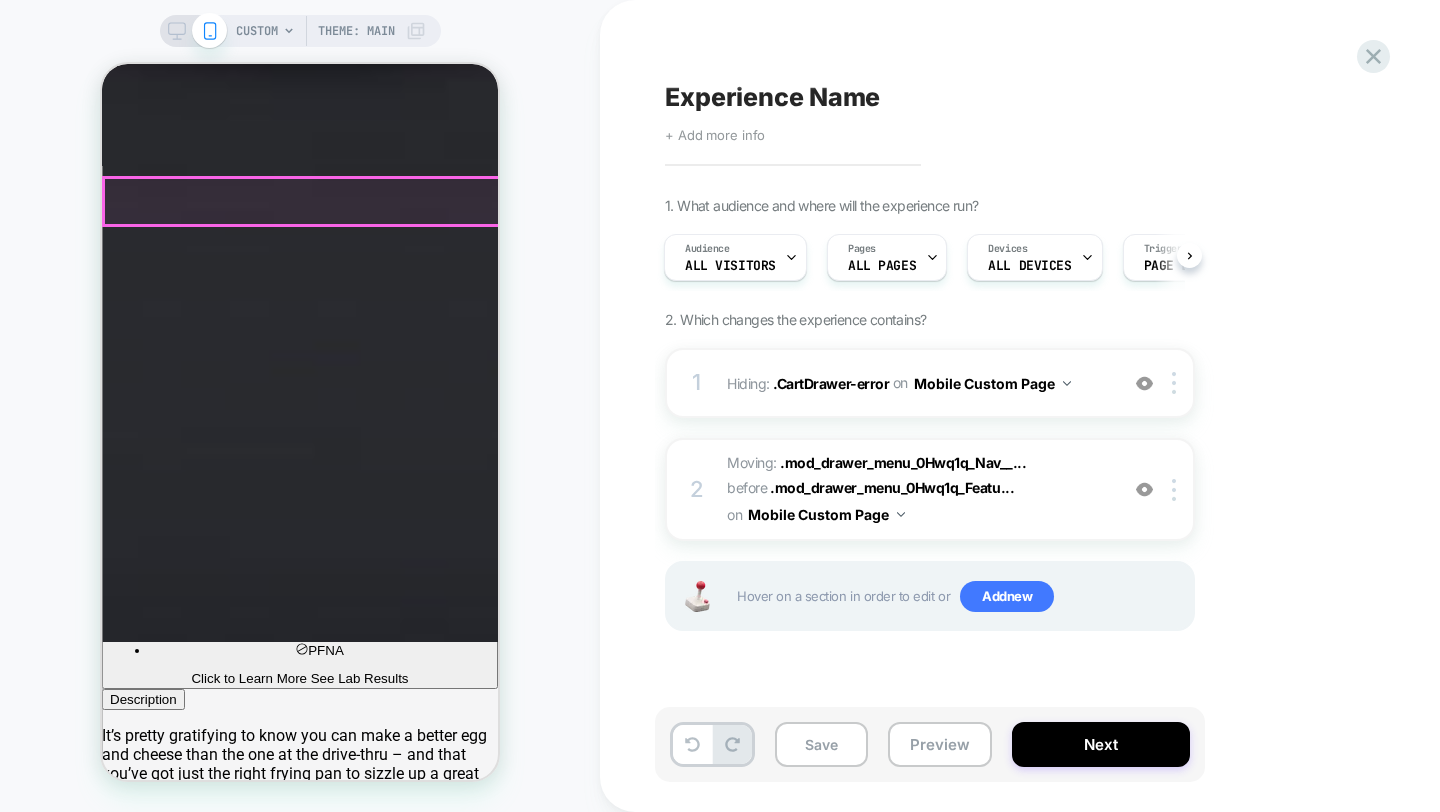 scroll, scrollTop: 1580, scrollLeft: 0, axis: vertical 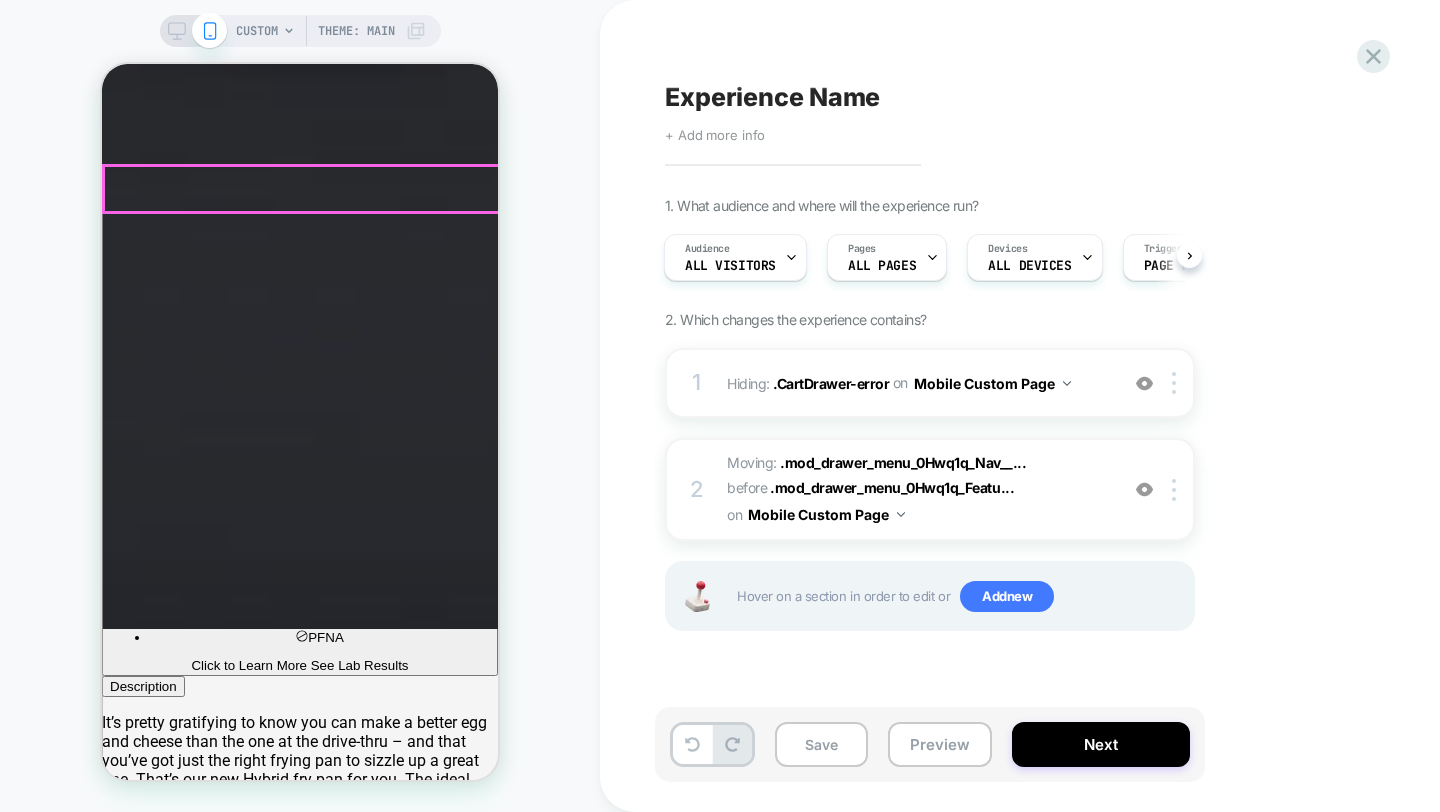 click on "Features" at bounding box center [136, 5187] 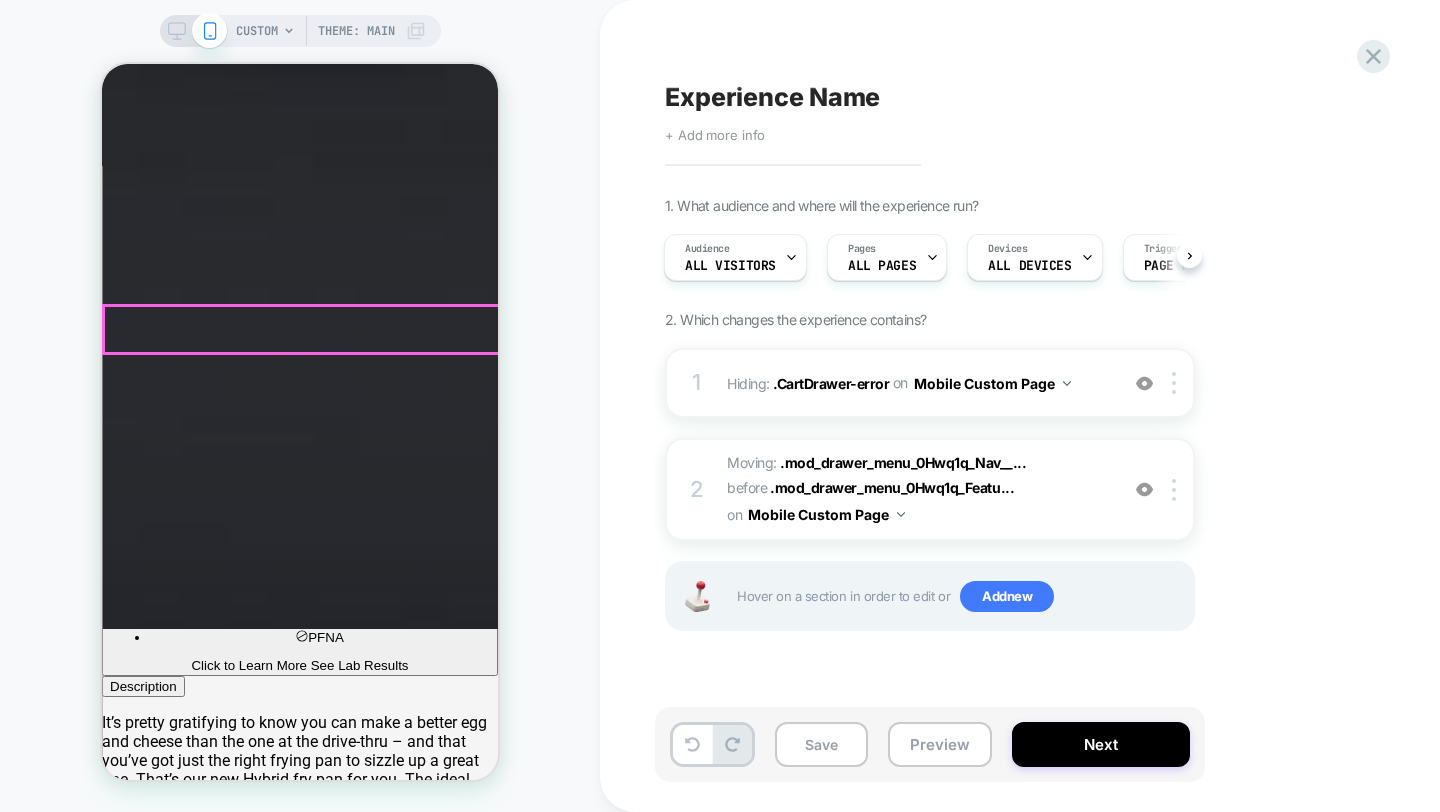 click on "Lifetime Warranty" at bounding box center (162, 5968) 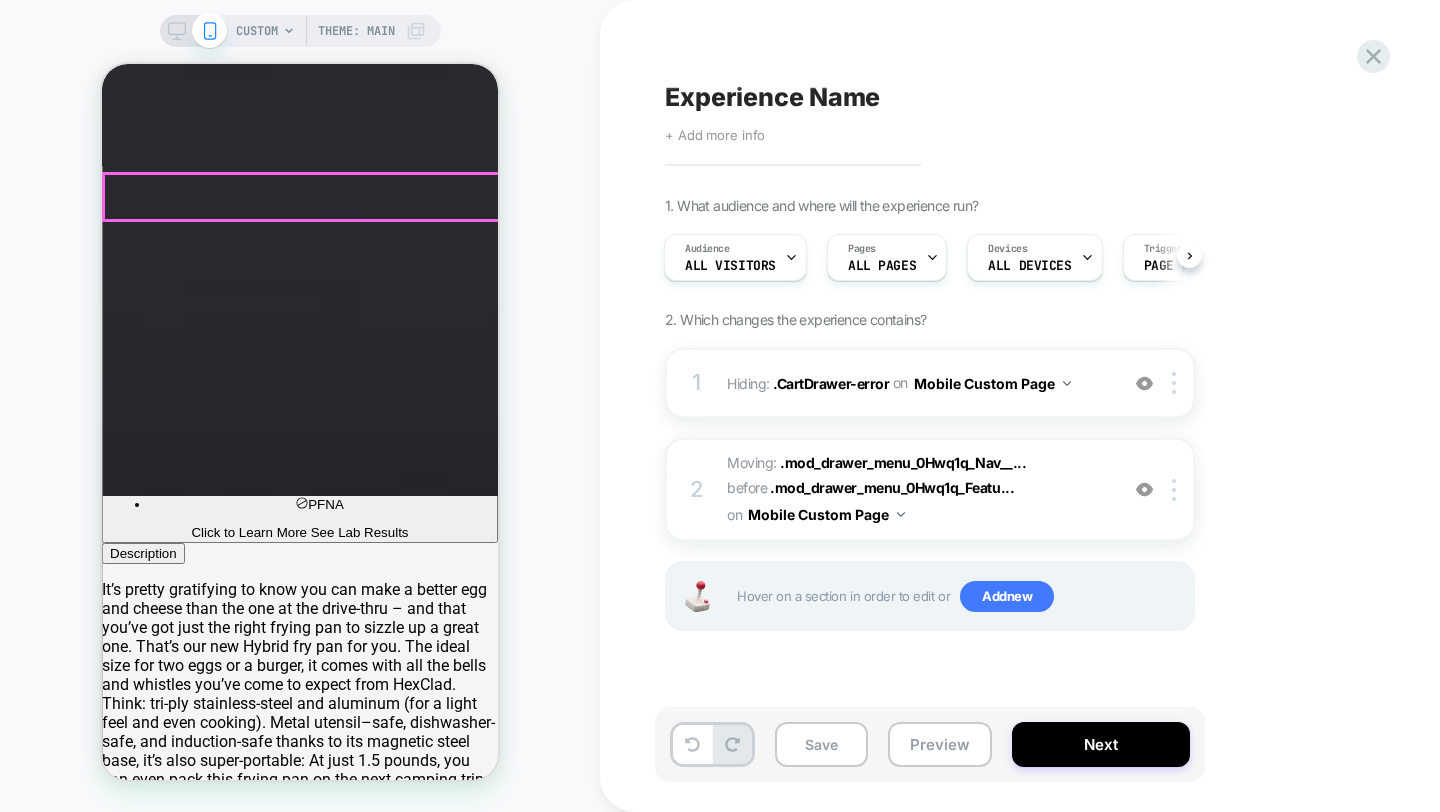 scroll, scrollTop: 1721, scrollLeft: 0, axis: vertical 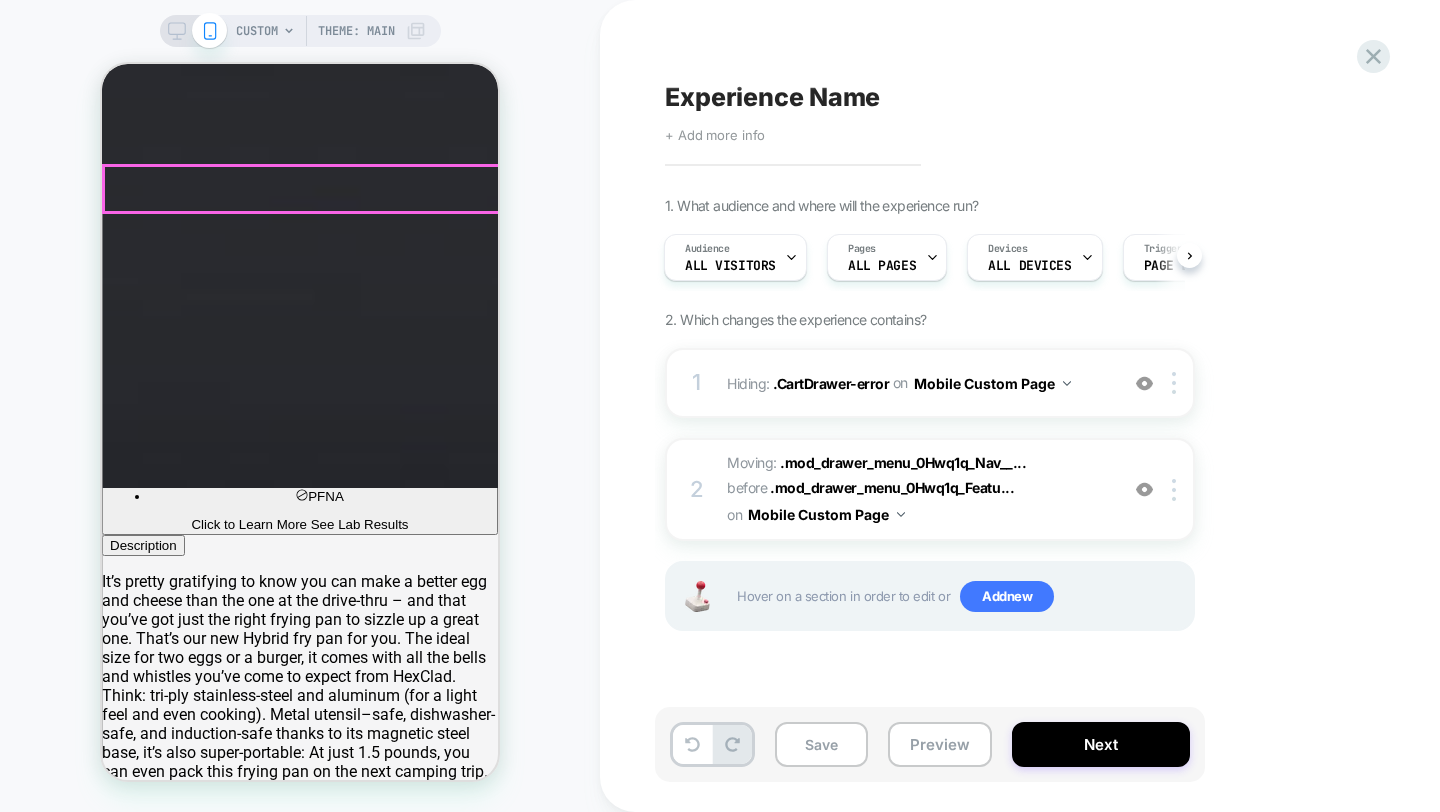 click on "Lifetime Warranty" at bounding box center [162, 5827] 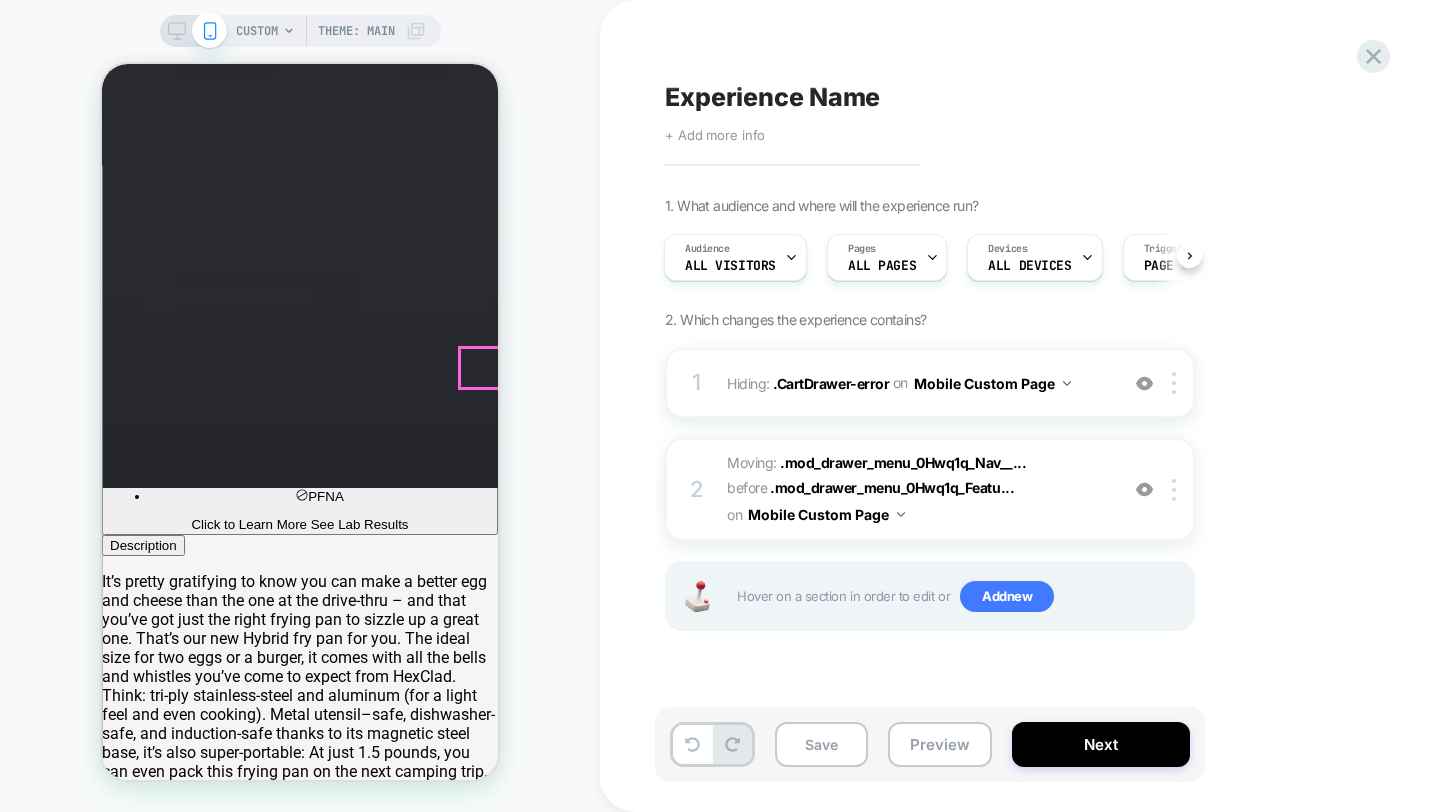 click at bounding box center (126, 6334) 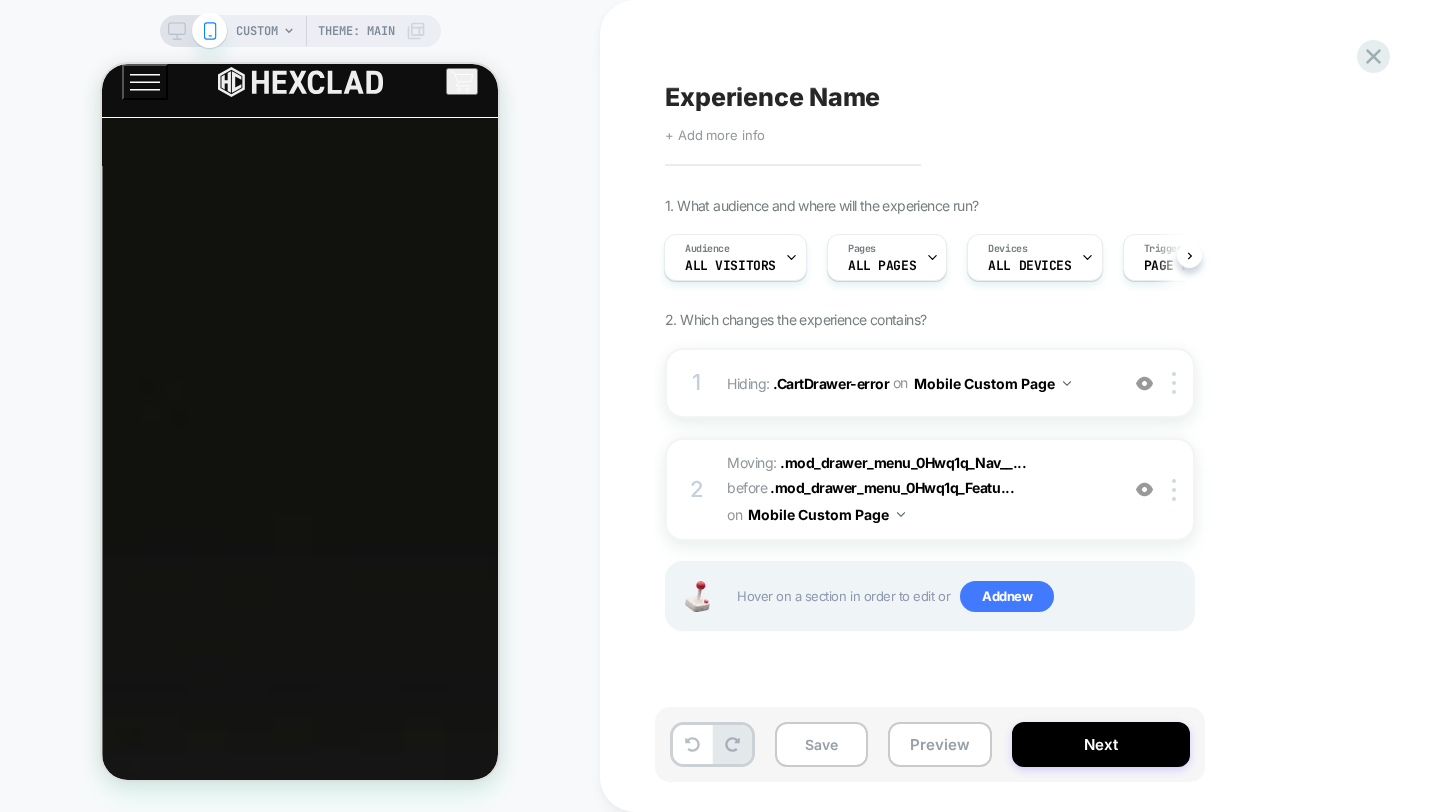 scroll, scrollTop: 0, scrollLeft: 0, axis: both 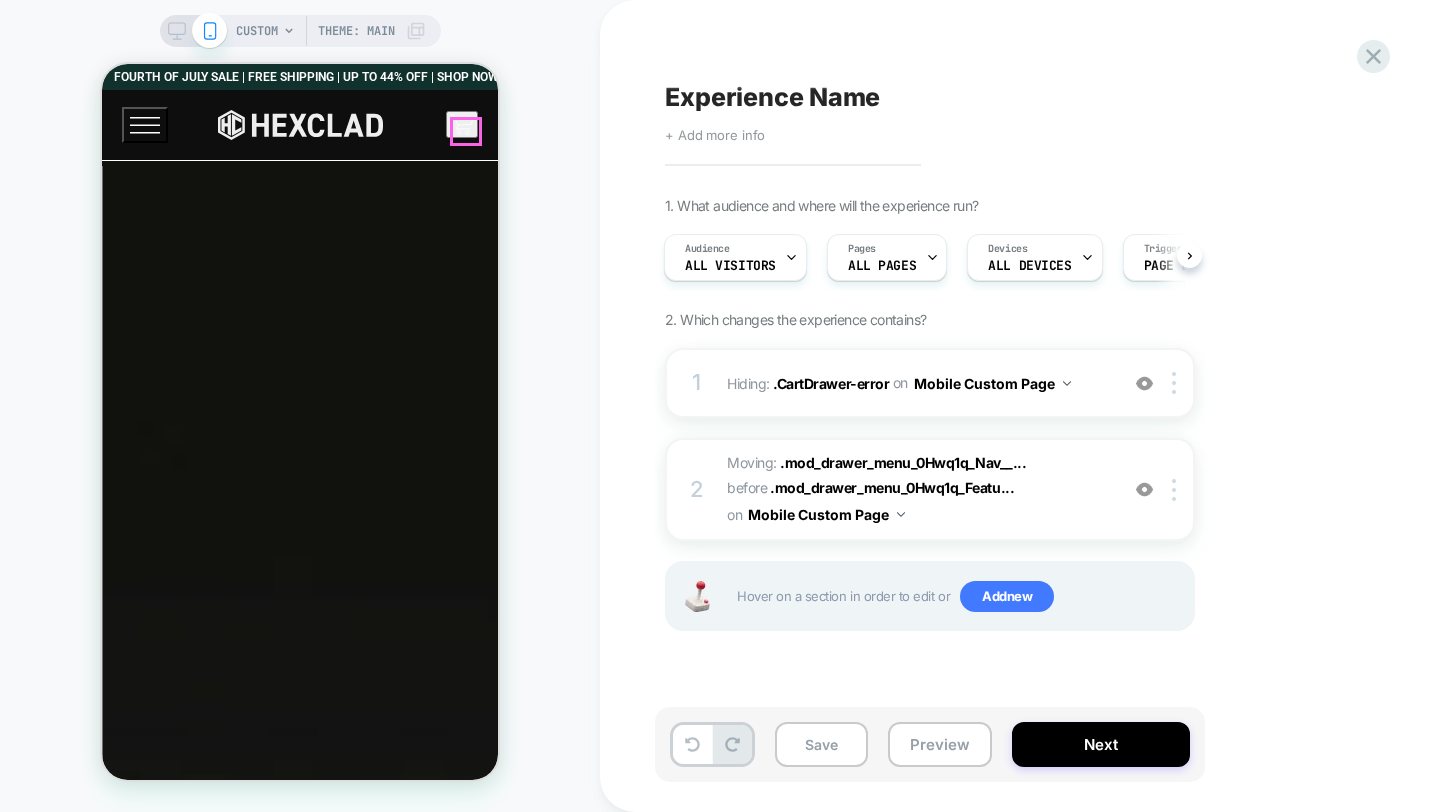 click 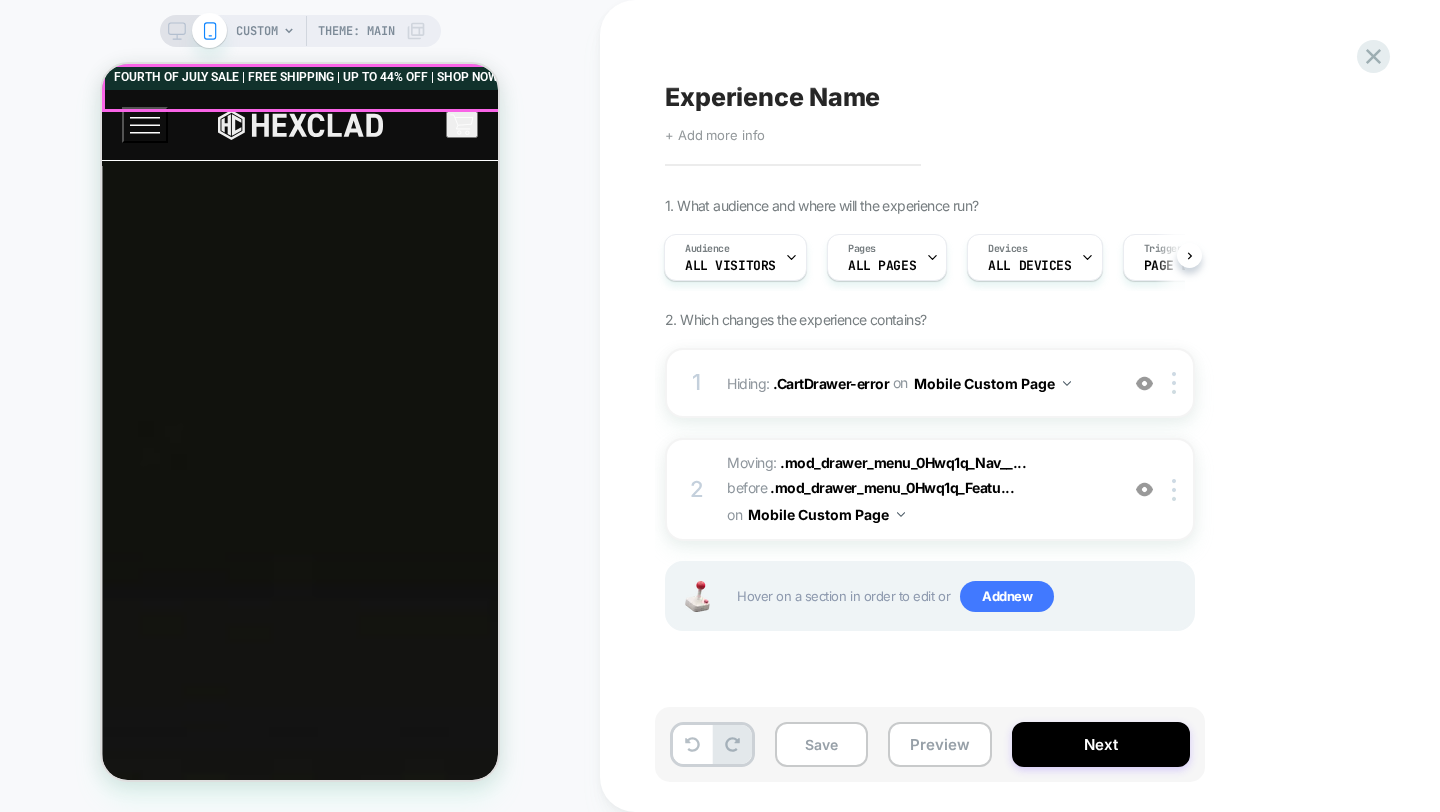 click at bounding box center [362, 28107] 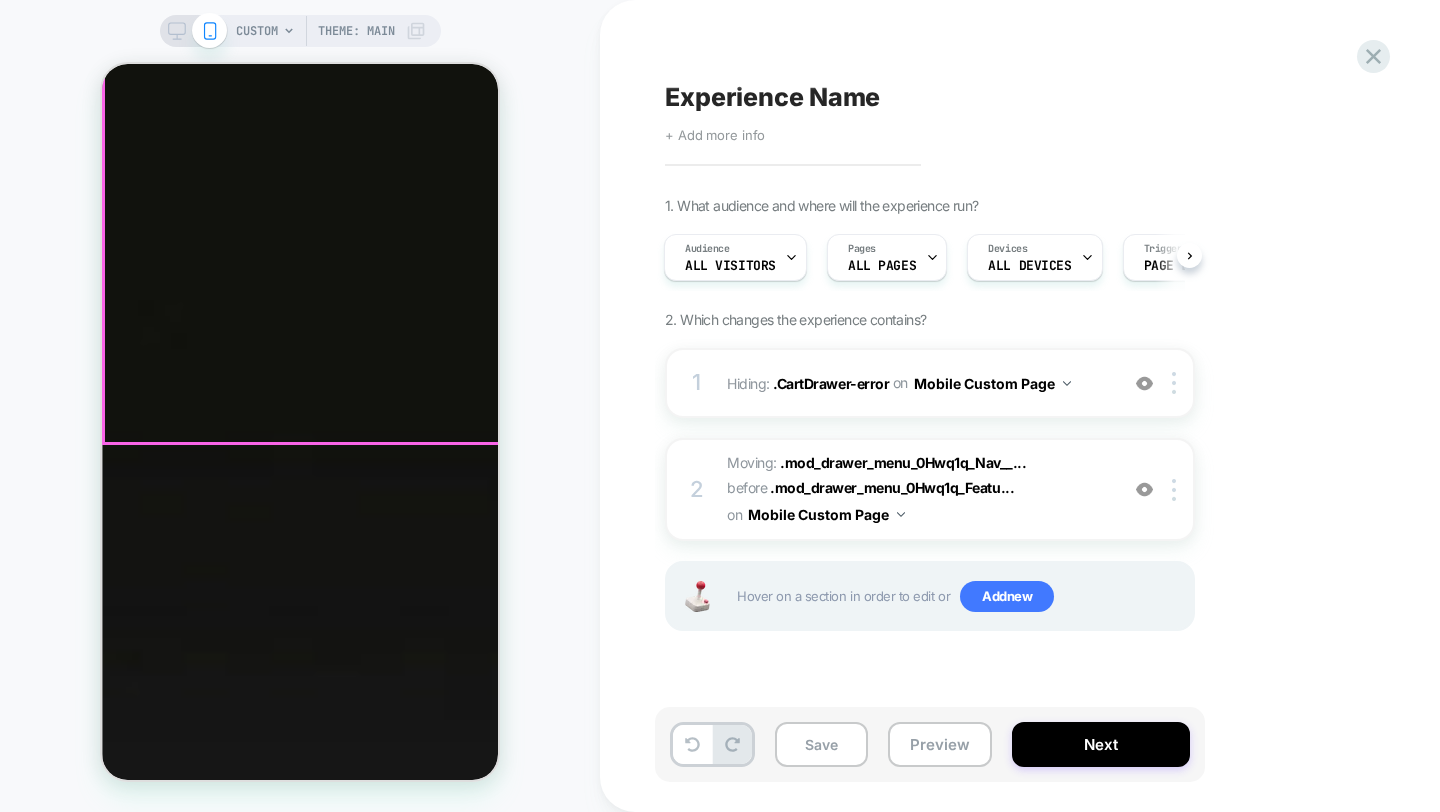 scroll, scrollTop: 0, scrollLeft: 0, axis: both 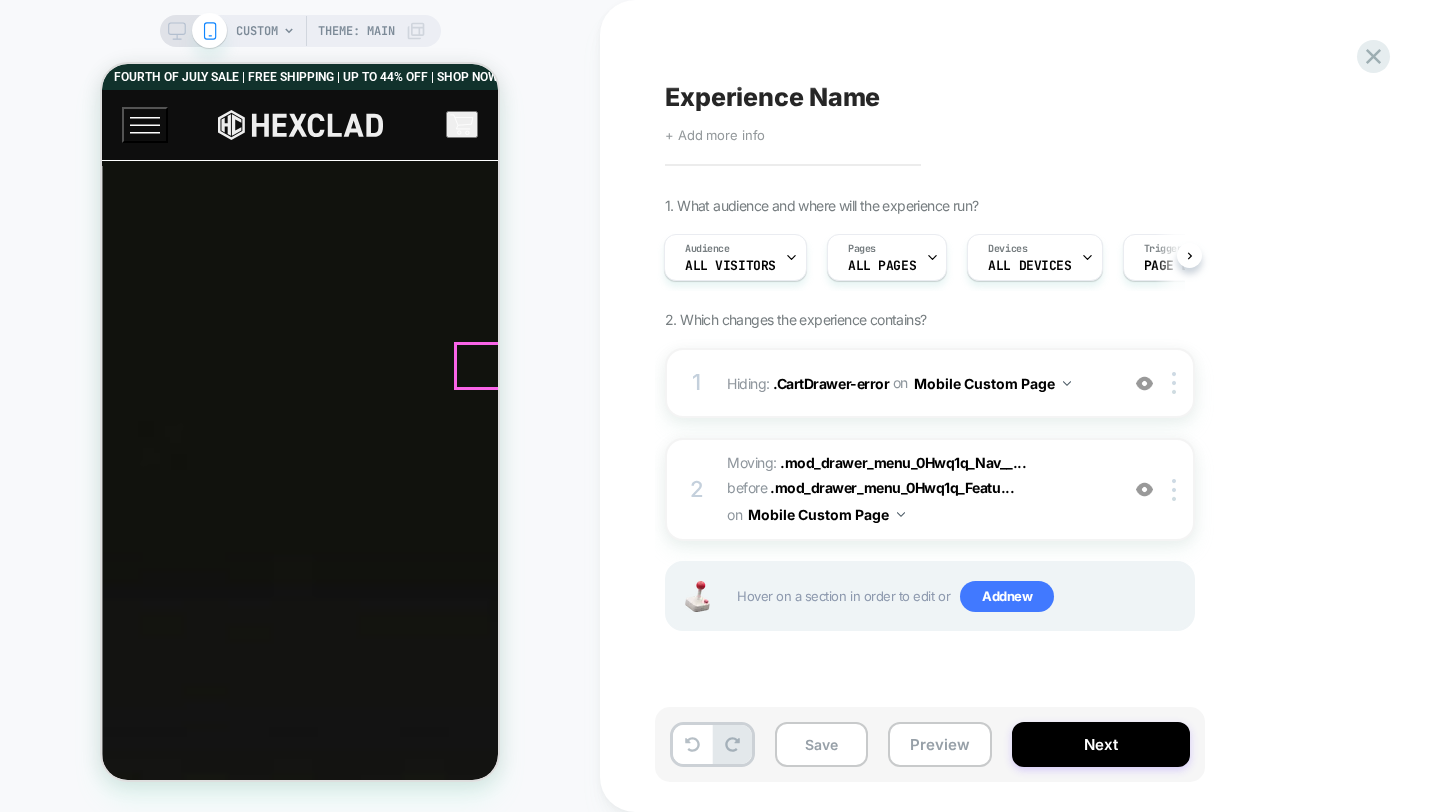 click 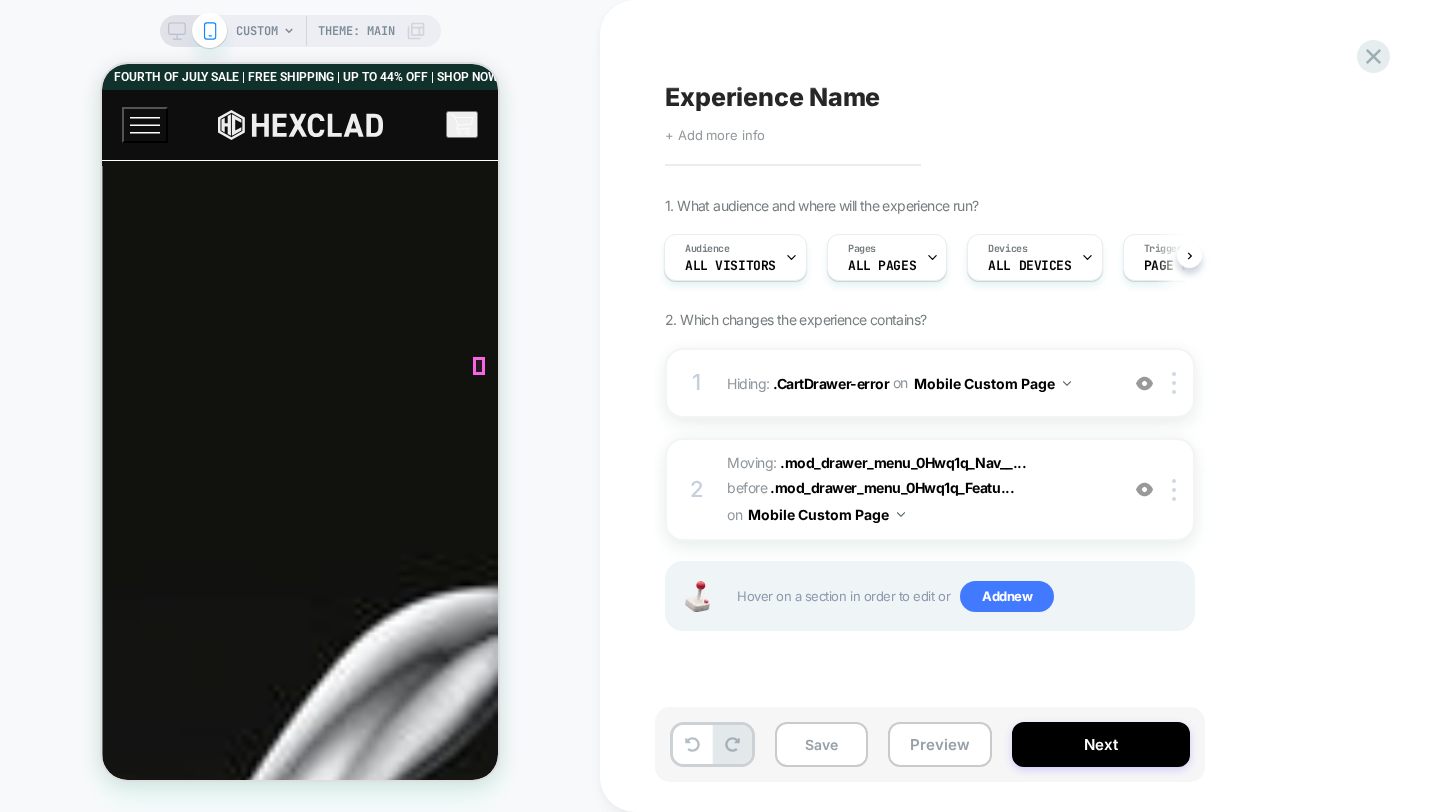 click 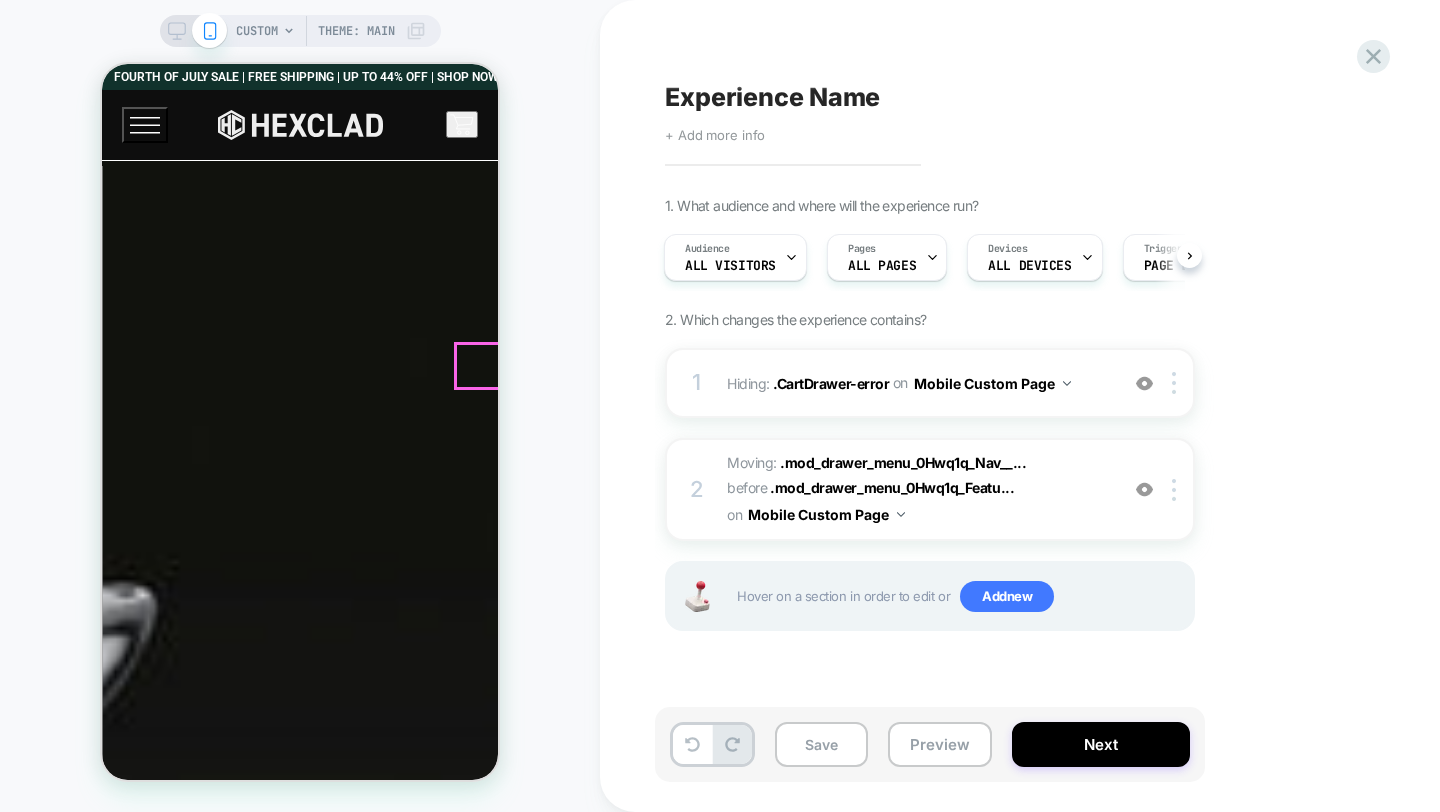 click at bounding box center (242, 573) 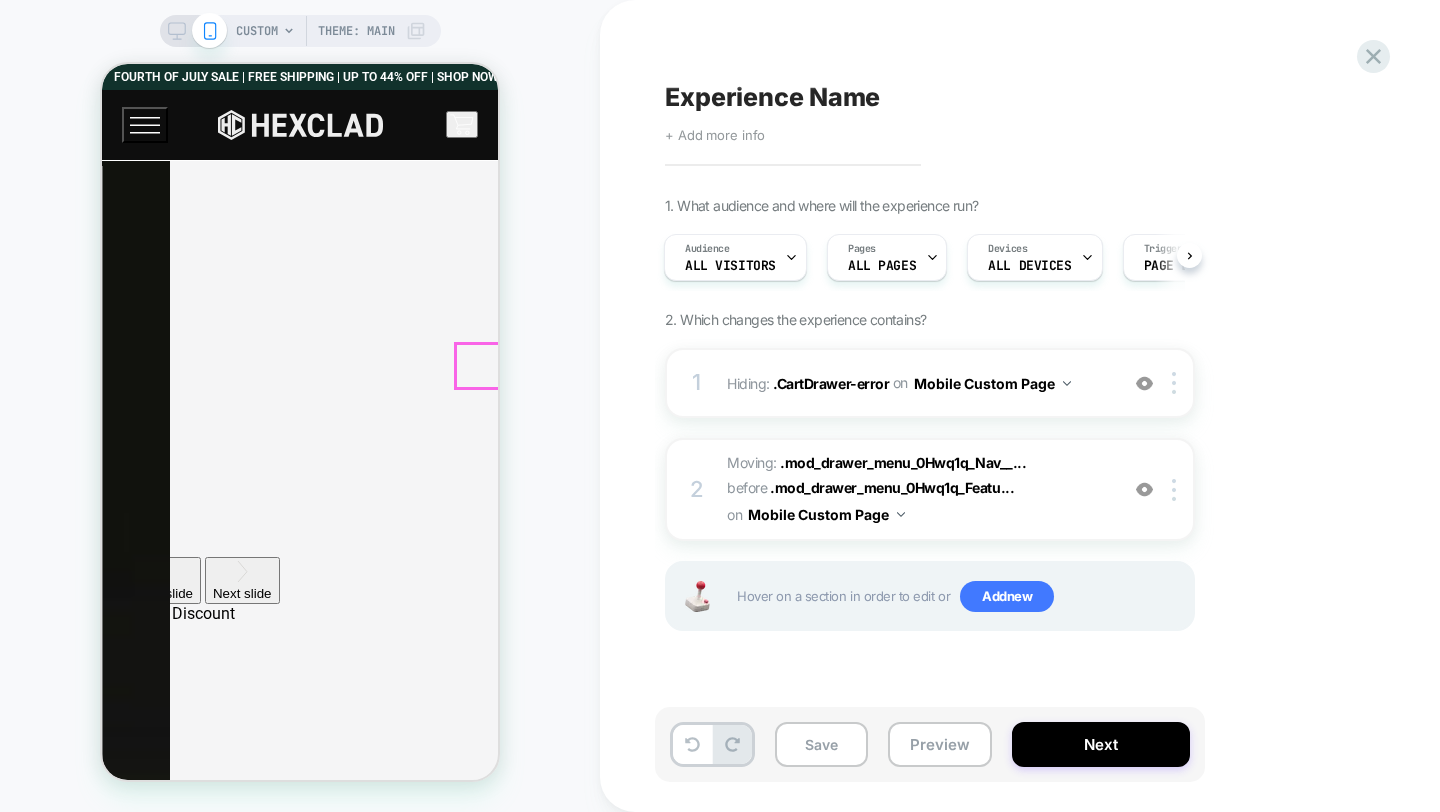 click at bounding box center [242, 573] 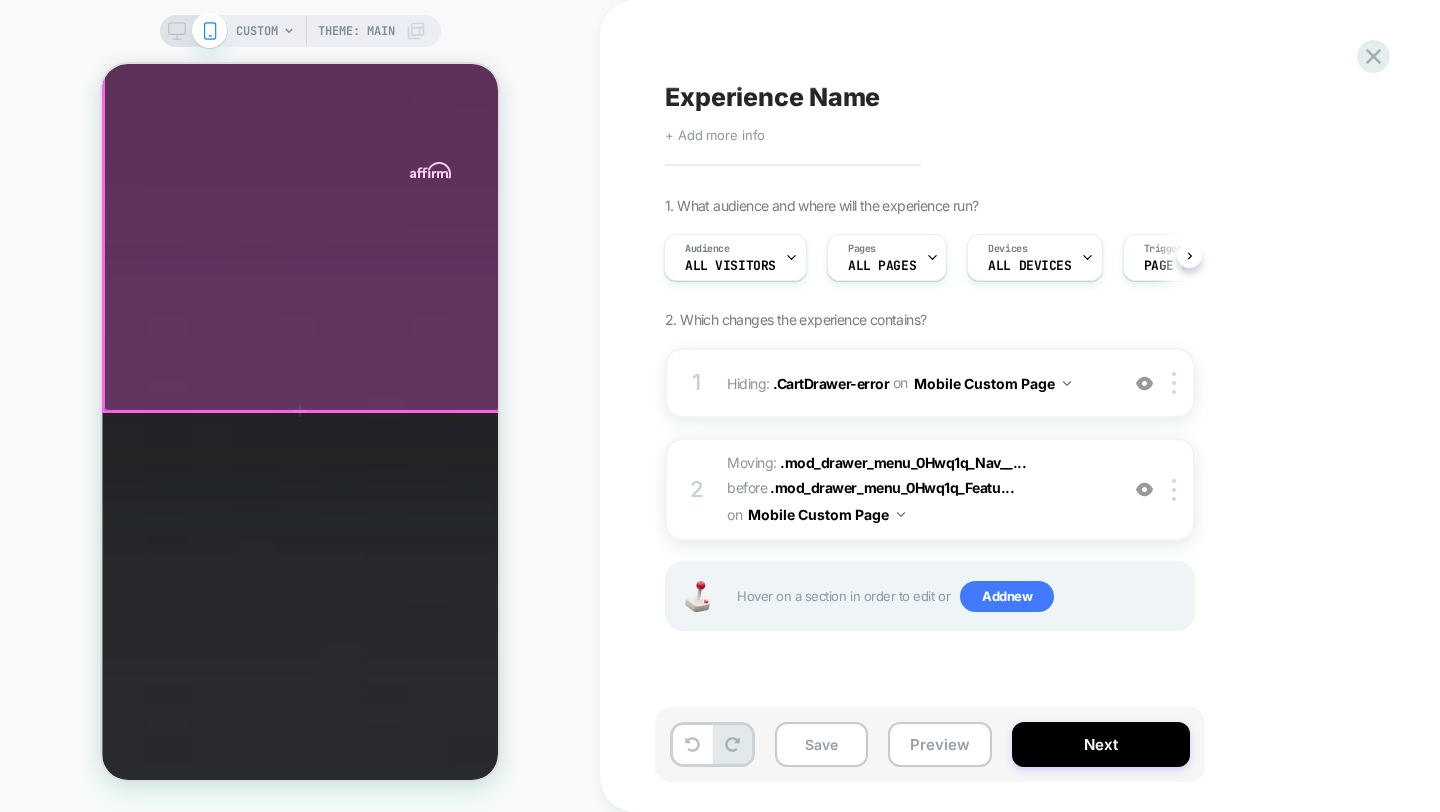 scroll, scrollTop: 1188, scrollLeft: 0, axis: vertical 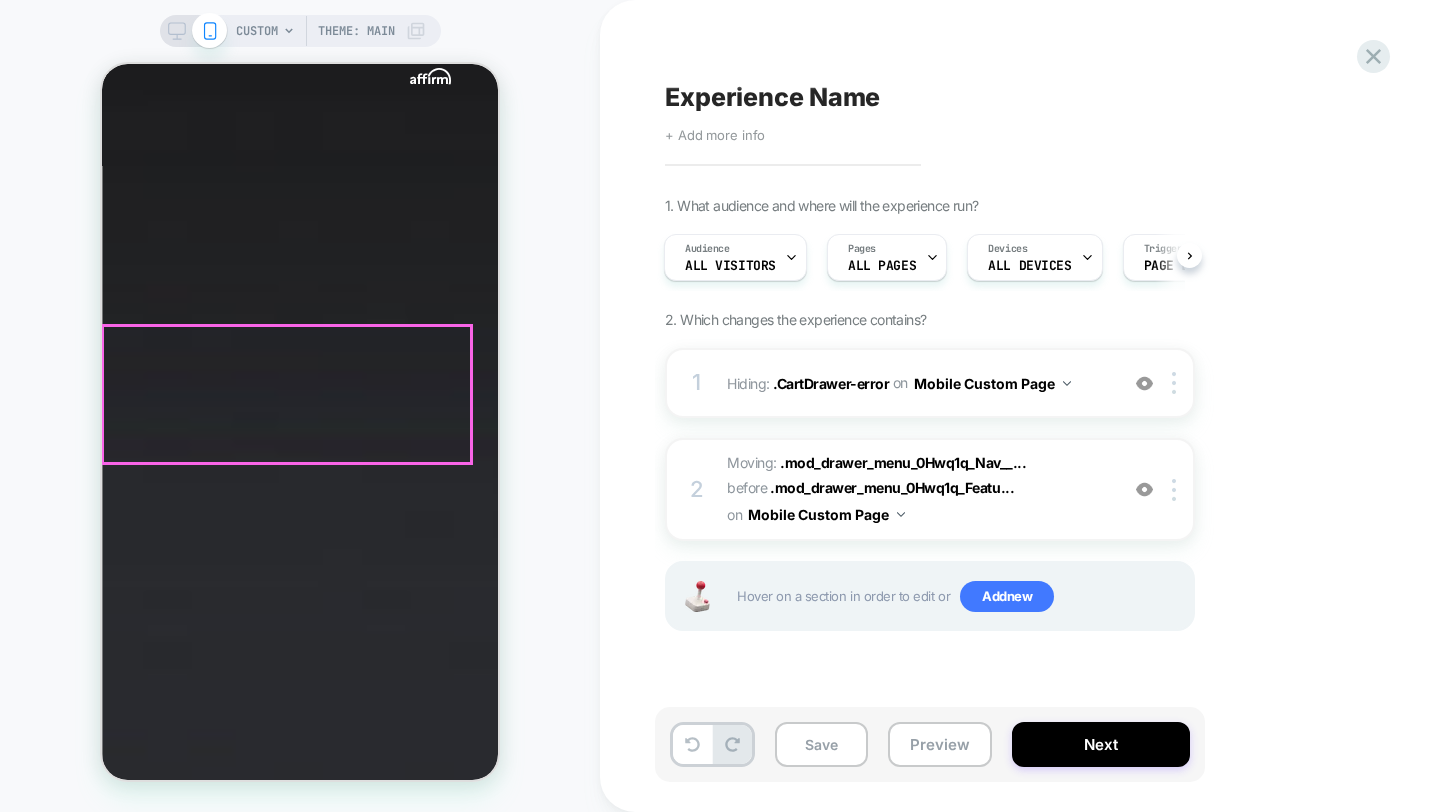 drag, startPoint x: 469, startPoint y: 430, endPoint x: 353, endPoint y: 423, distance: 116.21101 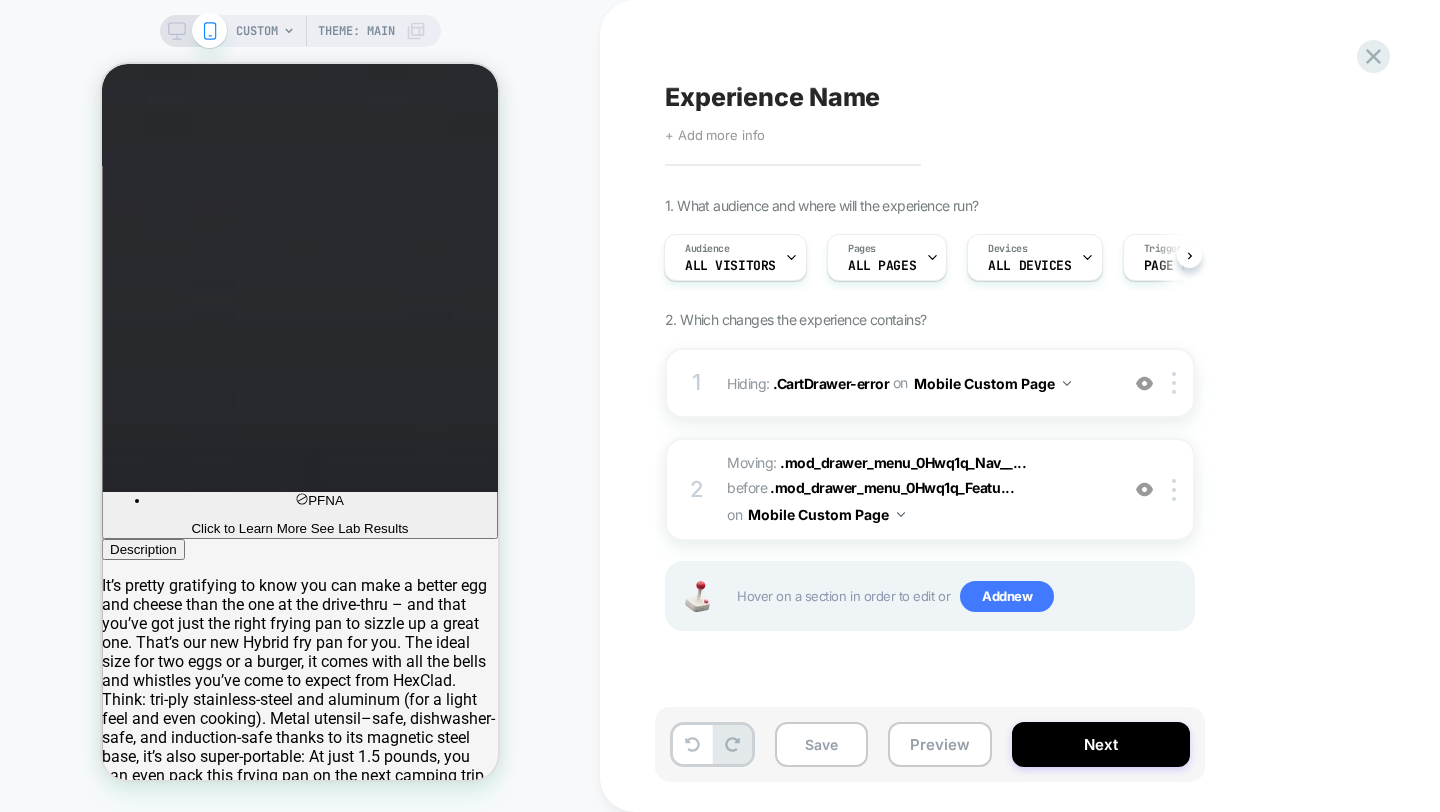scroll, scrollTop: 1713, scrollLeft: 0, axis: vertical 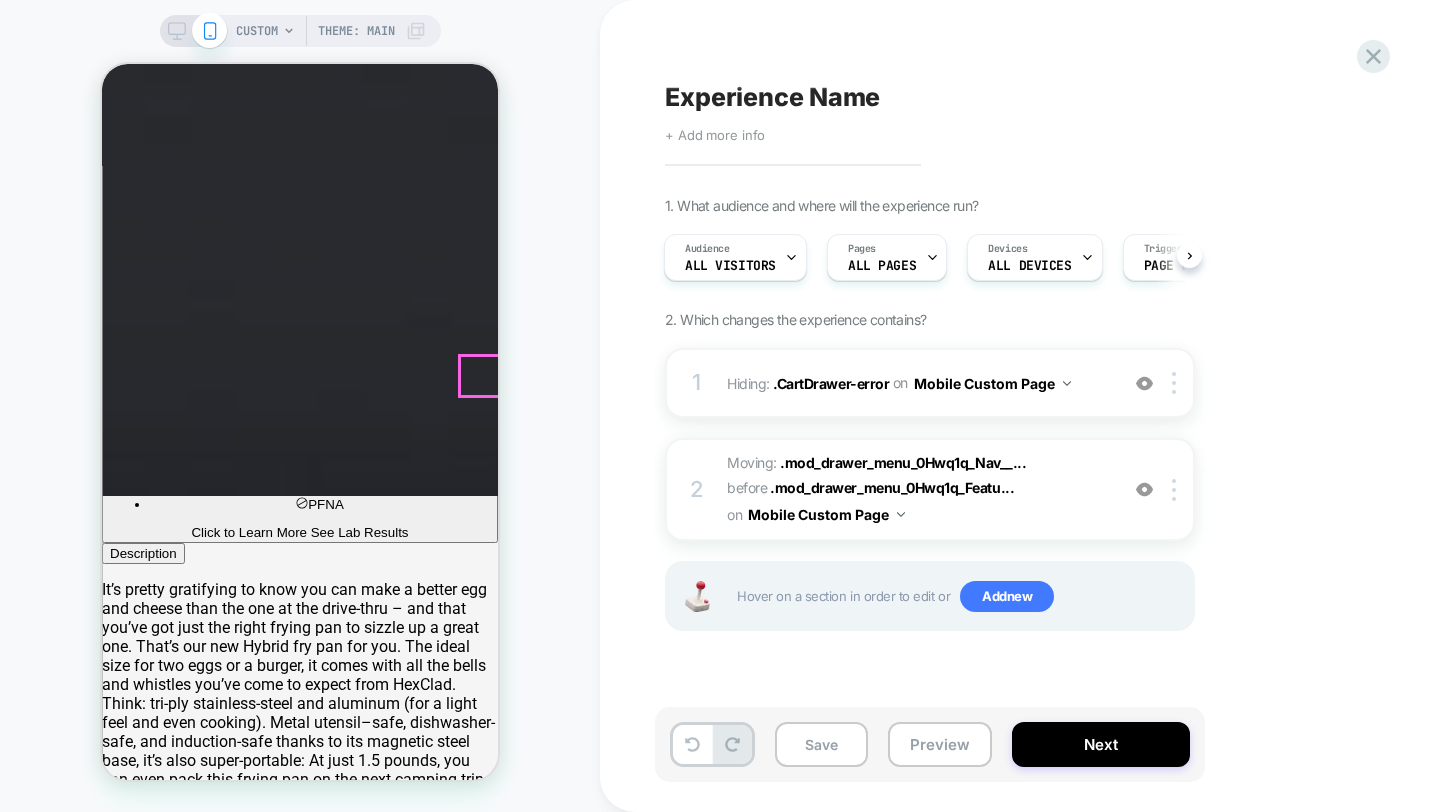 click at bounding box center [126, 6342] 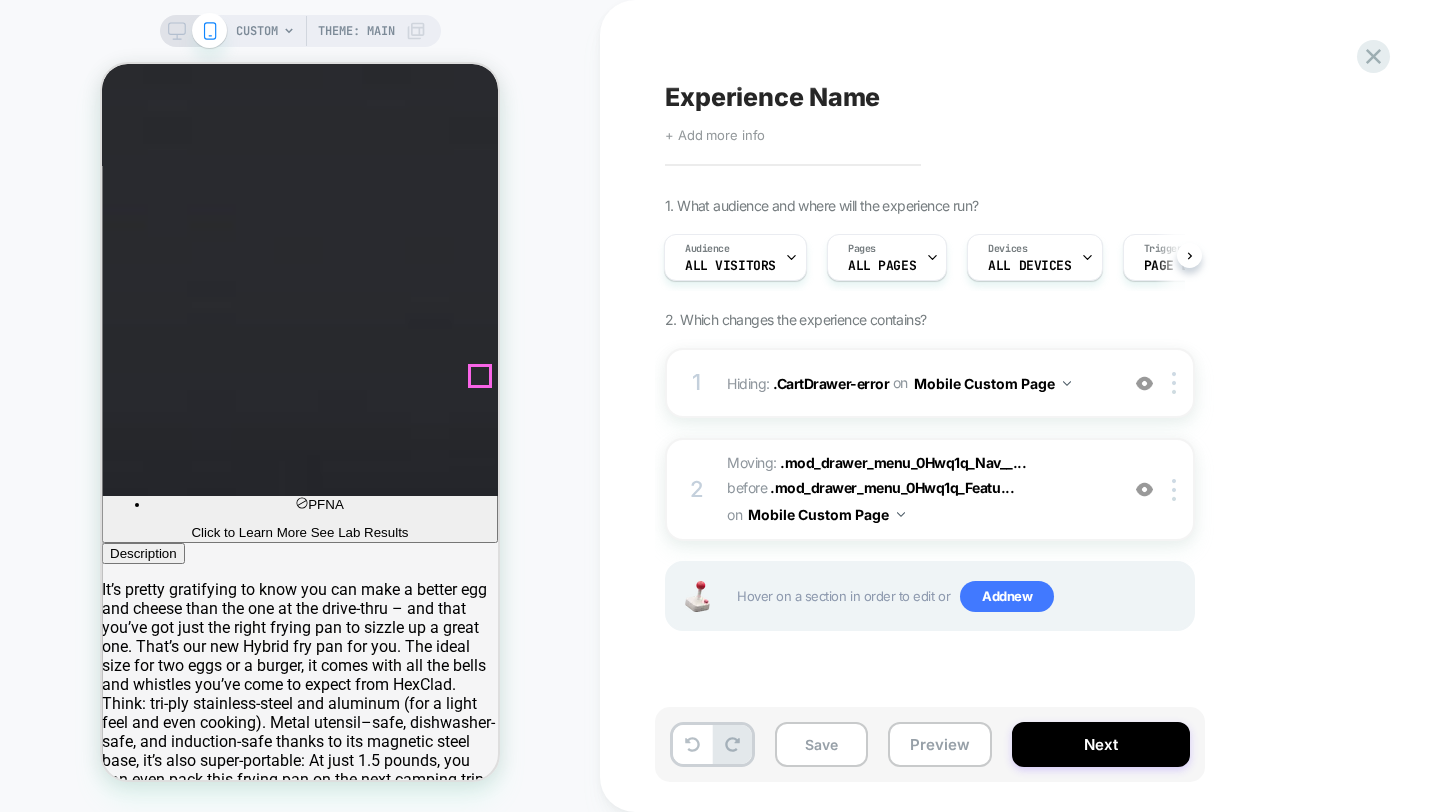 click 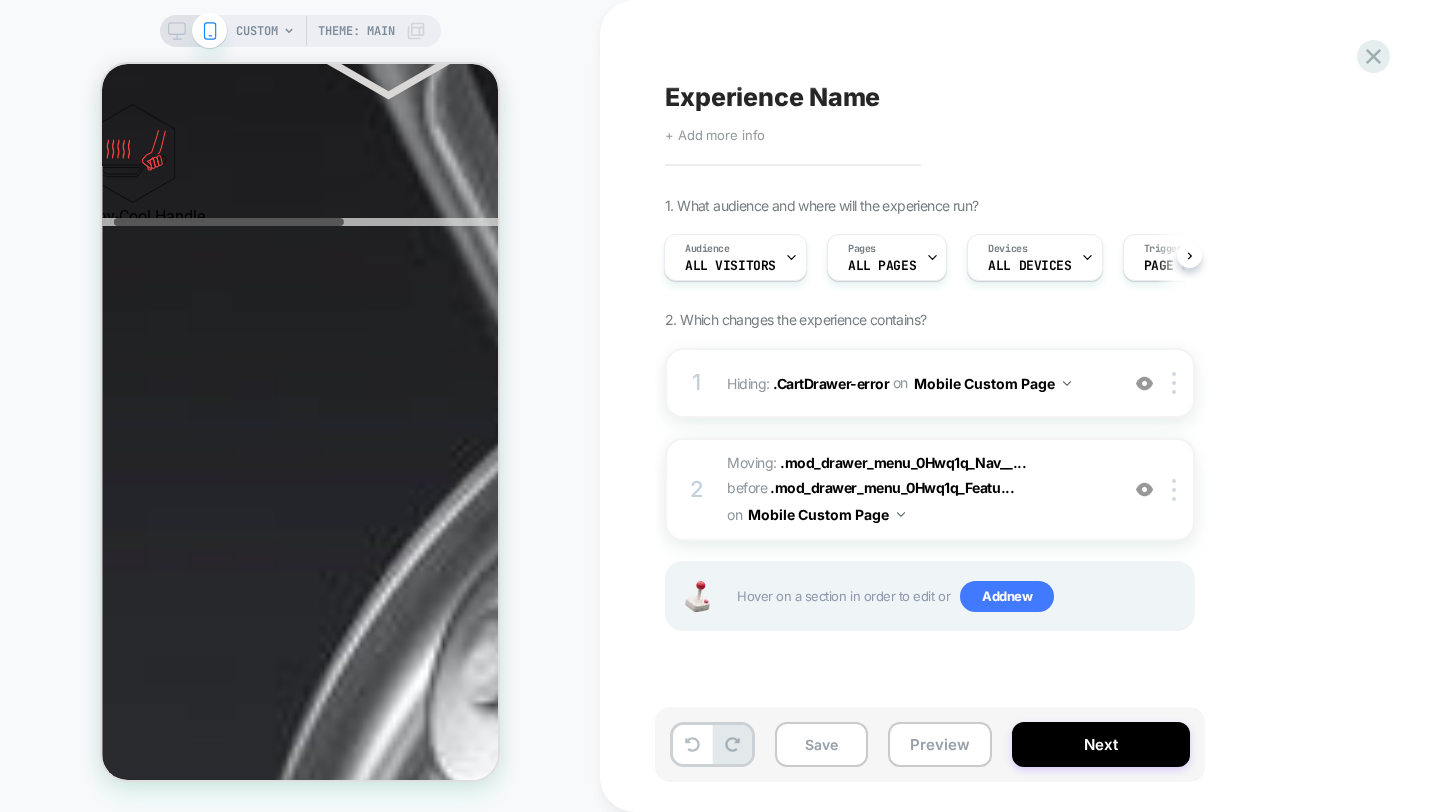 scroll, scrollTop: 5499, scrollLeft: 0, axis: vertical 